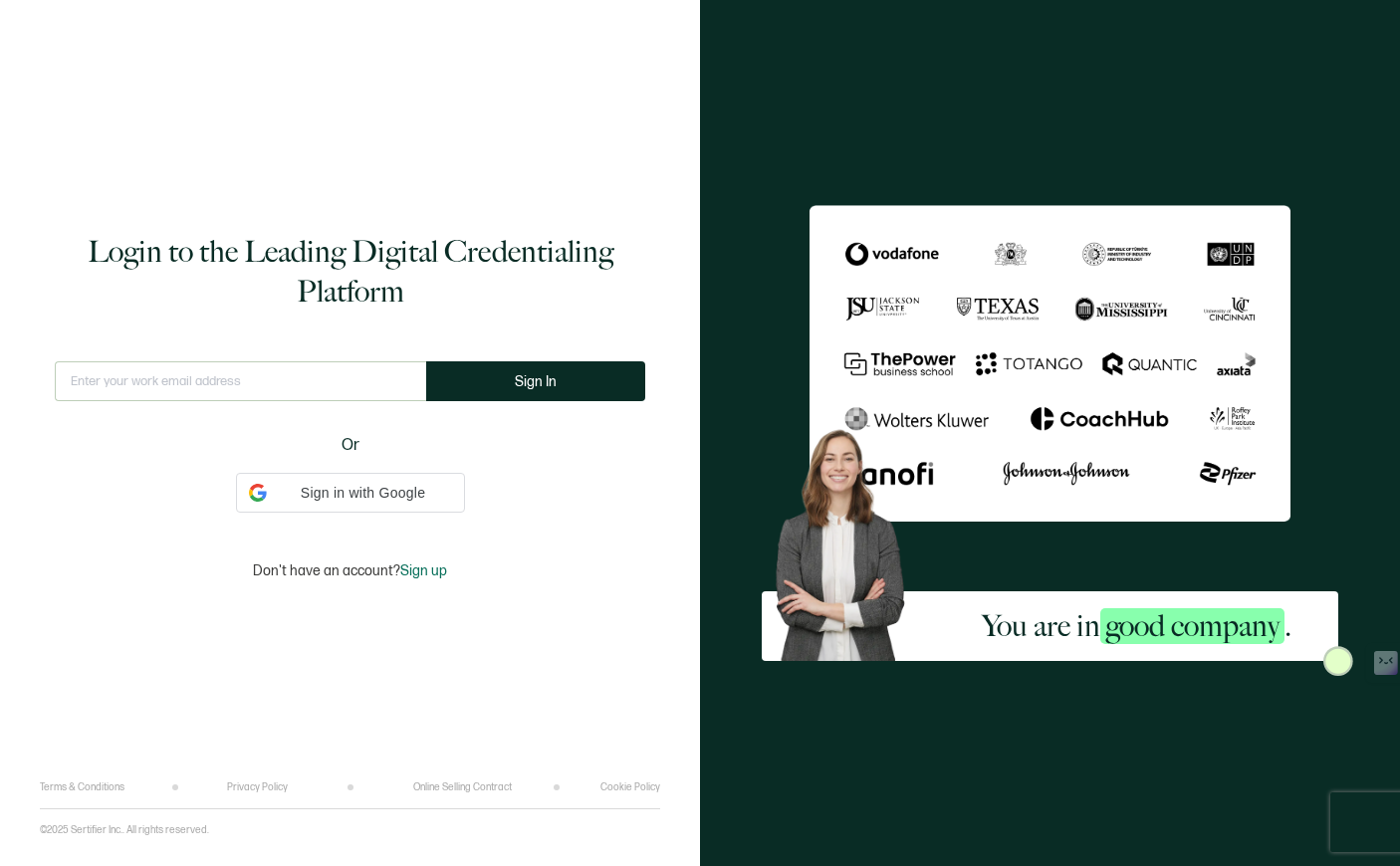 scroll, scrollTop: 0, scrollLeft: 0, axis: both 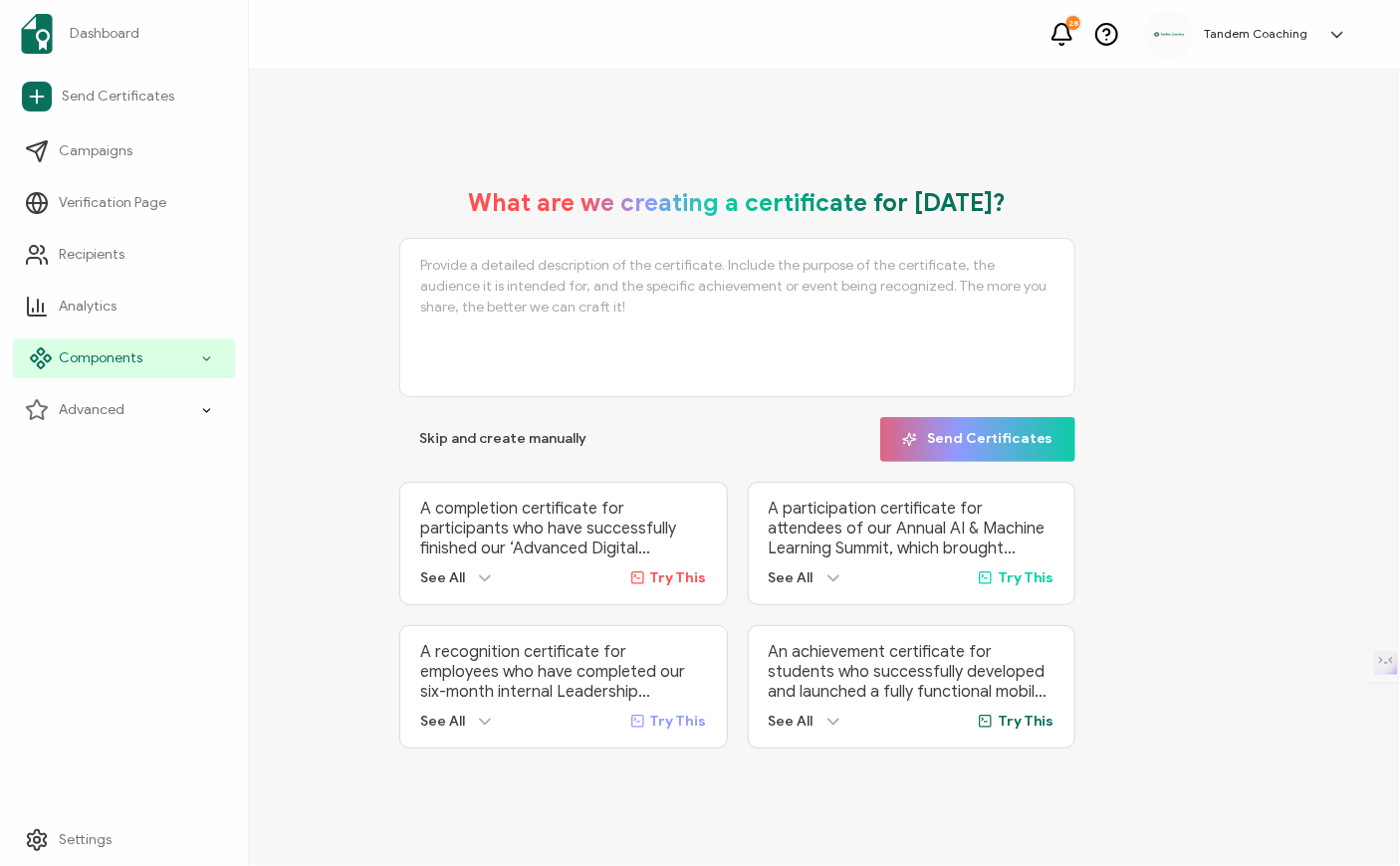 click on "Components" at bounding box center [123, 358] 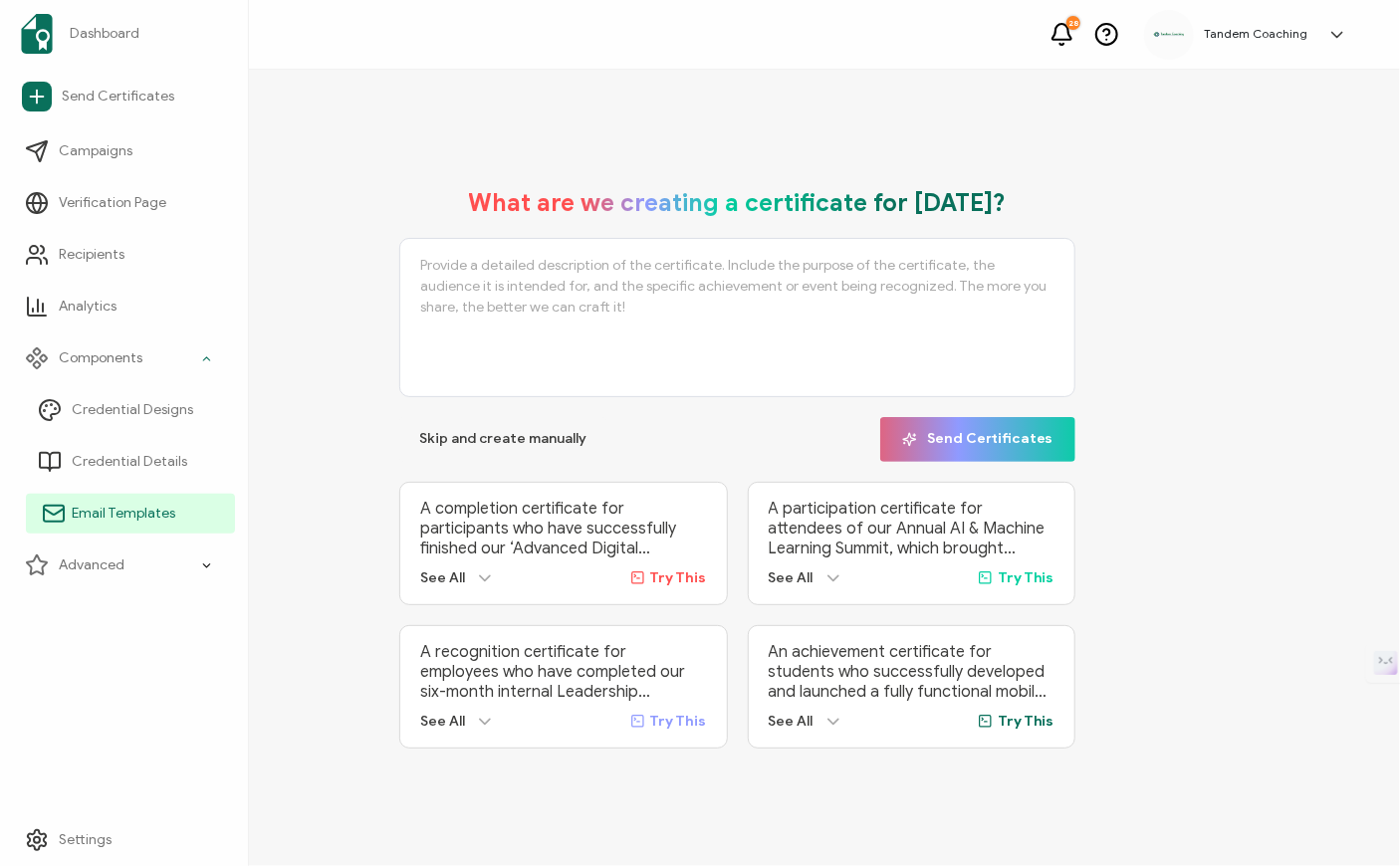 click on "Email Templates" at bounding box center [130, 514] 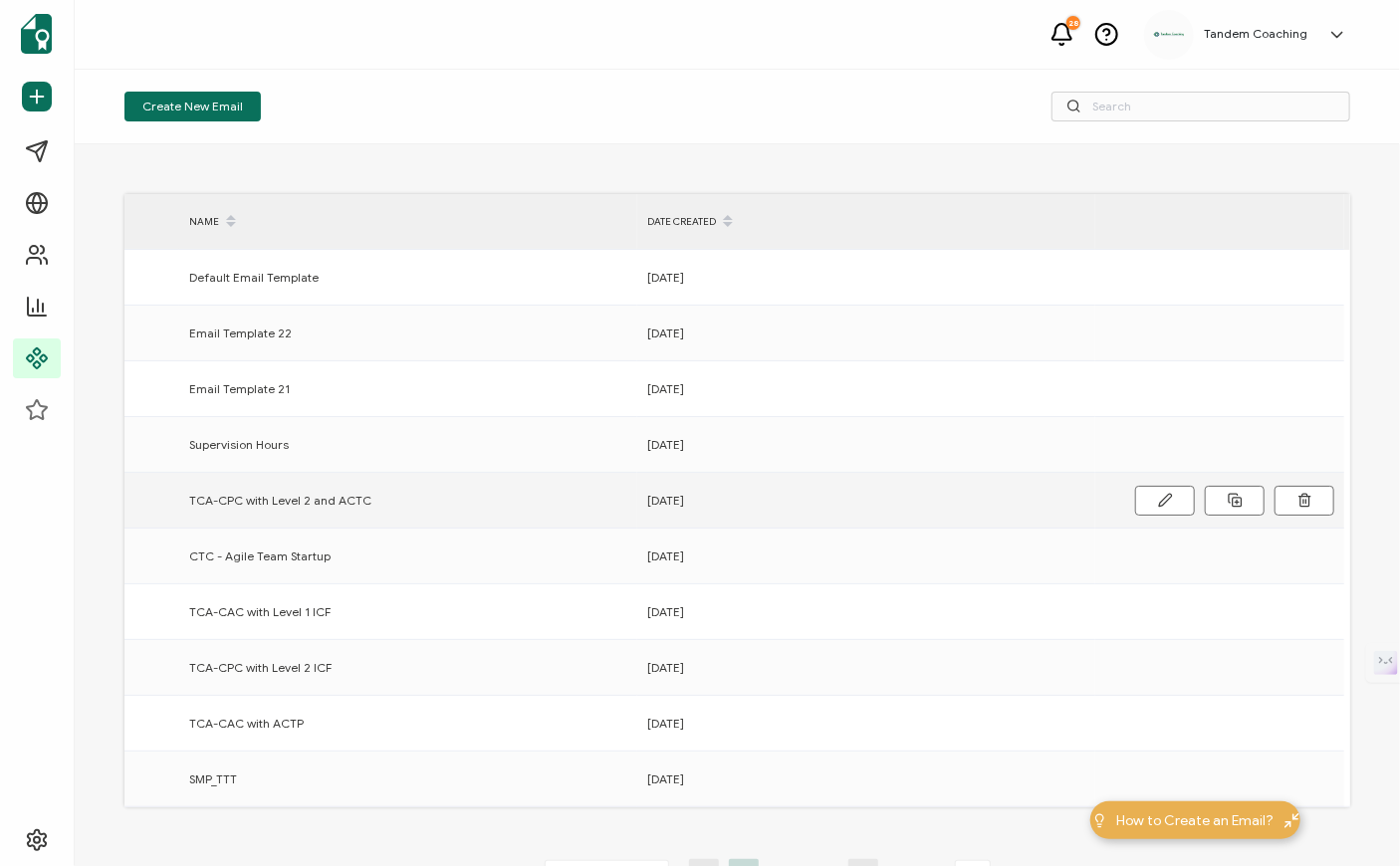 click on "TCA-CPC with Level 2 and ACTC" at bounding box center (408, 500) 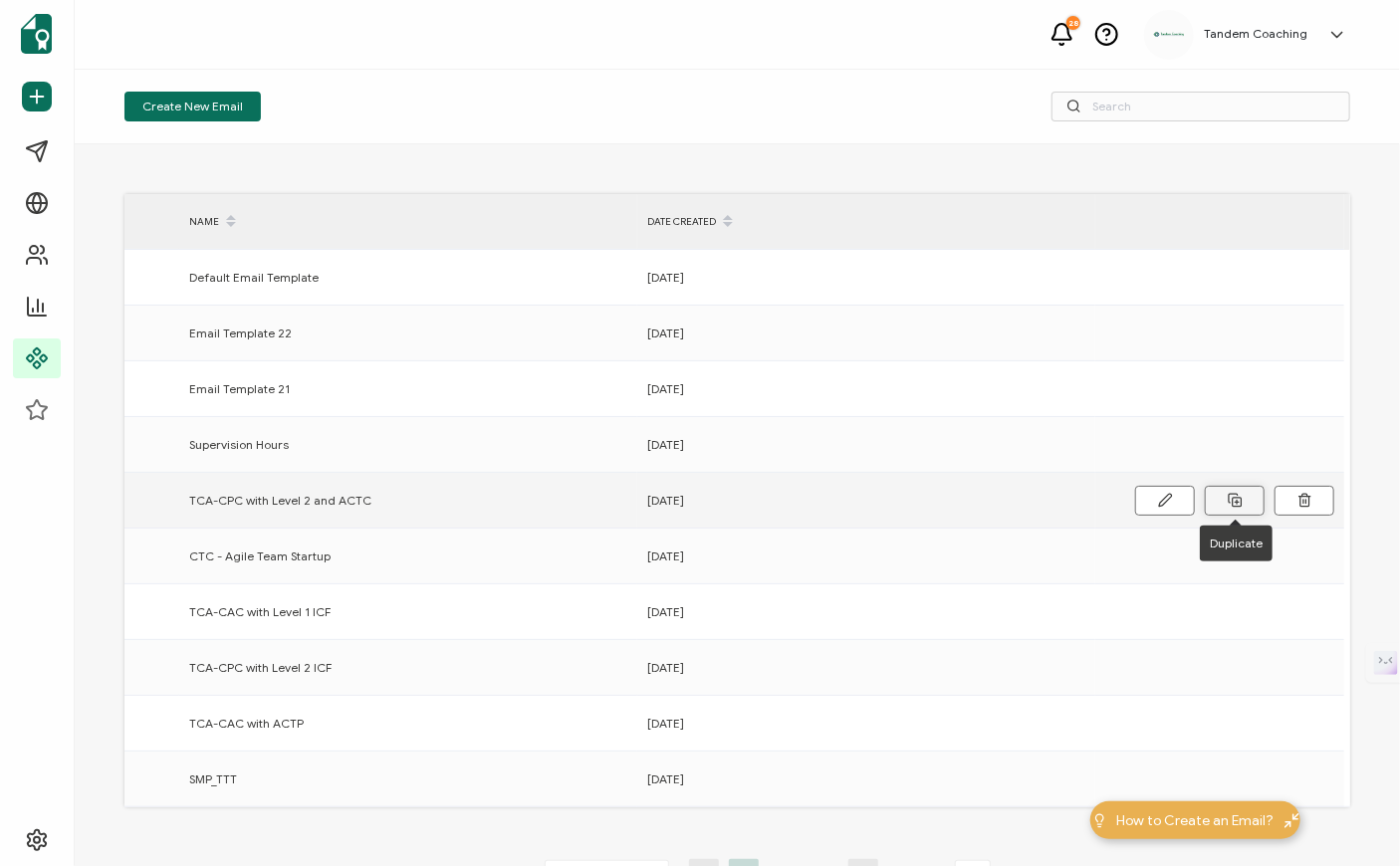 click 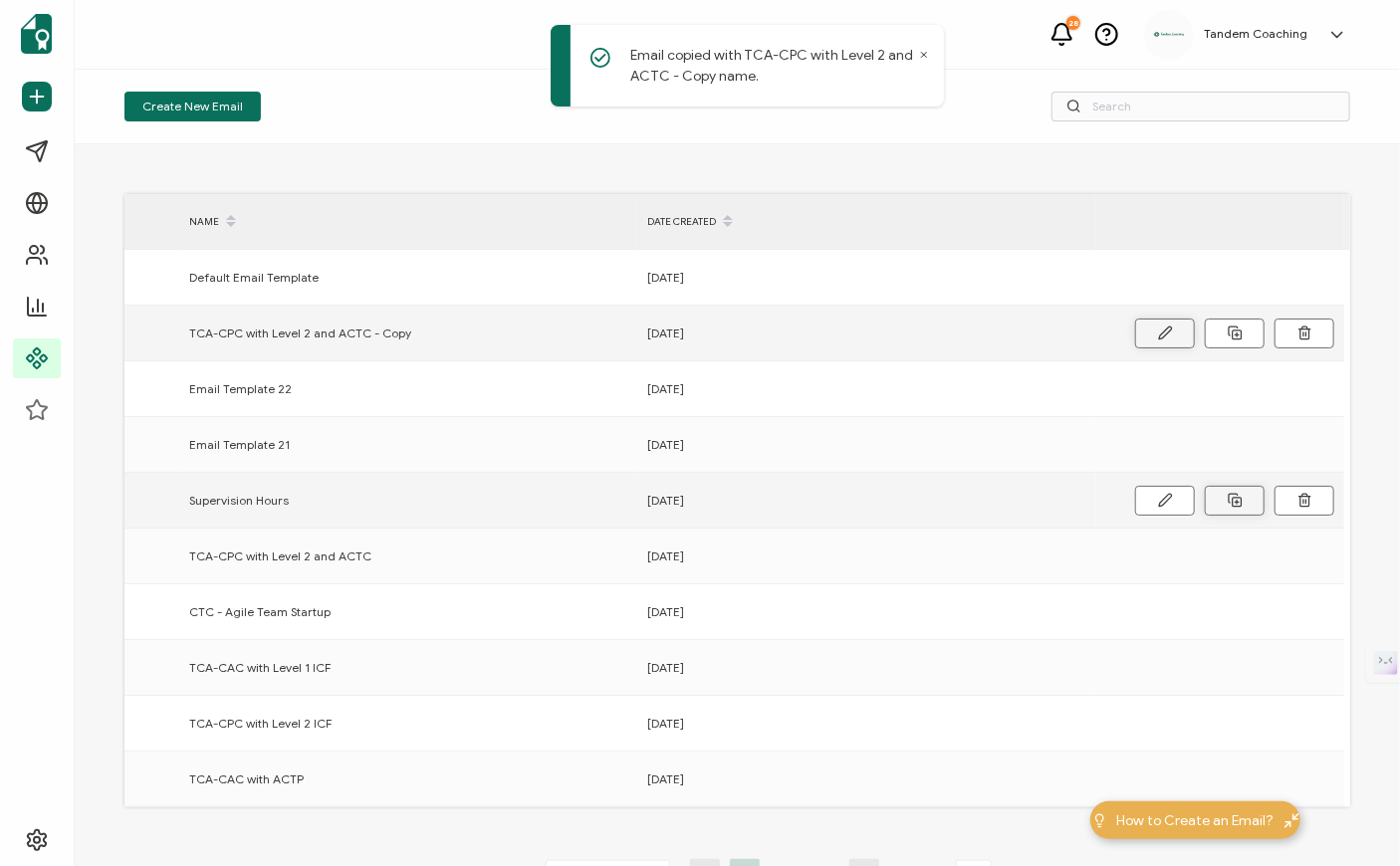 click 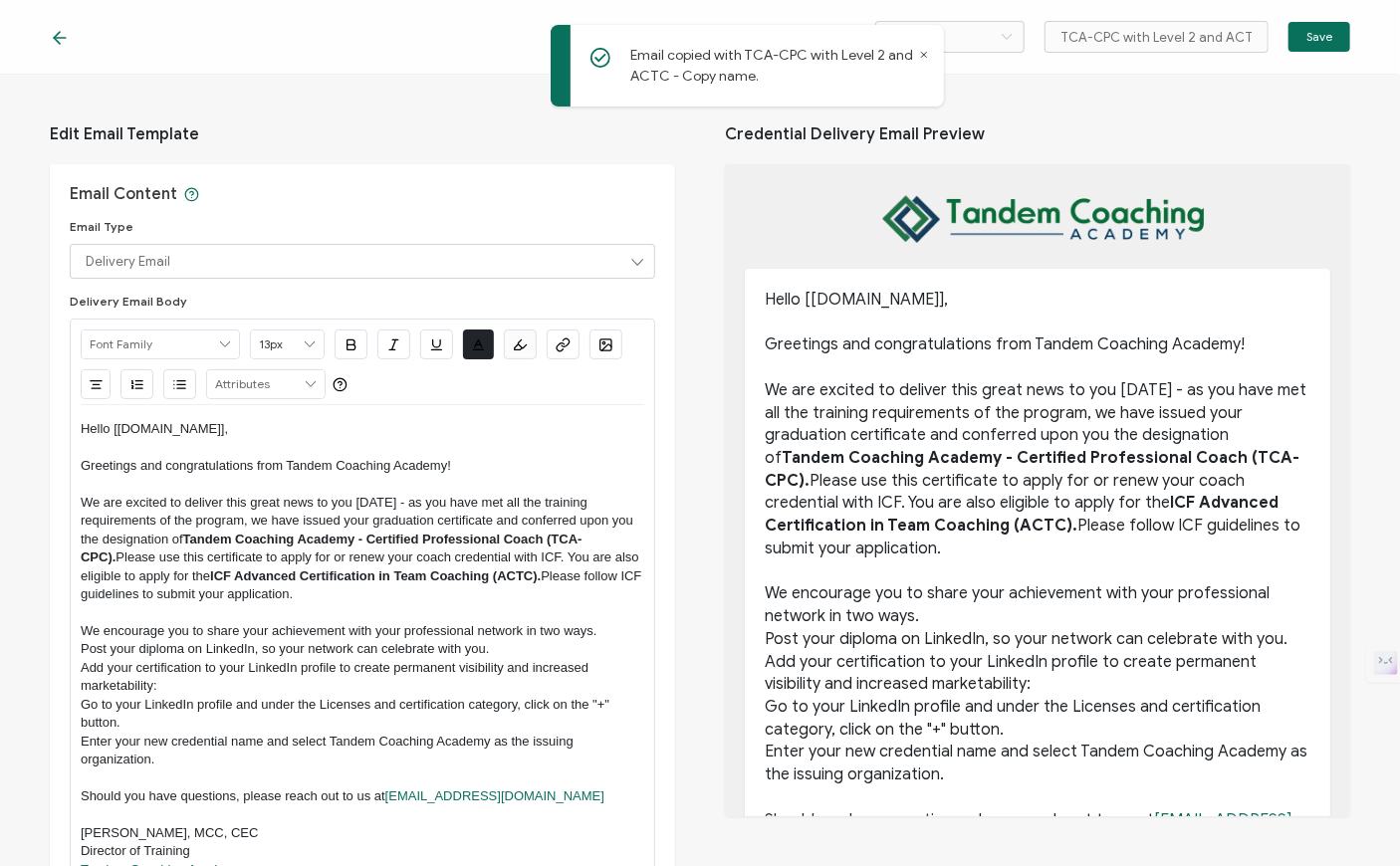 click 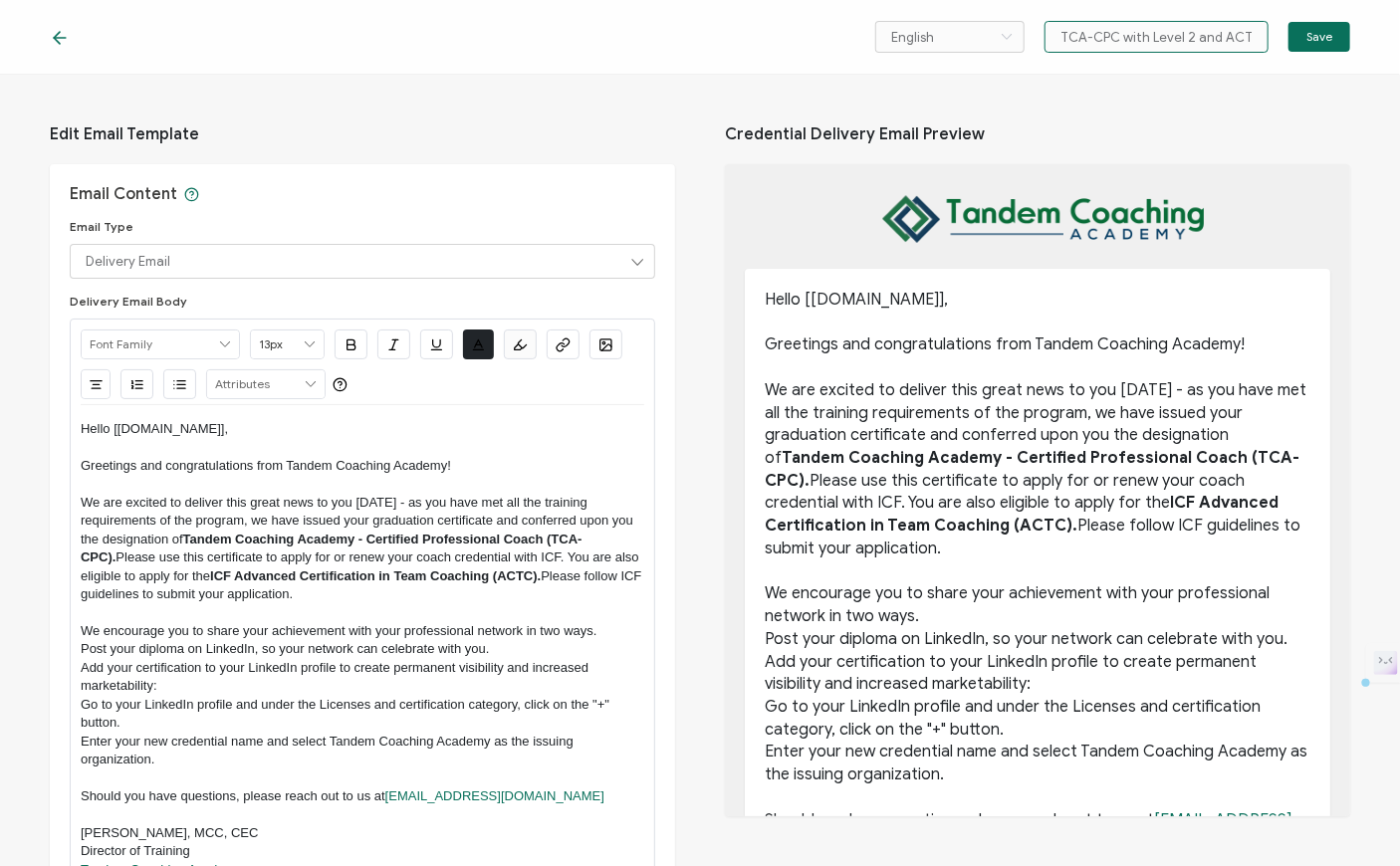 drag, startPoint x: 1223, startPoint y: 37, endPoint x: 998, endPoint y: -7, distance: 229.26186 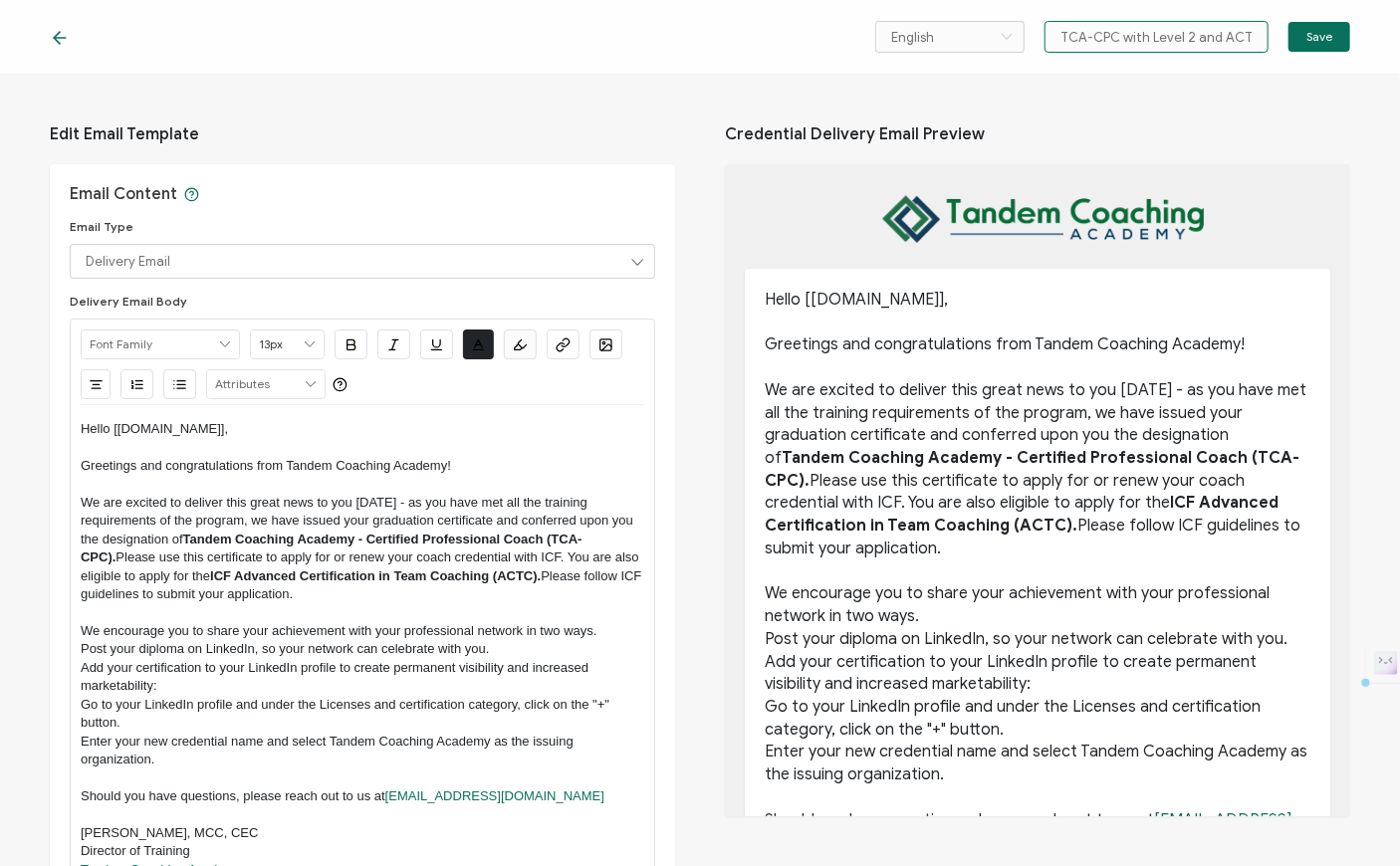 click on "English Bahasa indonesia Deutsch English Español Français Italiano Magyar Português Polskie русский Türkçe 中文 عربى हिंदी বাংলা اردو 日本人 සිංහල   TCA-CPC with Level 2 and ACTC - Copy   Save
Edit Email Template
Email Content
Email Type
Delivery Email Delivery Email Expiration Email Update Email
Delivery Email Body
Alright Sans [PERSON_NAME] Archivo Black Arial Arimo Blinker Caveat Charm Charmonman Cinzel EB Garamond [PERSON_NAME] Sans [PERSON_NAME] Great Vibes Grenze [PERSON_NAME] Grotesk Inconsolata Josefin Sans Kolektif House Kufam Lato Libre Caslon Text [PERSON_NAME] Lugrasimo Markazi Text Merienda [PERSON_NAME] [PERSON_NAME] [PERSON_NAME] Sans [PERSON_NAME] Serif Nunito Open Sans Open Sans Condensed Orbitron [PERSON_NAME] Display Poppins" at bounding box center [700, 433] 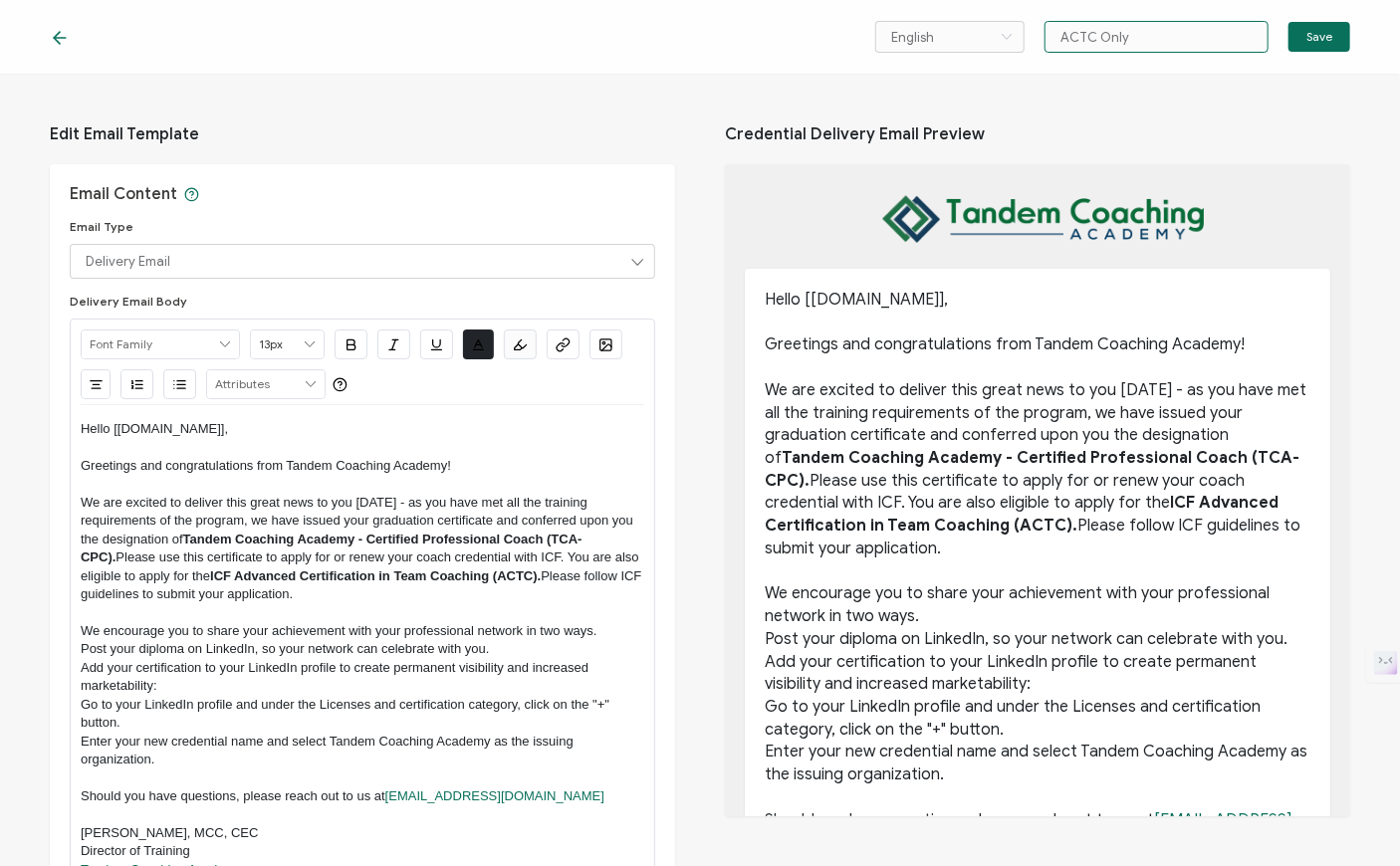 type on "ACTC Only" 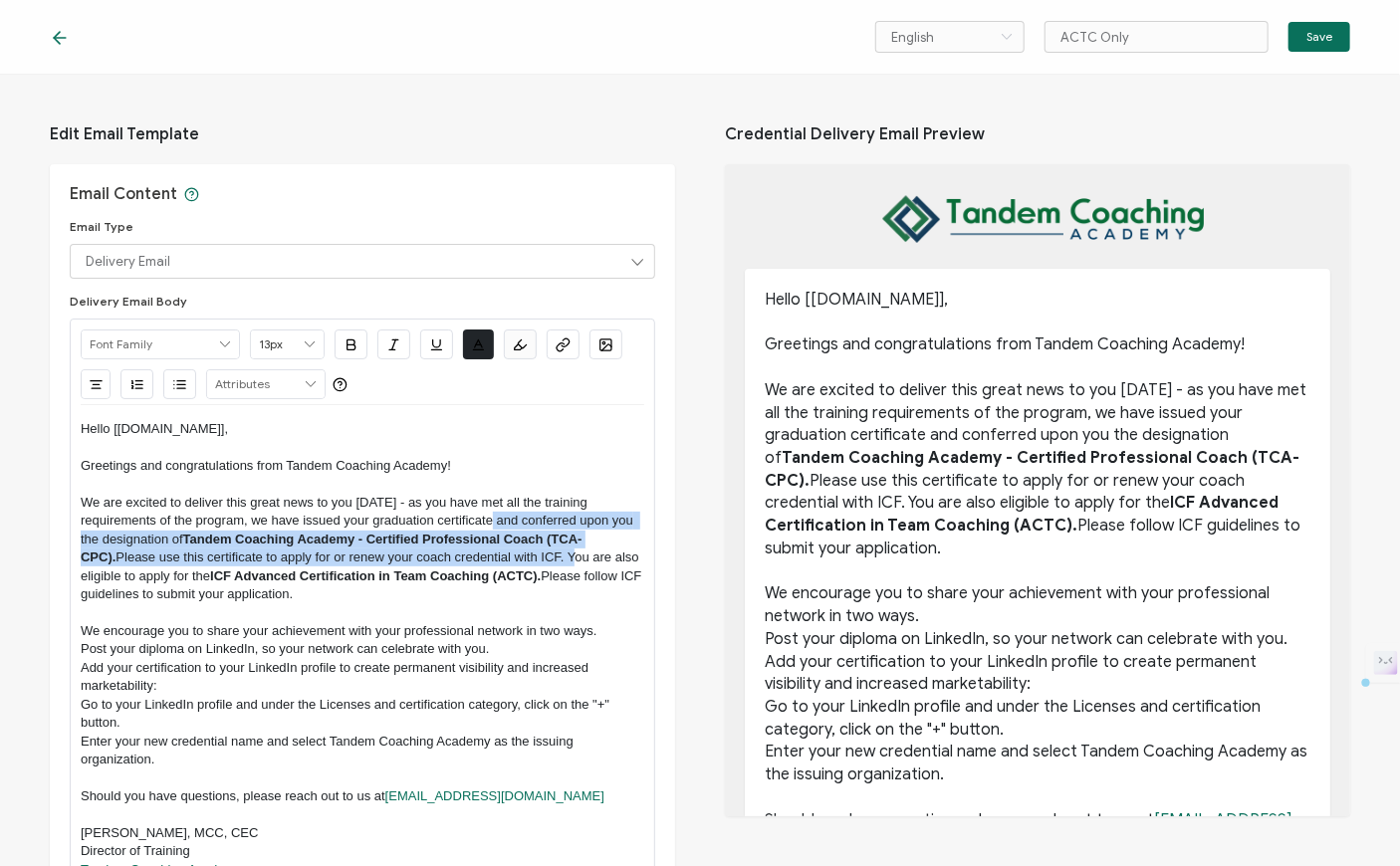 drag, startPoint x: 498, startPoint y: 521, endPoint x: 571, endPoint y: 548, distance: 77.83315 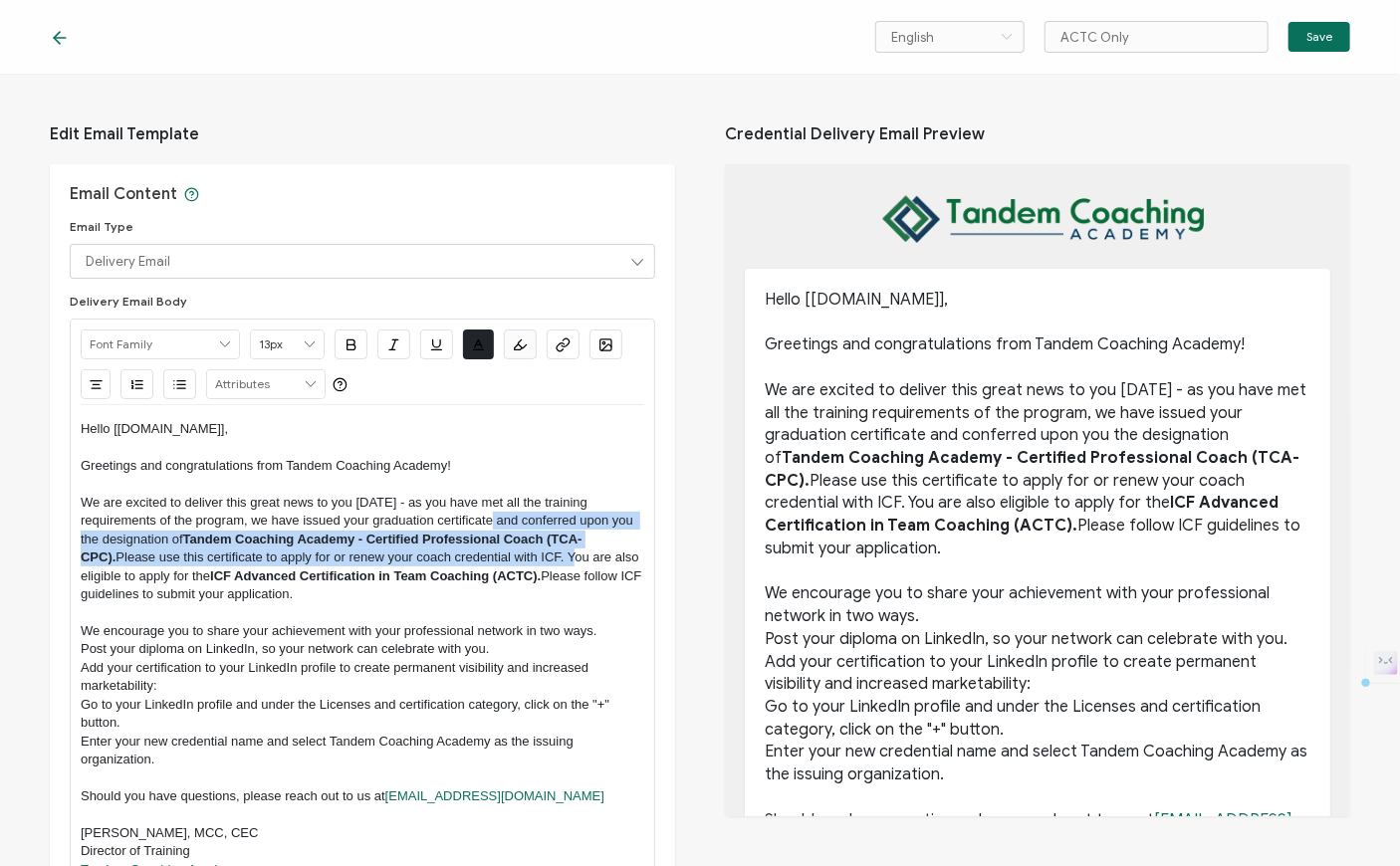click on "We are excited to deliver this great news to you [DATE] - as you have met all the training requirements of the program, we have issued your graduation certificate and conferred upon you the designation of  Tandem Coaching Academy - Certified Professional Coach (TCA-CPC).  Please use this certificate to apply for or renew your coach credential with ICF. You are also eligible to apply for the  ICF Advanced Certification in Team Coaching (ACTC).  Please follow ICF guidelines to submit your application." at bounding box center [362, 548] 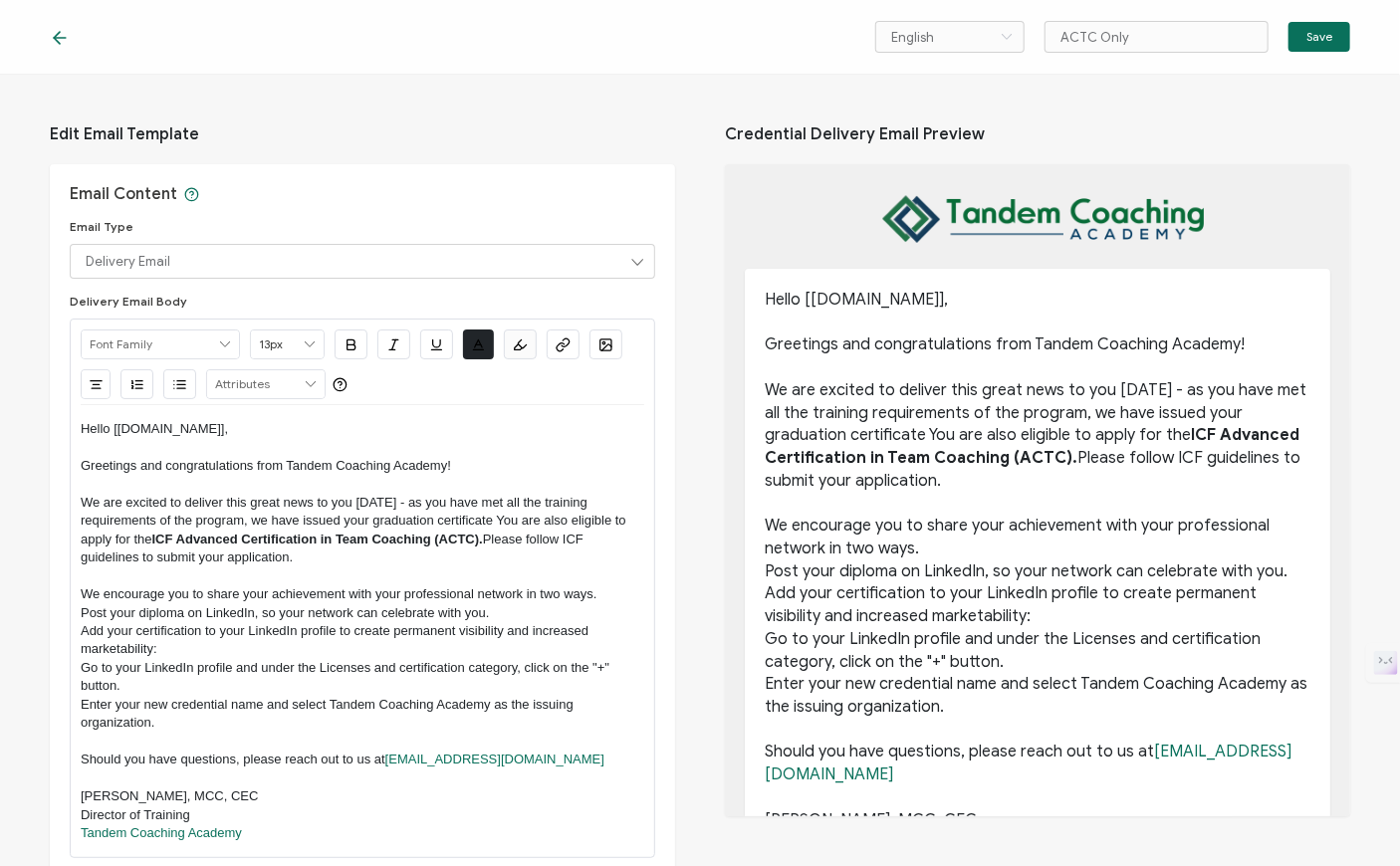 type 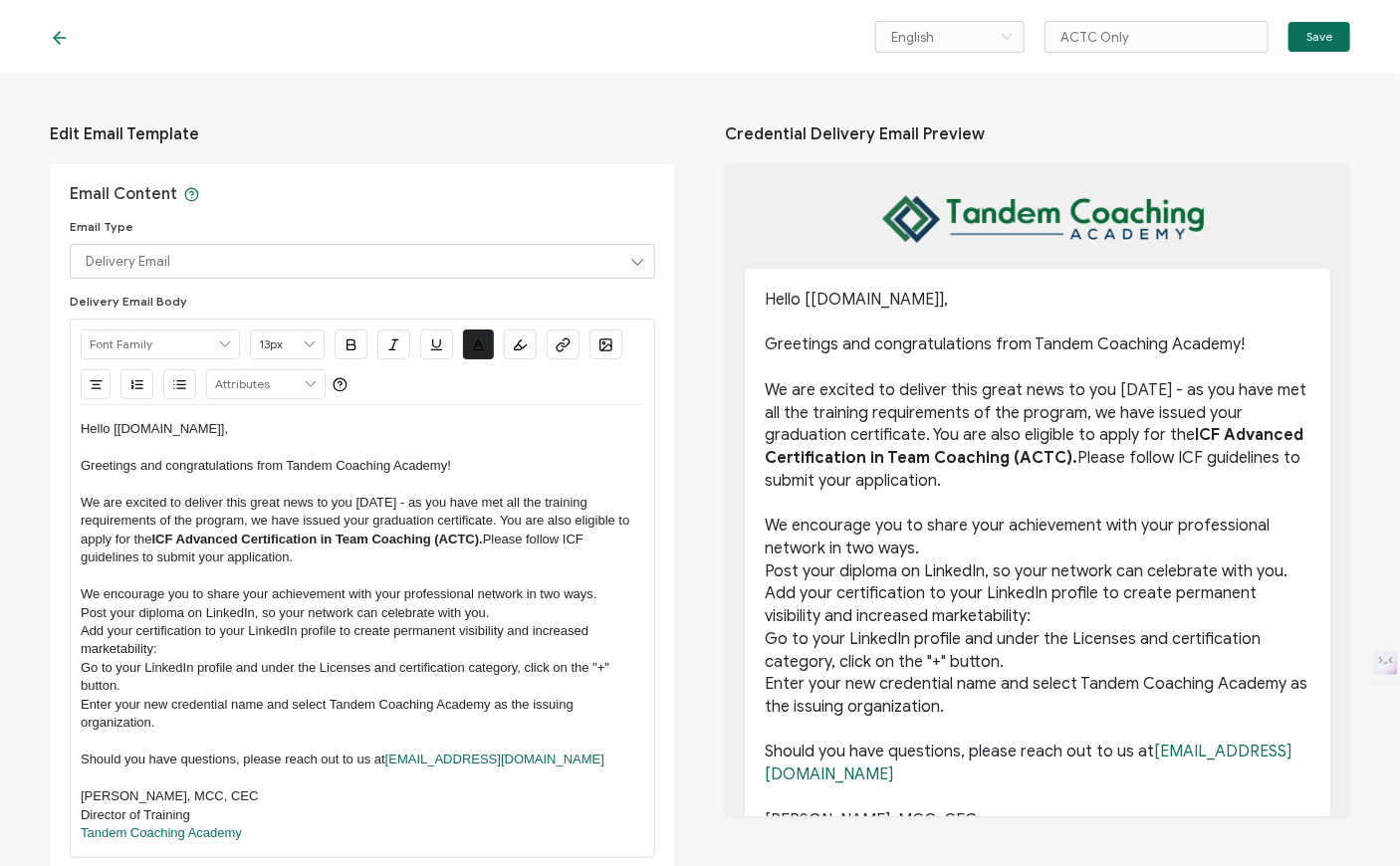 click on "We are excited to deliver this great news to you [DATE] - as you have met all the training requirements of the program, we have issued your graduation certificate. You are also eligible to apply for the  ICF Advanced Certification in Team Coaching (ACTC).  Please follow ICF guidelines to submit your application." at bounding box center (362, 531) 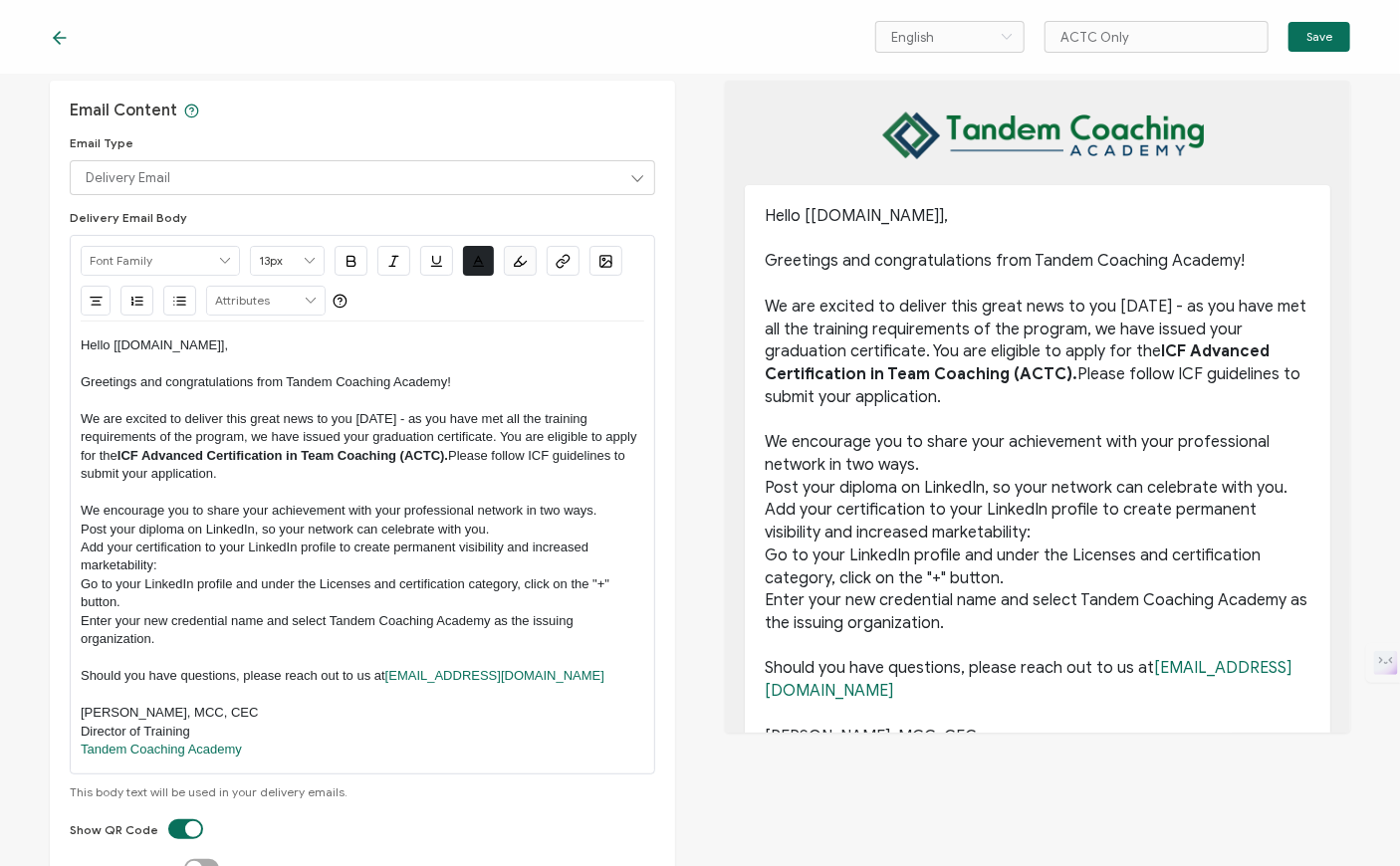 scroll, scrollTop: 0, scrollLeft: 0, axis: both 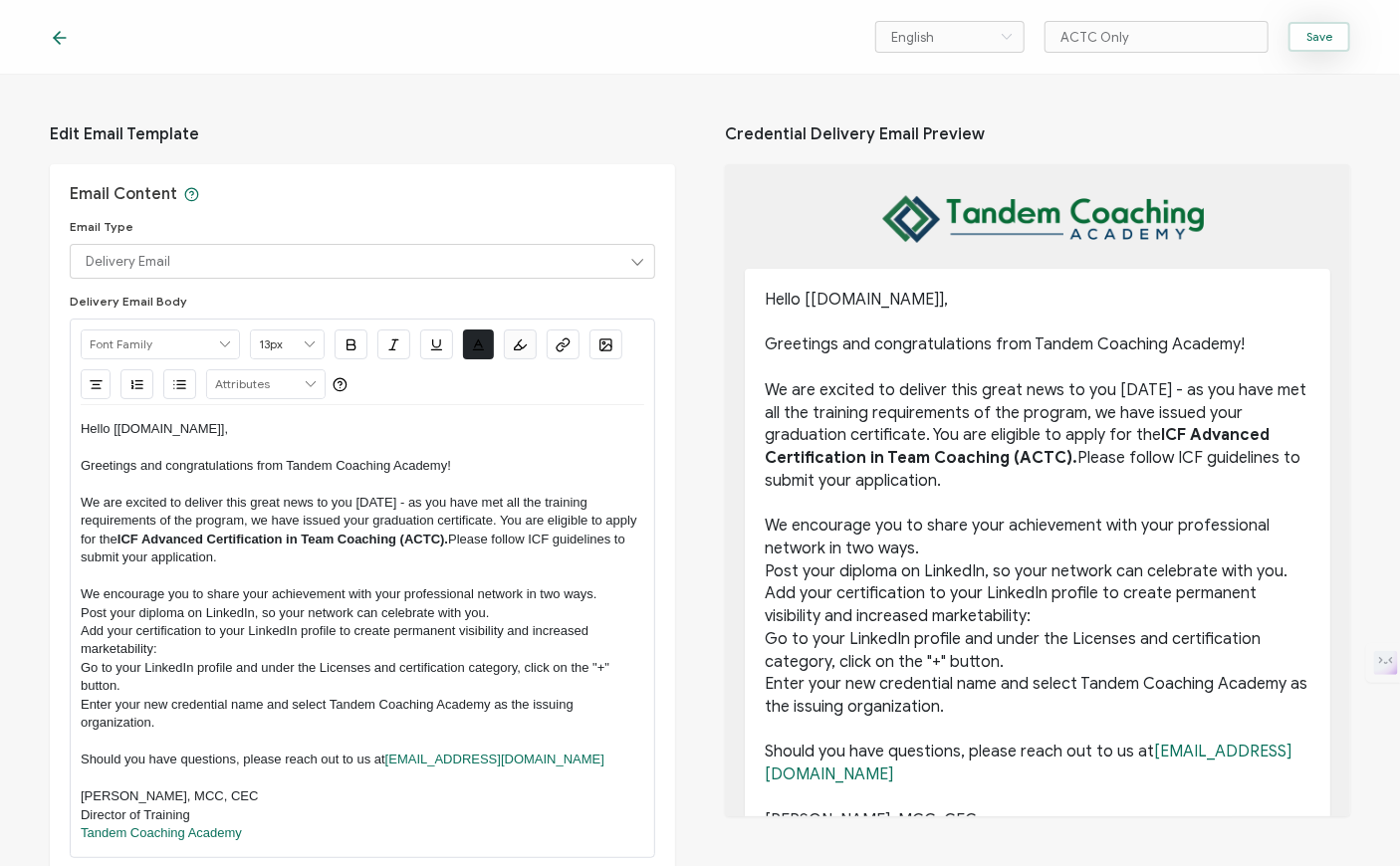 click on "Save" at bounding box center [1319, 37] 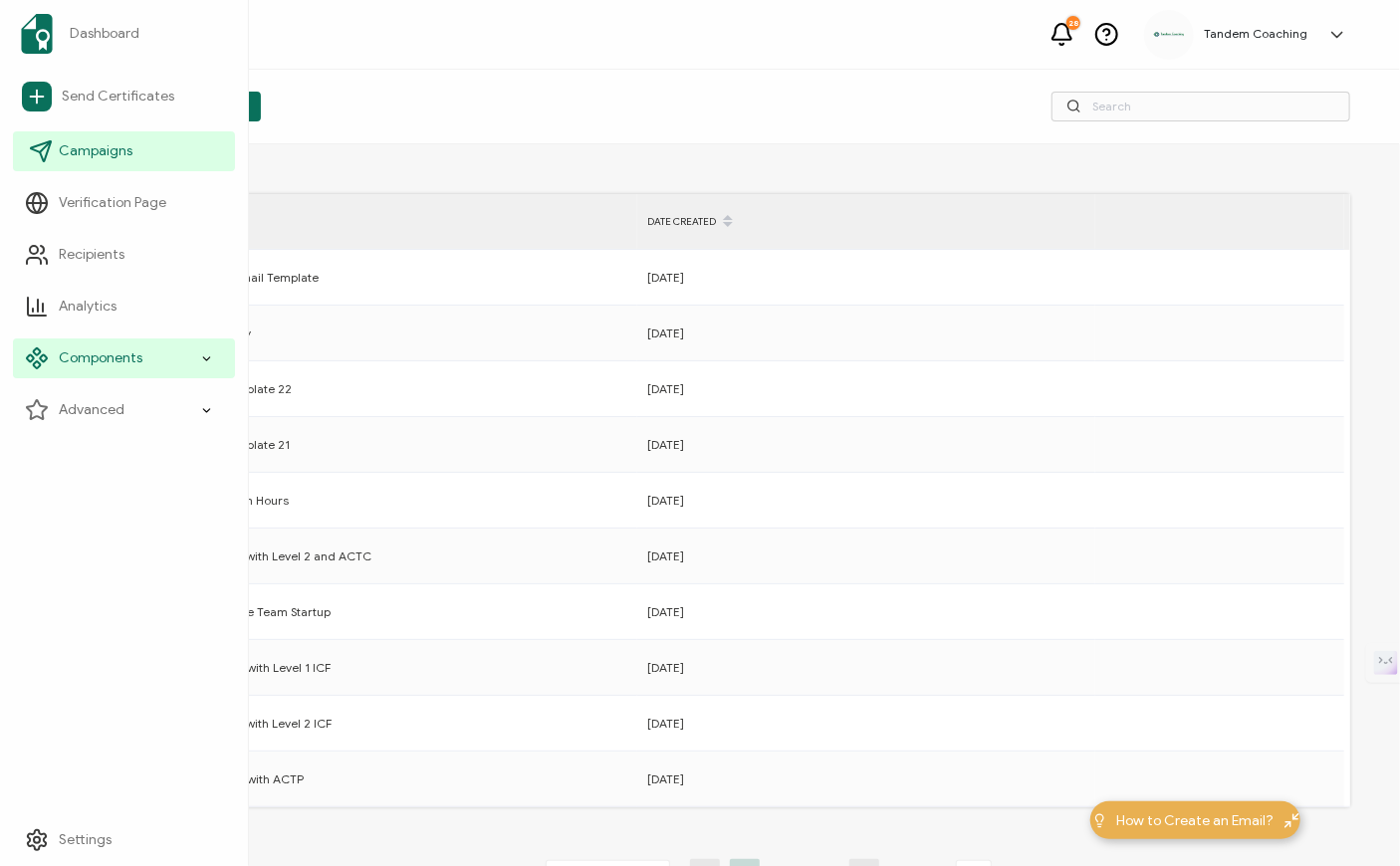 click on "Campaigns" at bounding box center (96, 151) 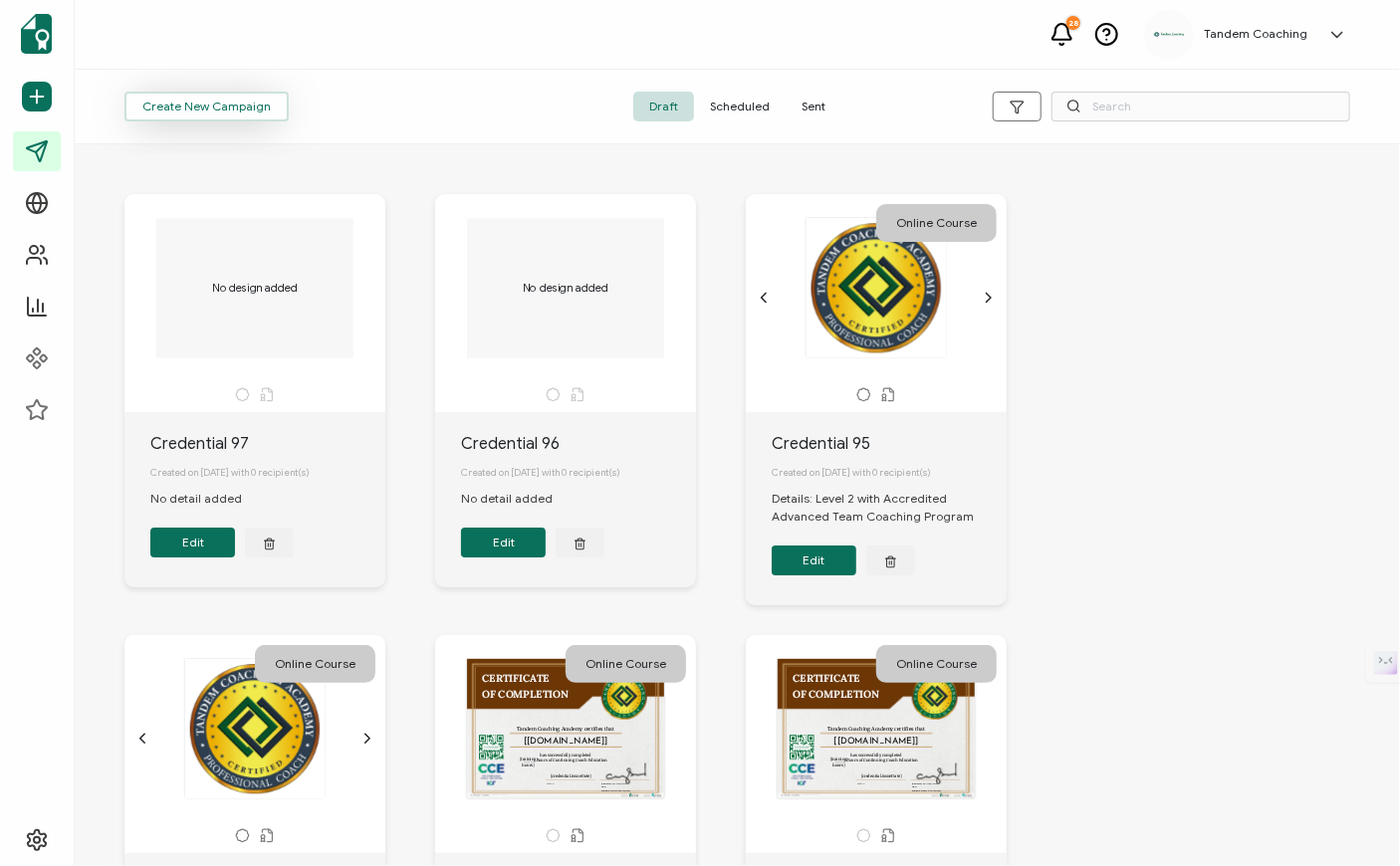click on "Create New Campaign" at bounding box center [206, 107] 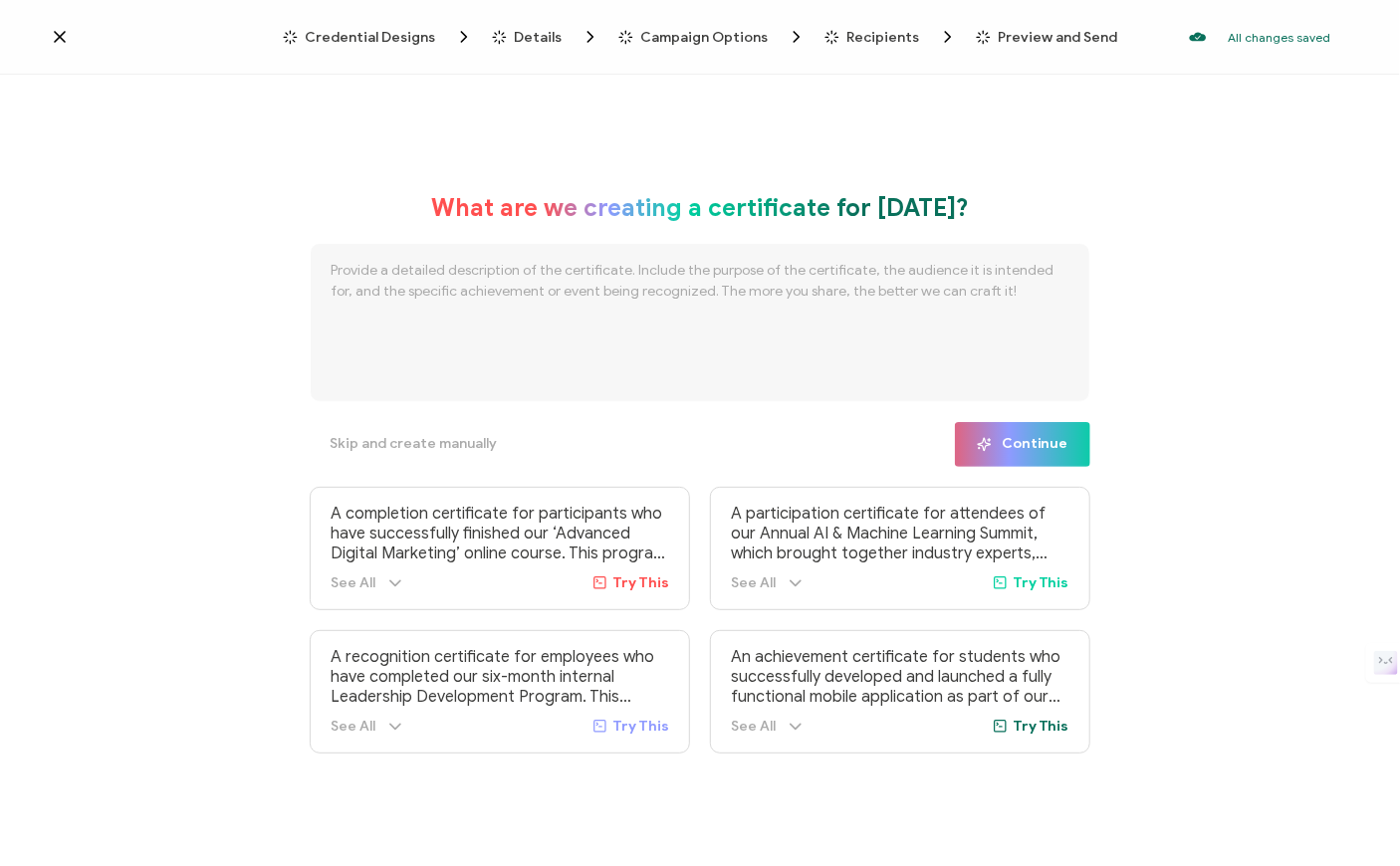 click 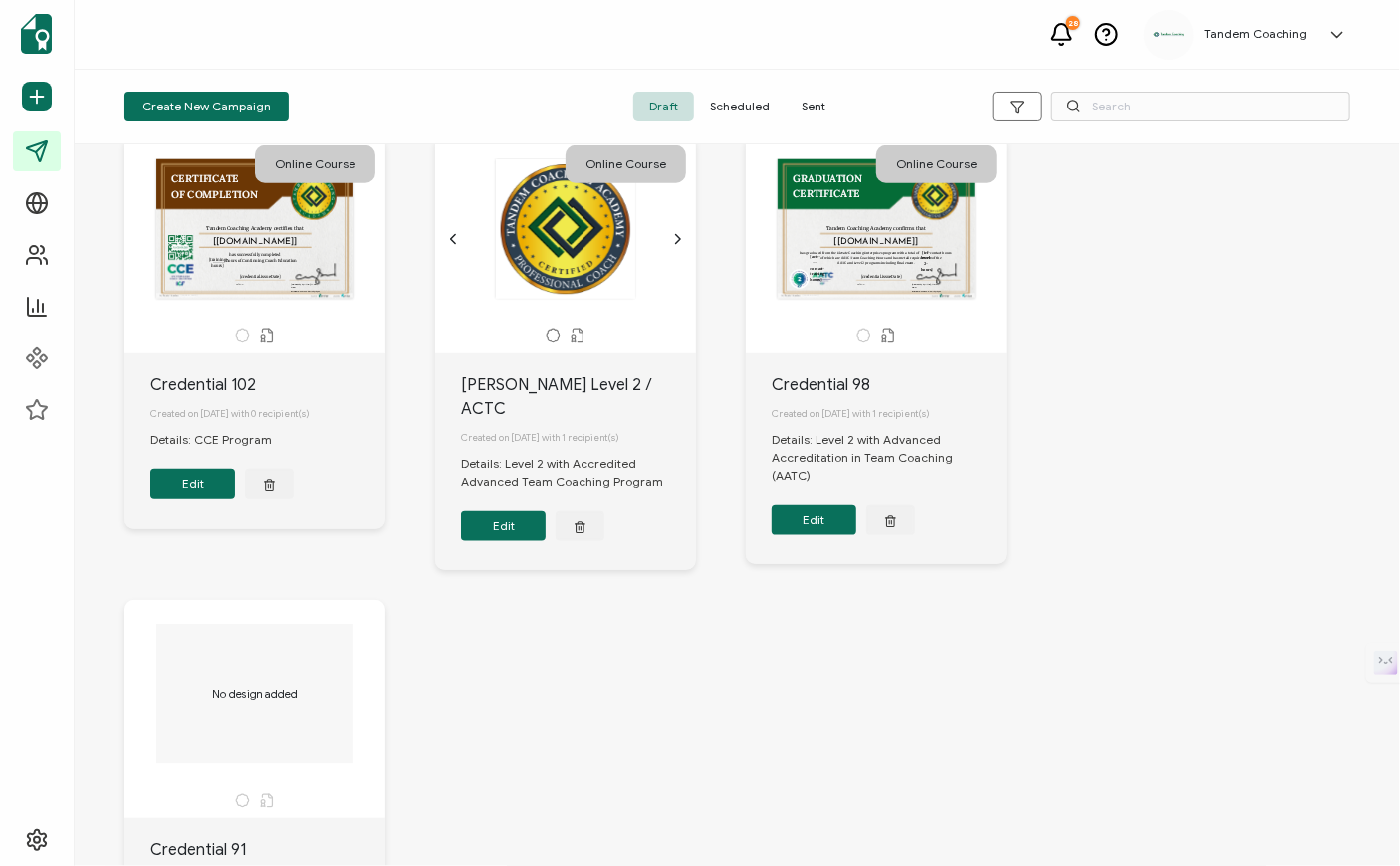 scroll, scrollTop: 926, scrollLeft: 0, axis: vertical 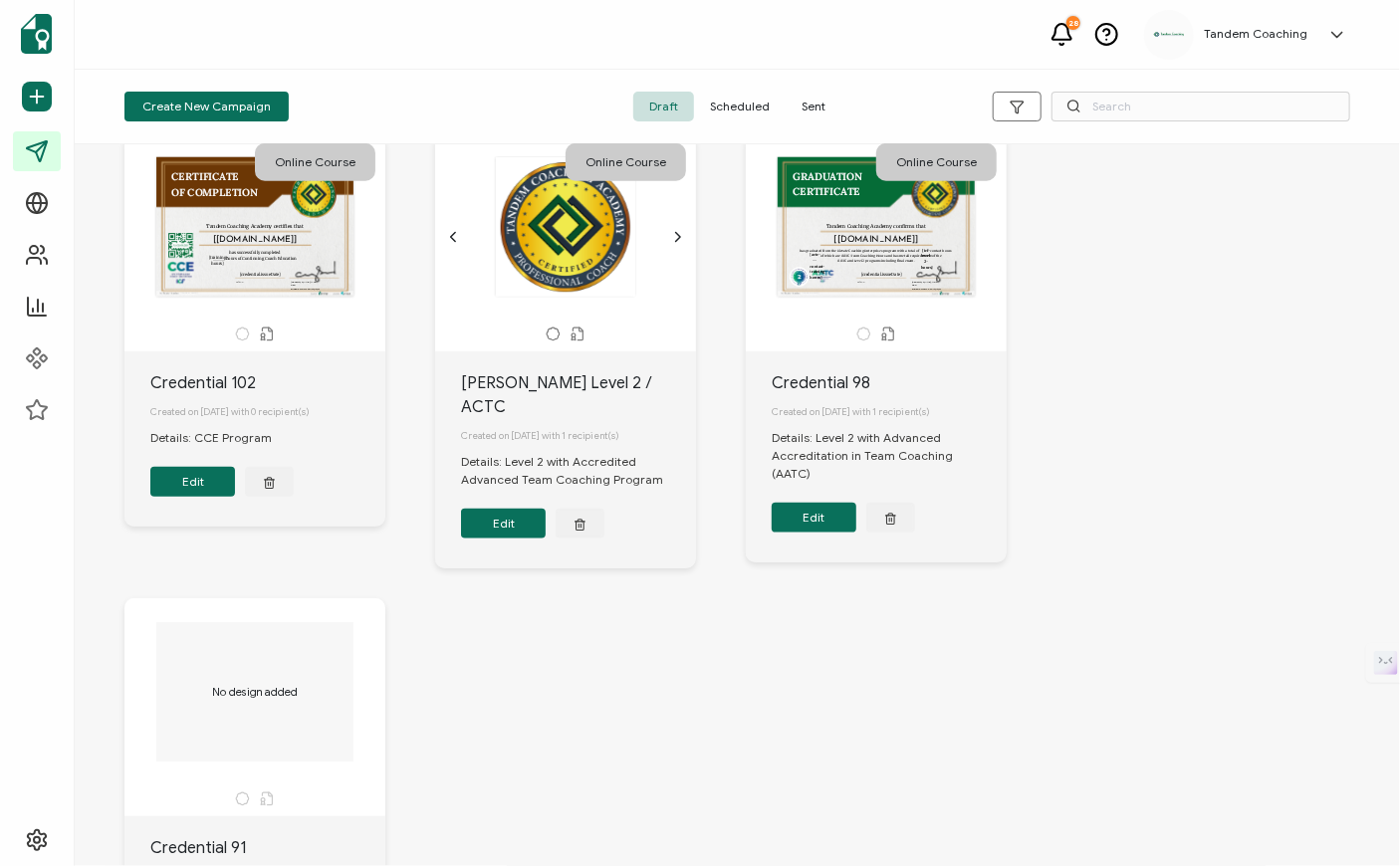 click on "[PERSON_NAME] Level 2 / ACTC" at bounding box center [579, 395] 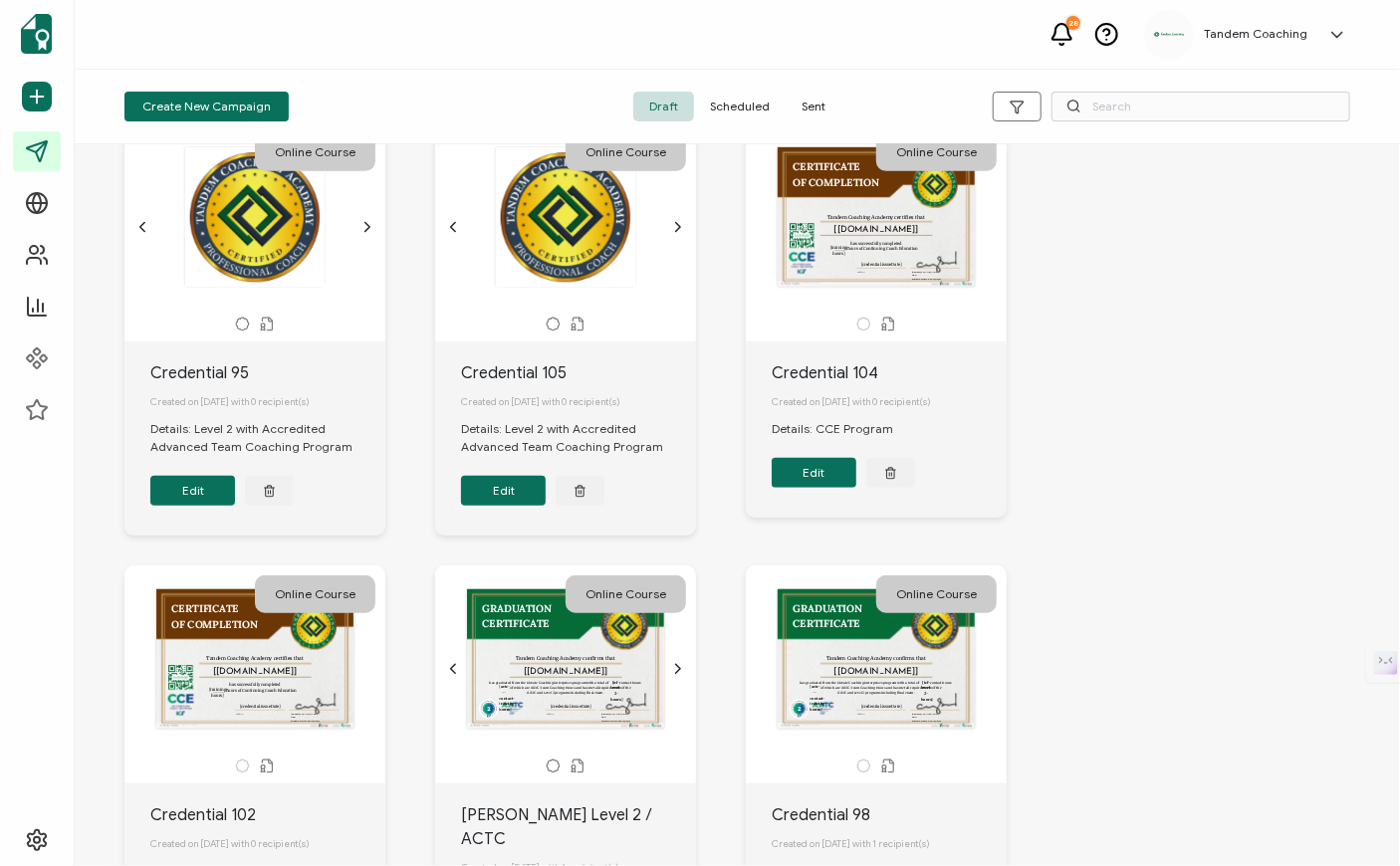 scroll, scrollTop: 0, scrollLeft: 0, axis: both 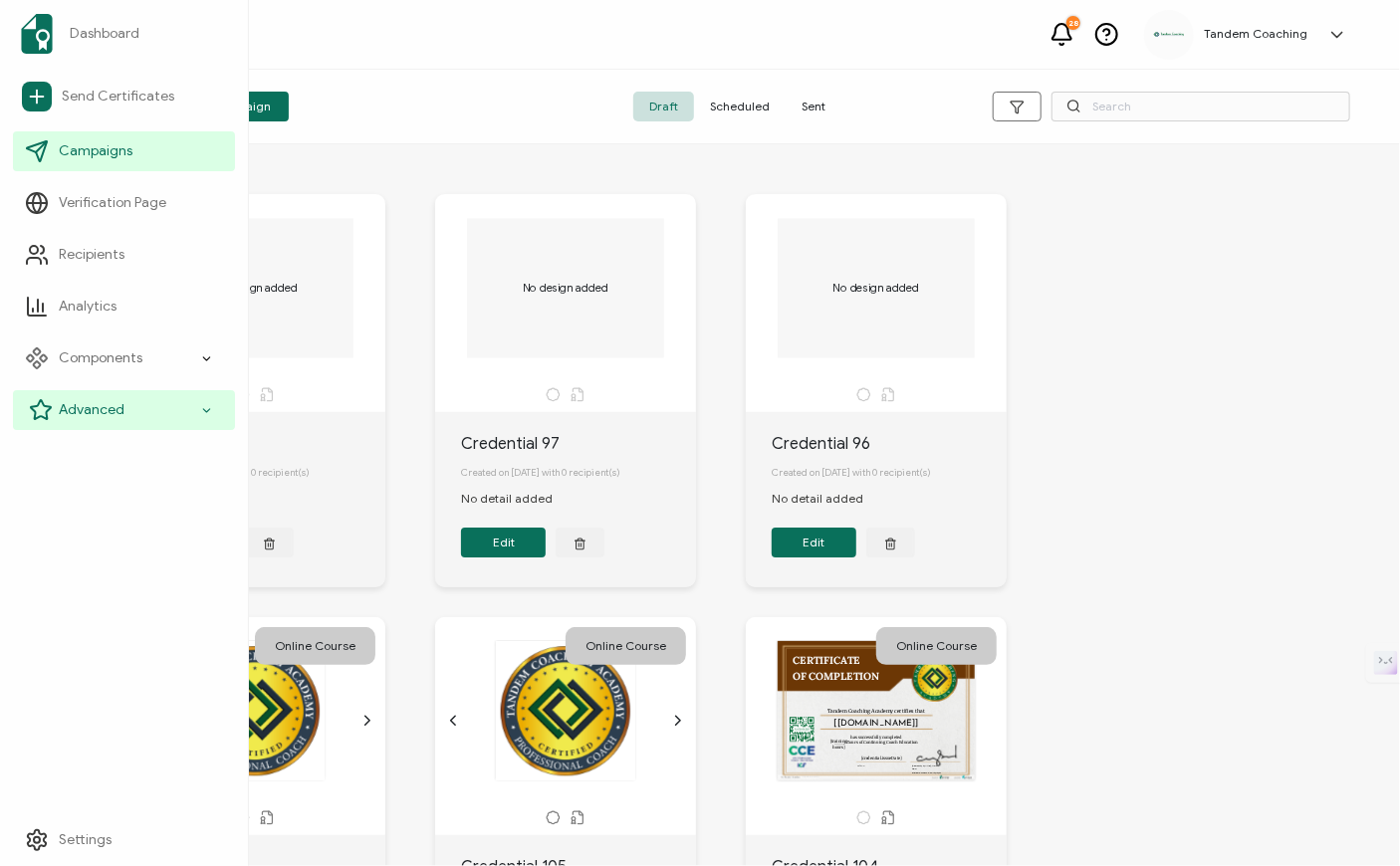click on "Advanced" at bounding box center [123, 410] 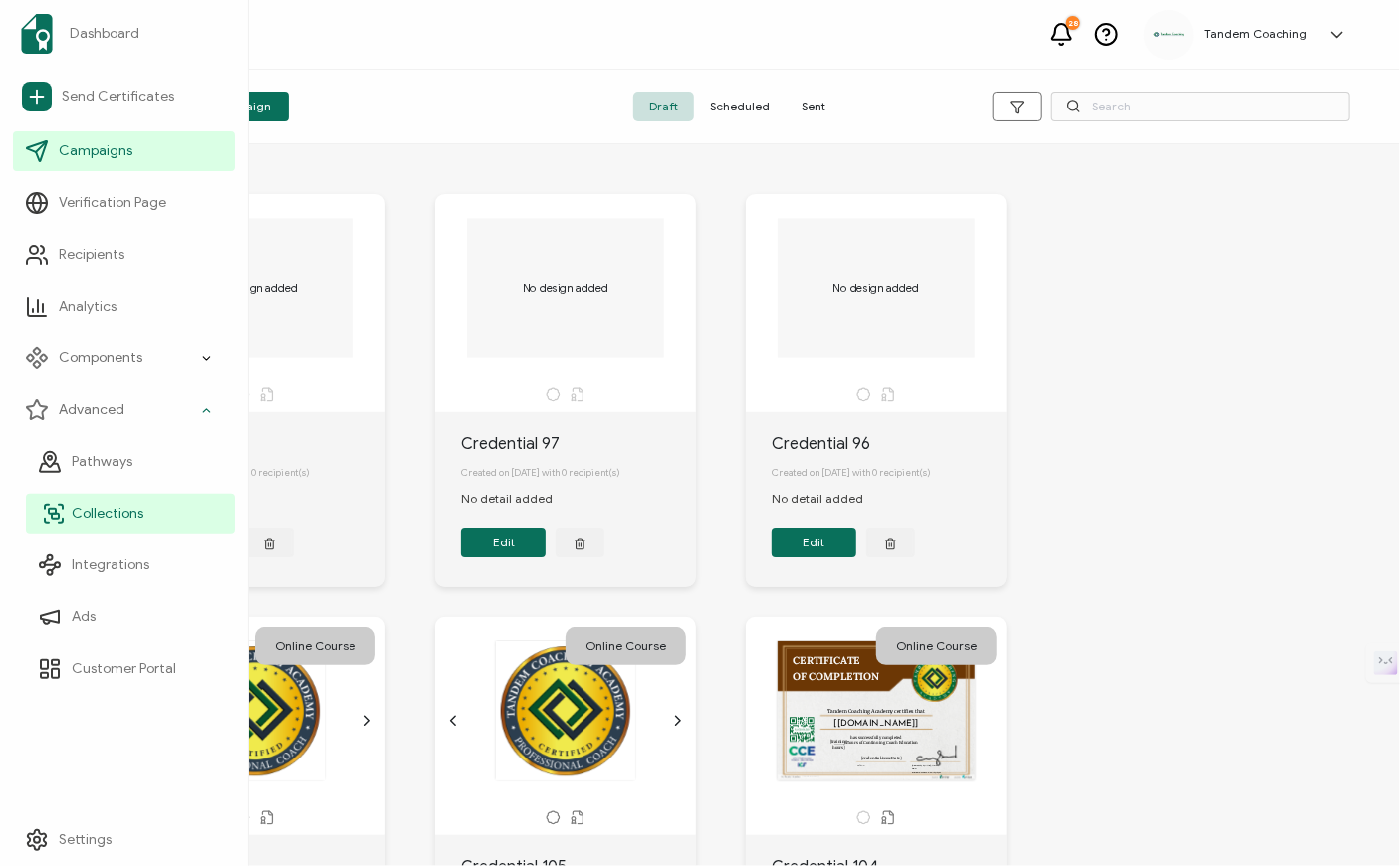 click on "Collections" at bounding box center [130, 514] 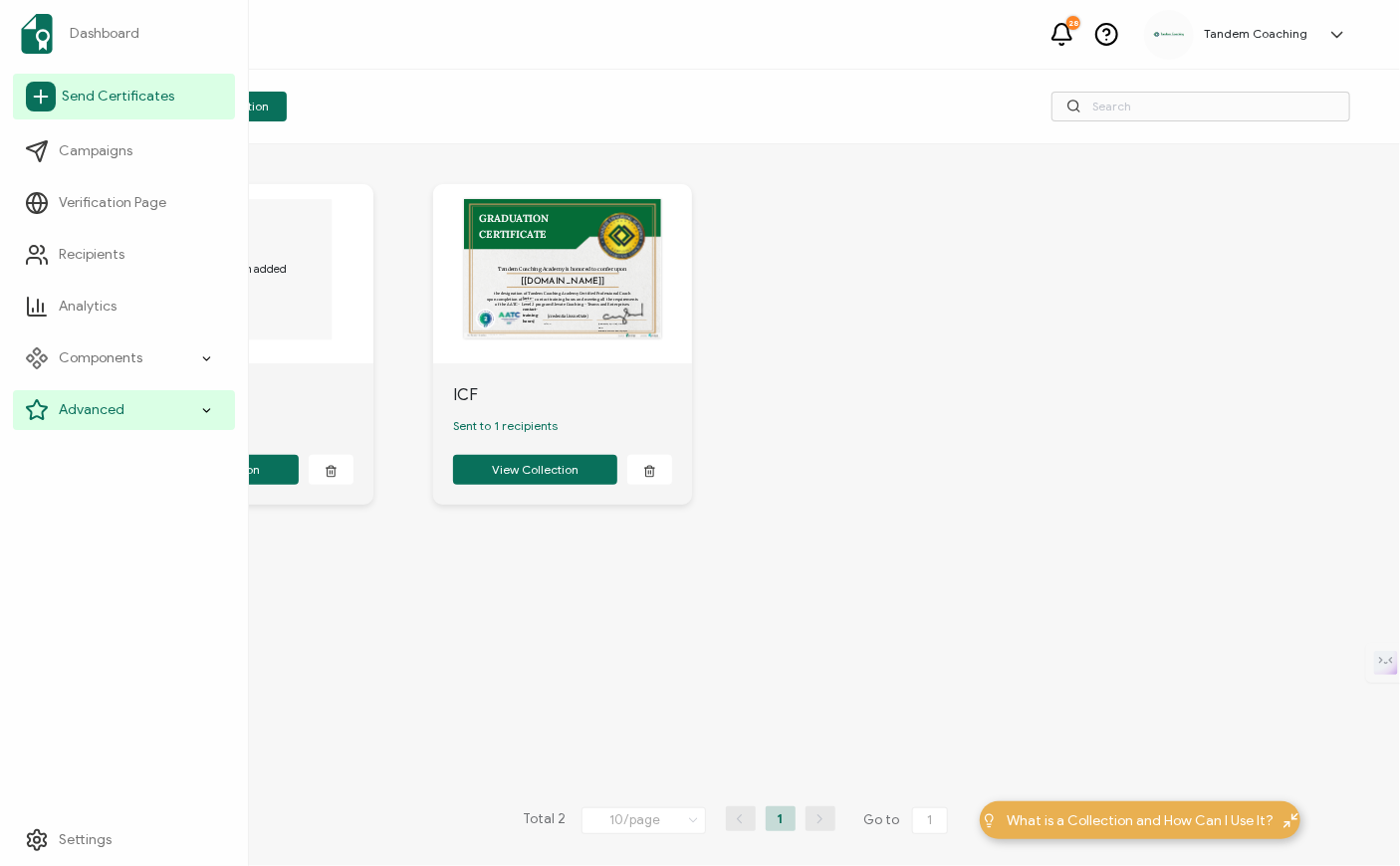 click on "Send Certificates" at bounding box center [117, 97] 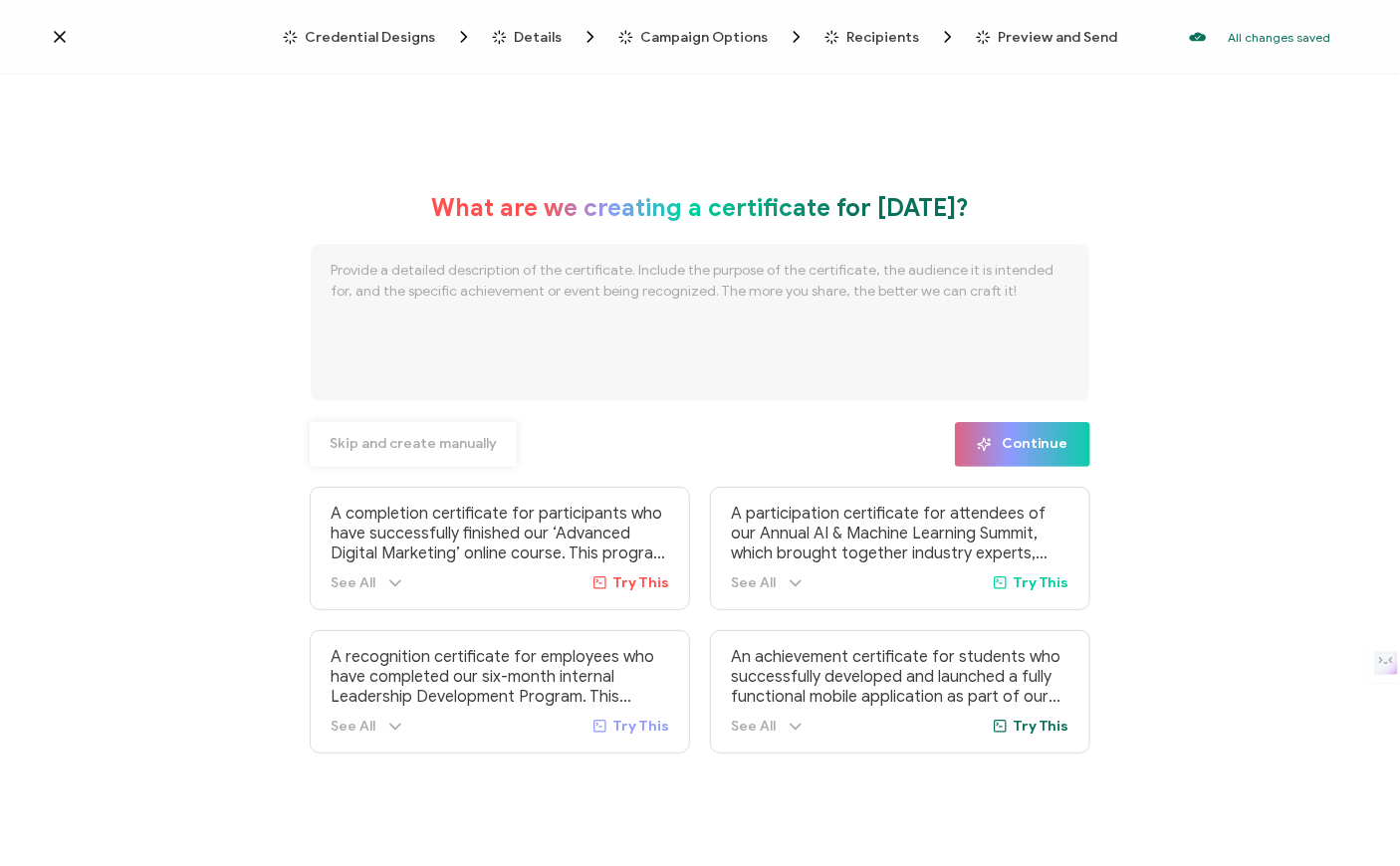 click on "Skip and create manually" at bounding box center (413, 444) 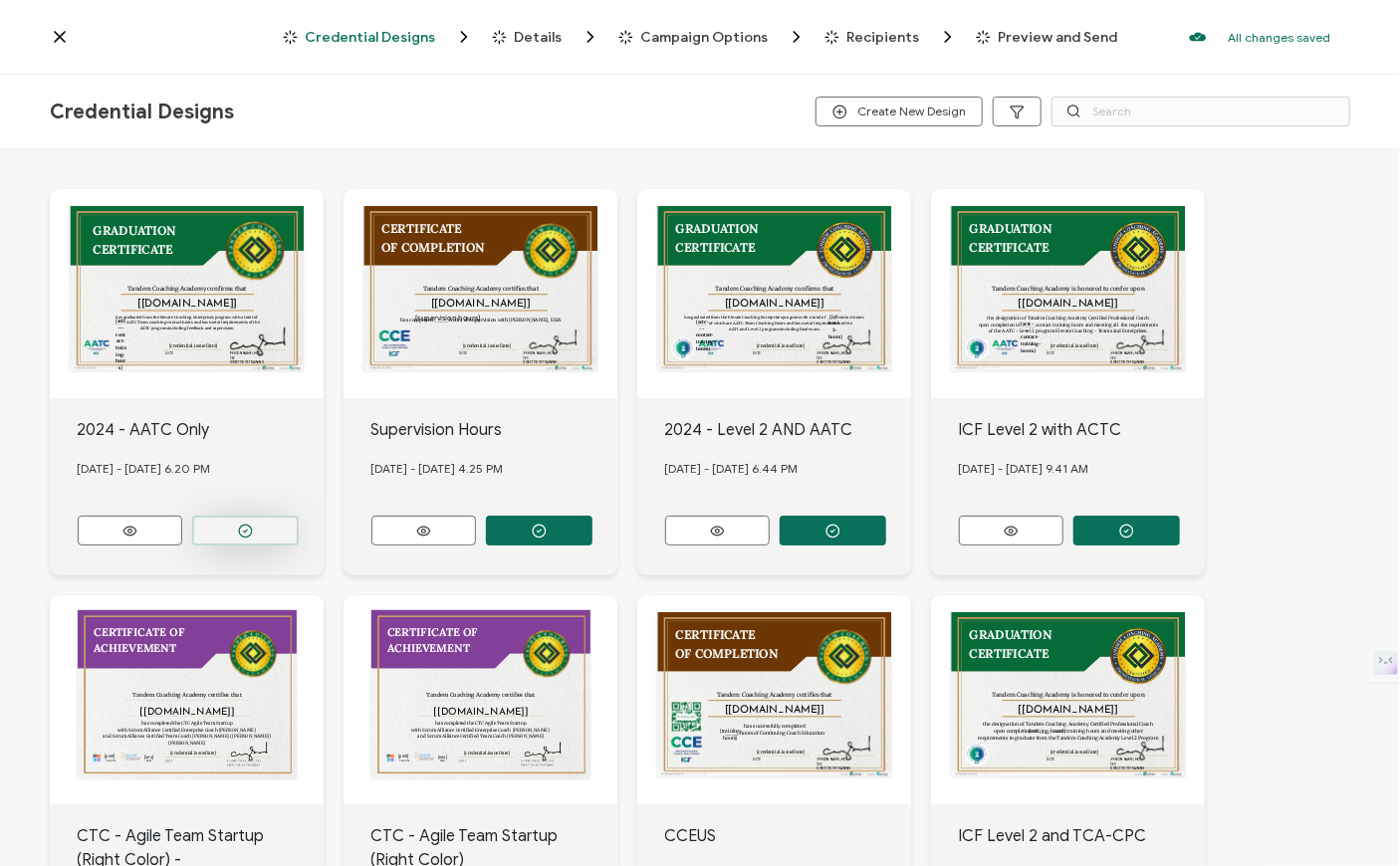 click at bounding box center [245, 531] 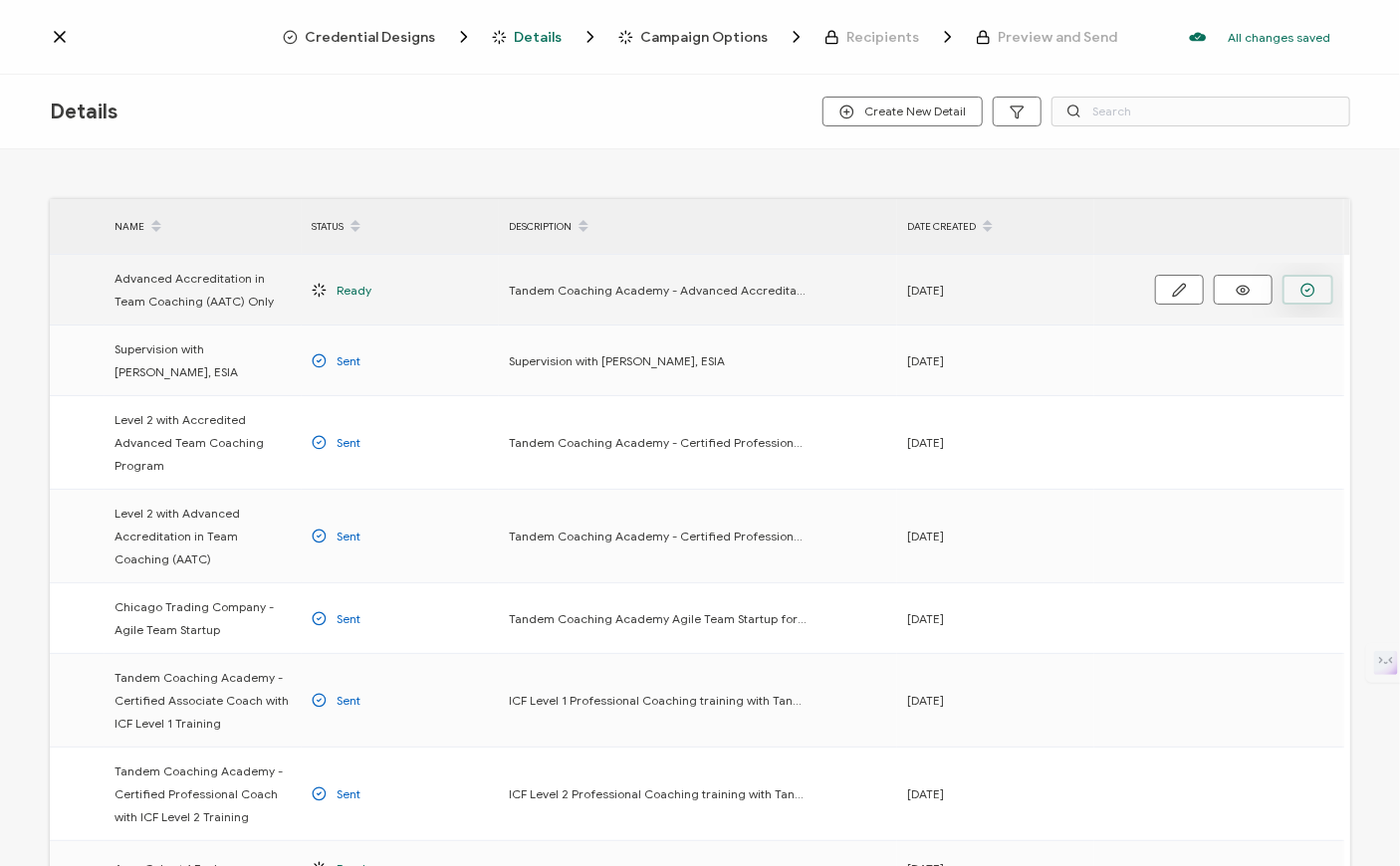 click 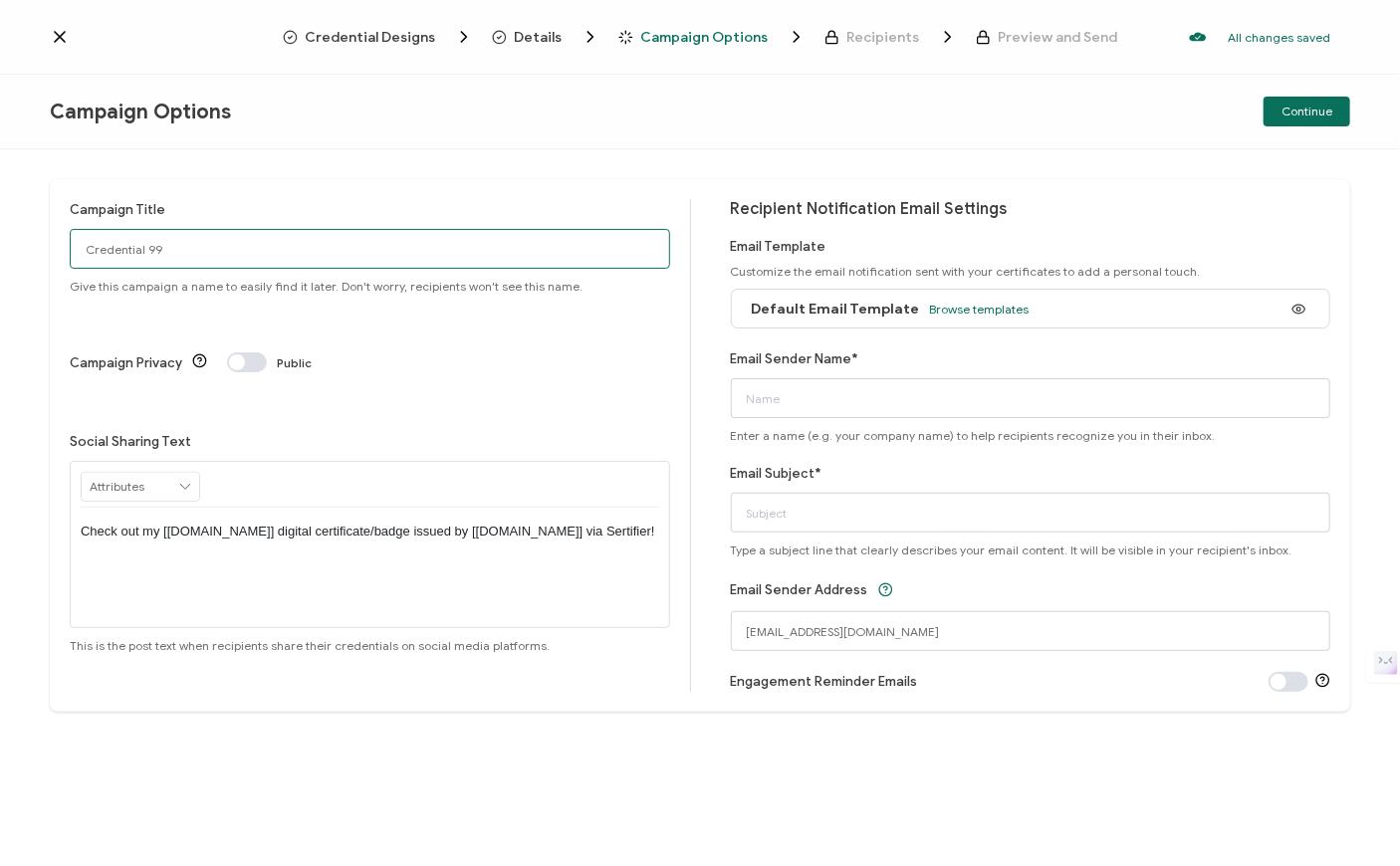 click on "Credential 99" at bounding box center [369, 249] 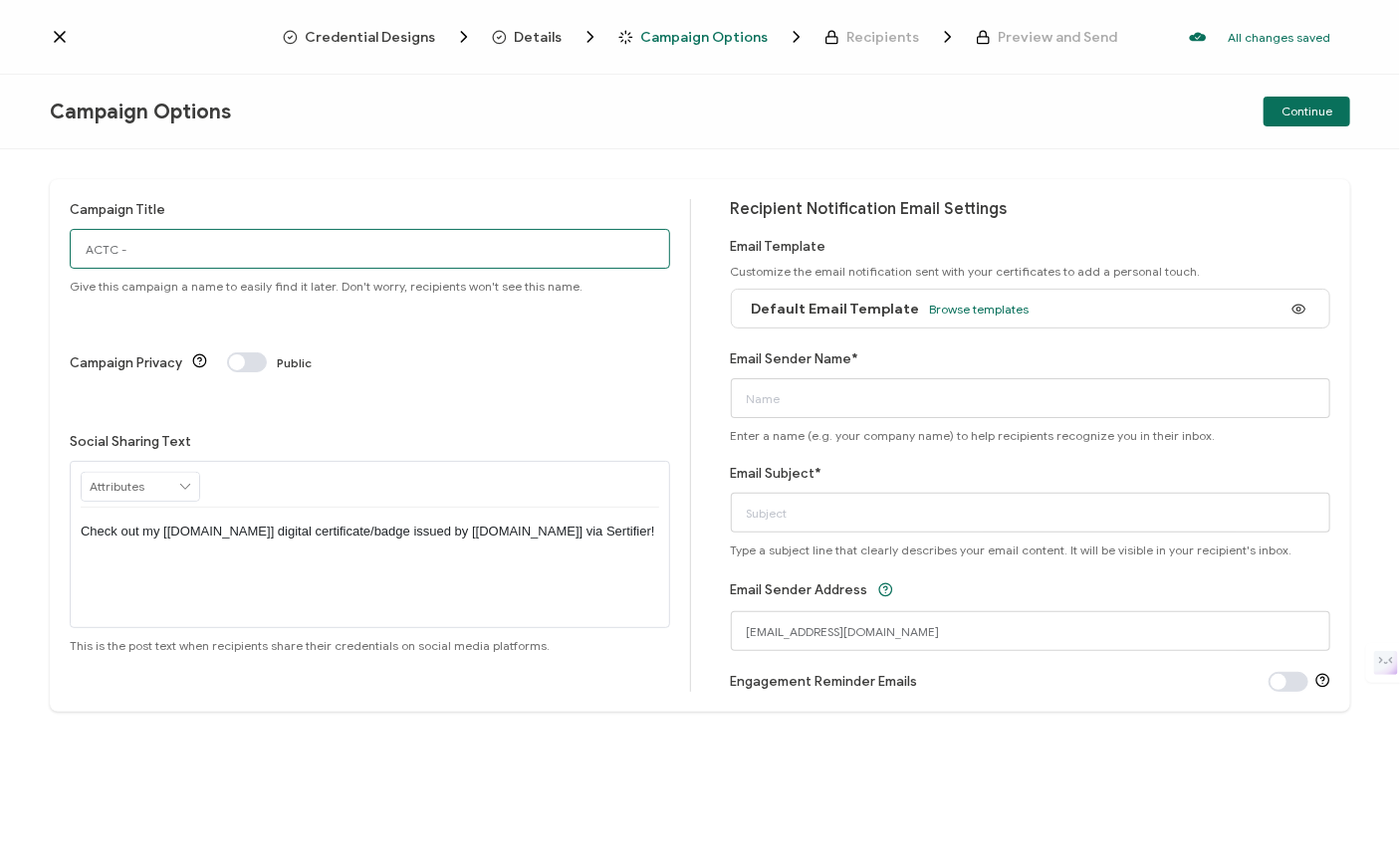 paste on "[PERSON_NAME]" 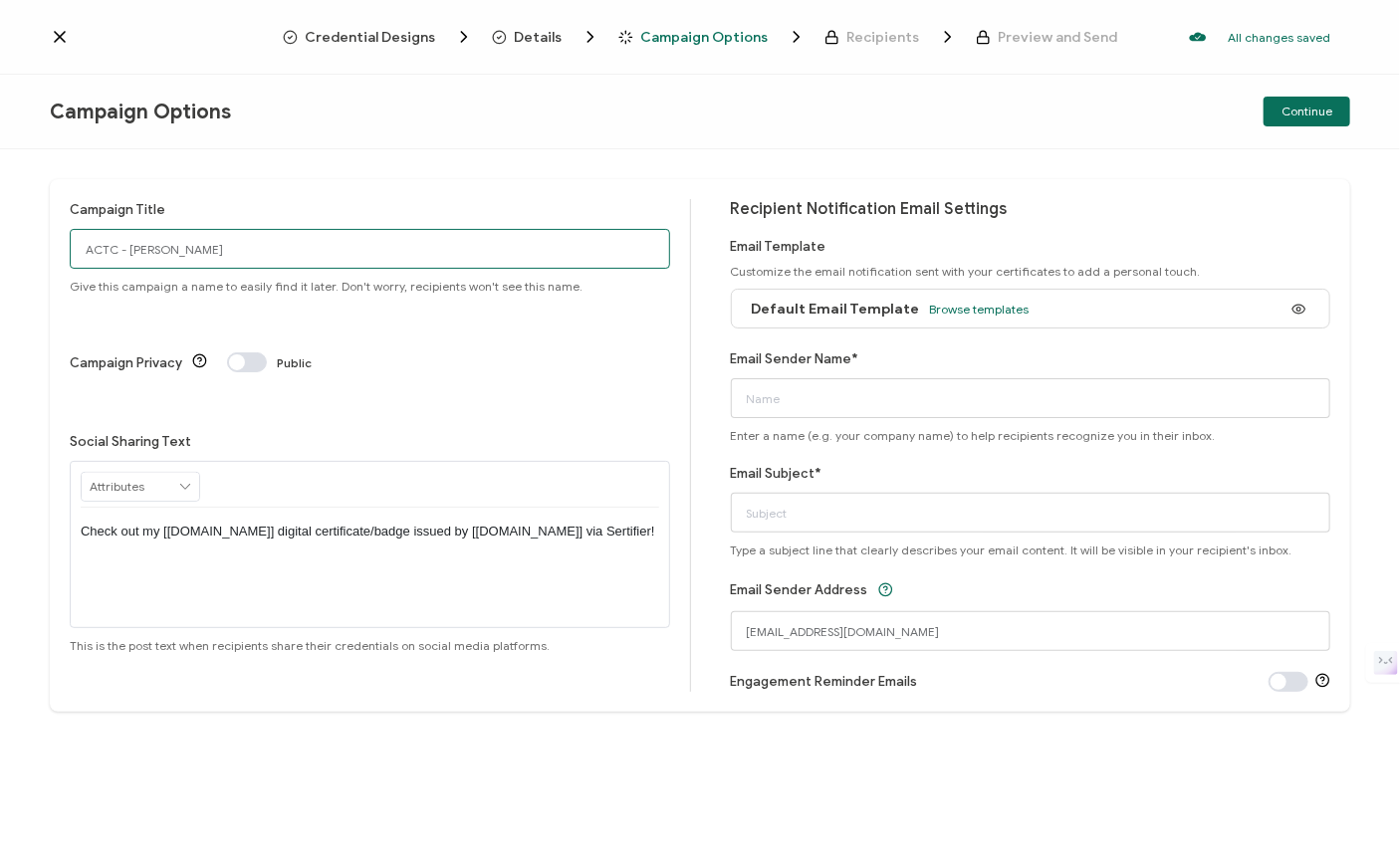 type on "ACTC - [PERSON_NAME]" 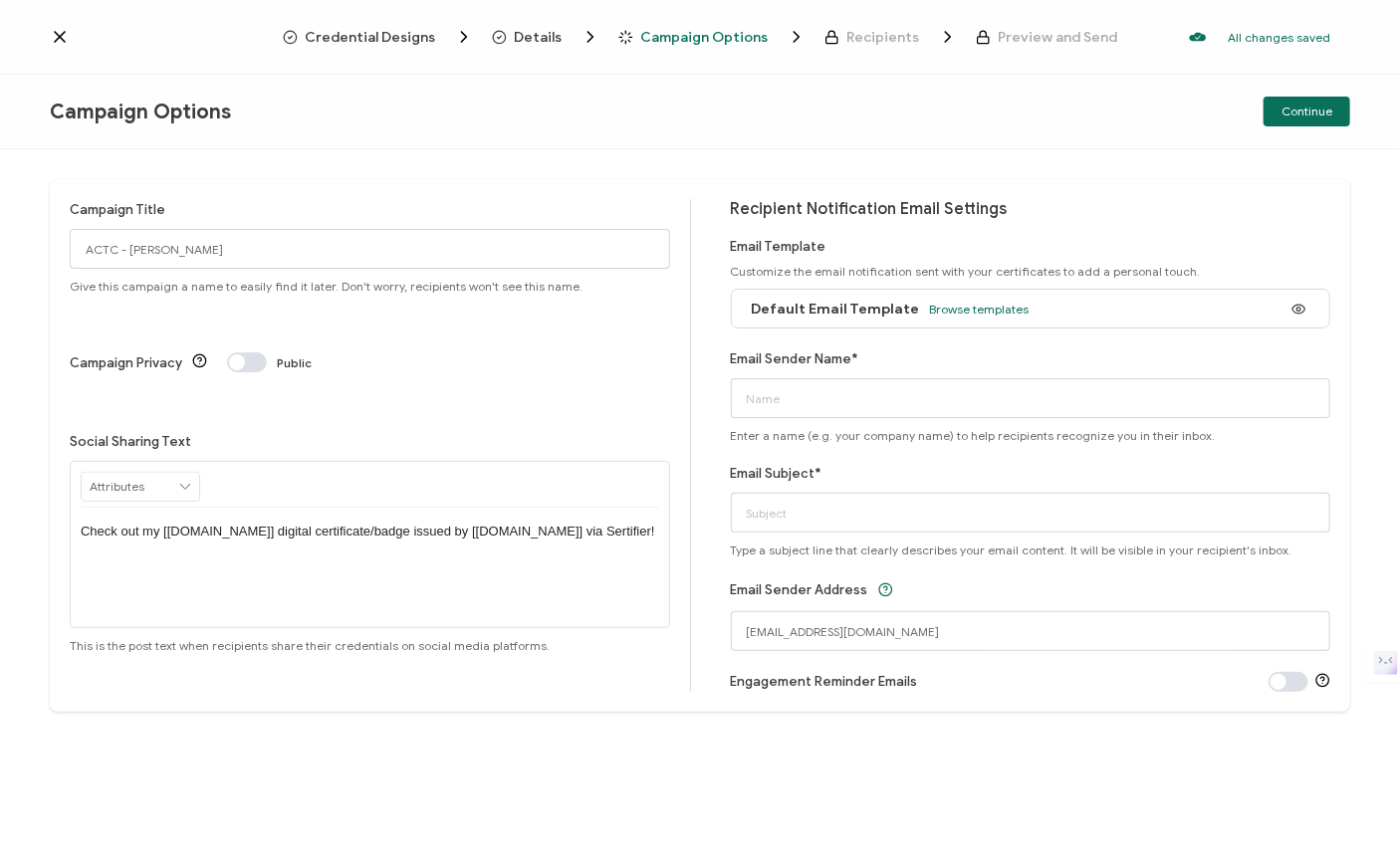 click at bounding box center [247, 362] 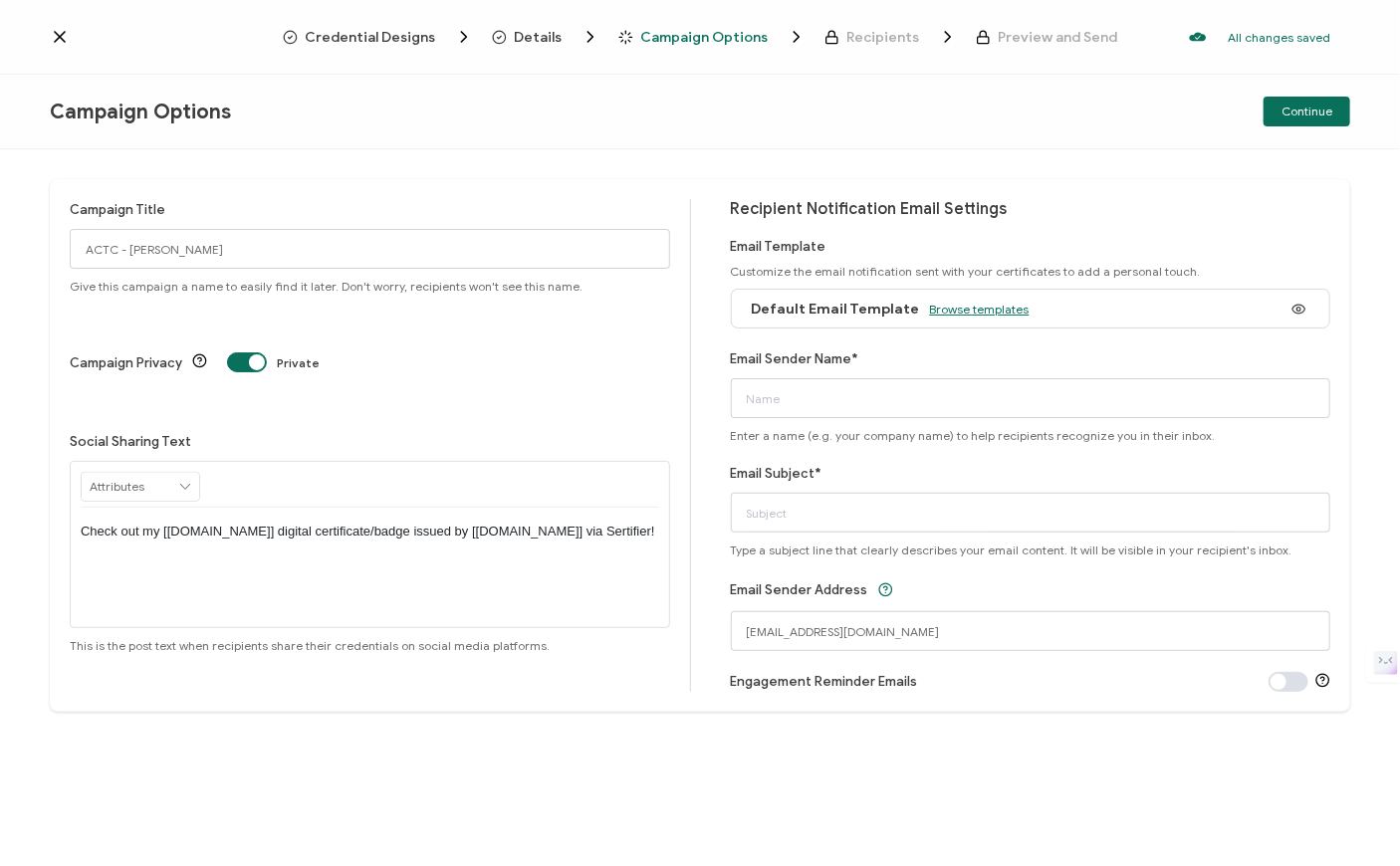 click on "Browse templates" at bounding box center [980, 309] 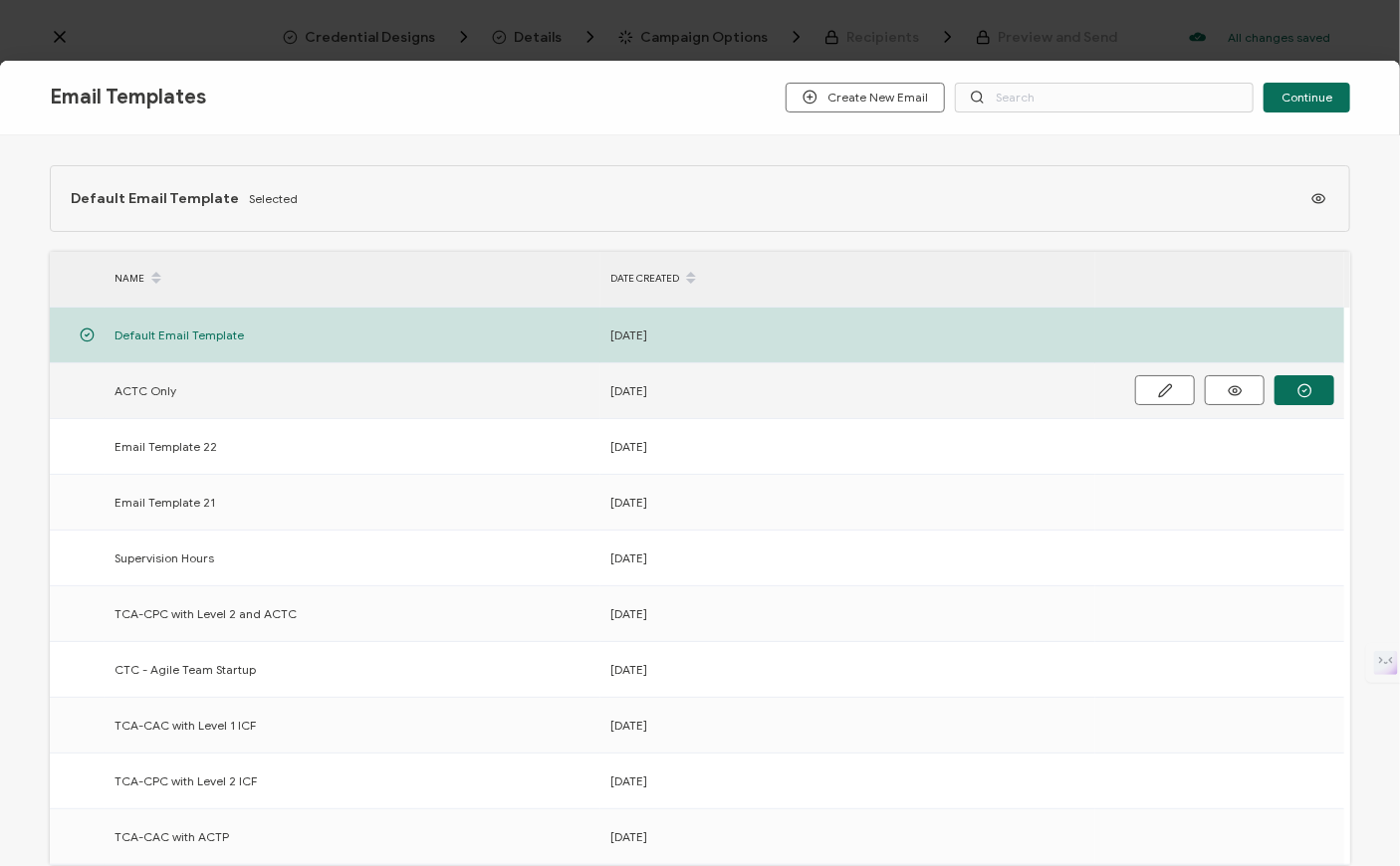 click on "ACTC Only" at bounding box center (352, 390) 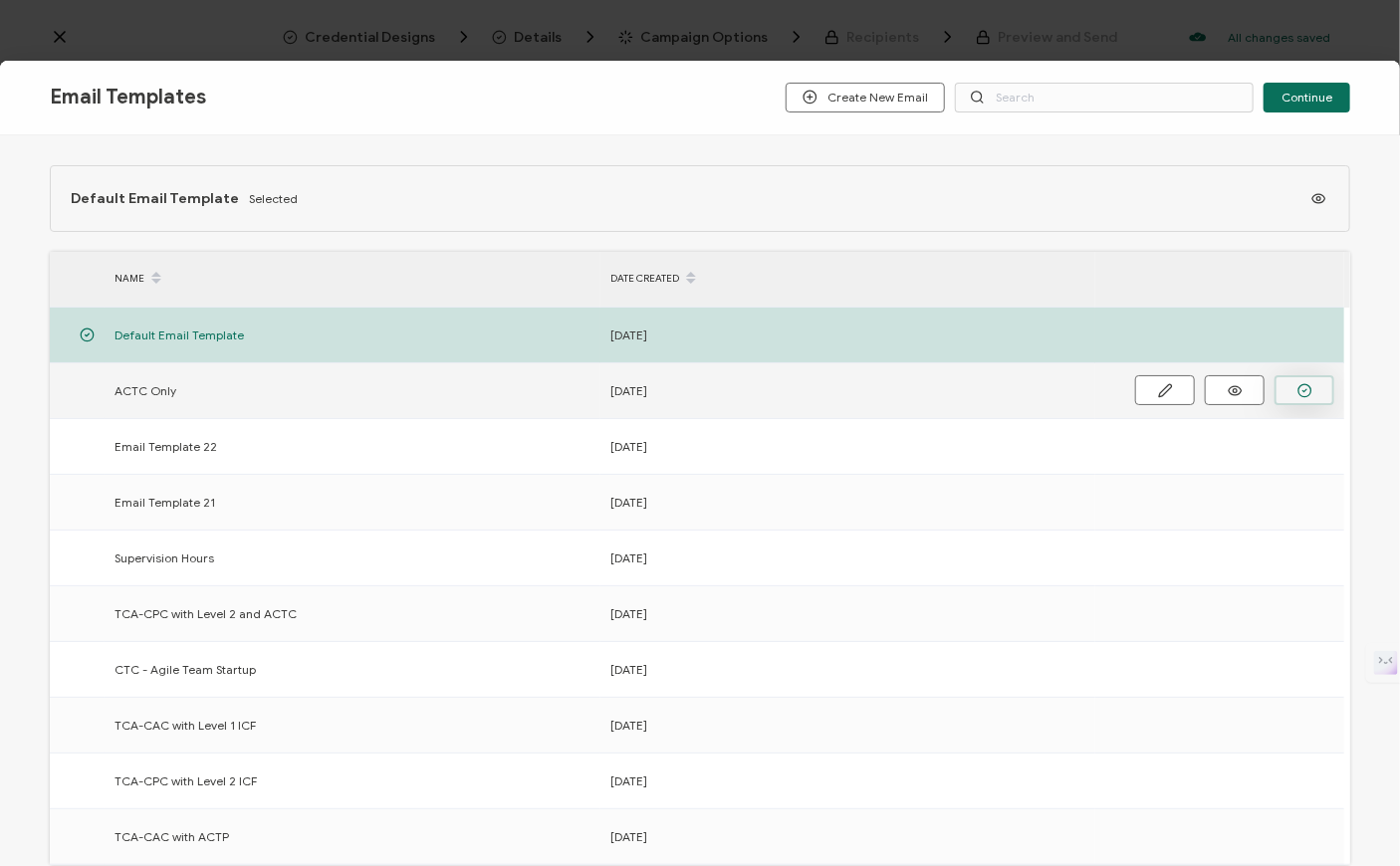 click 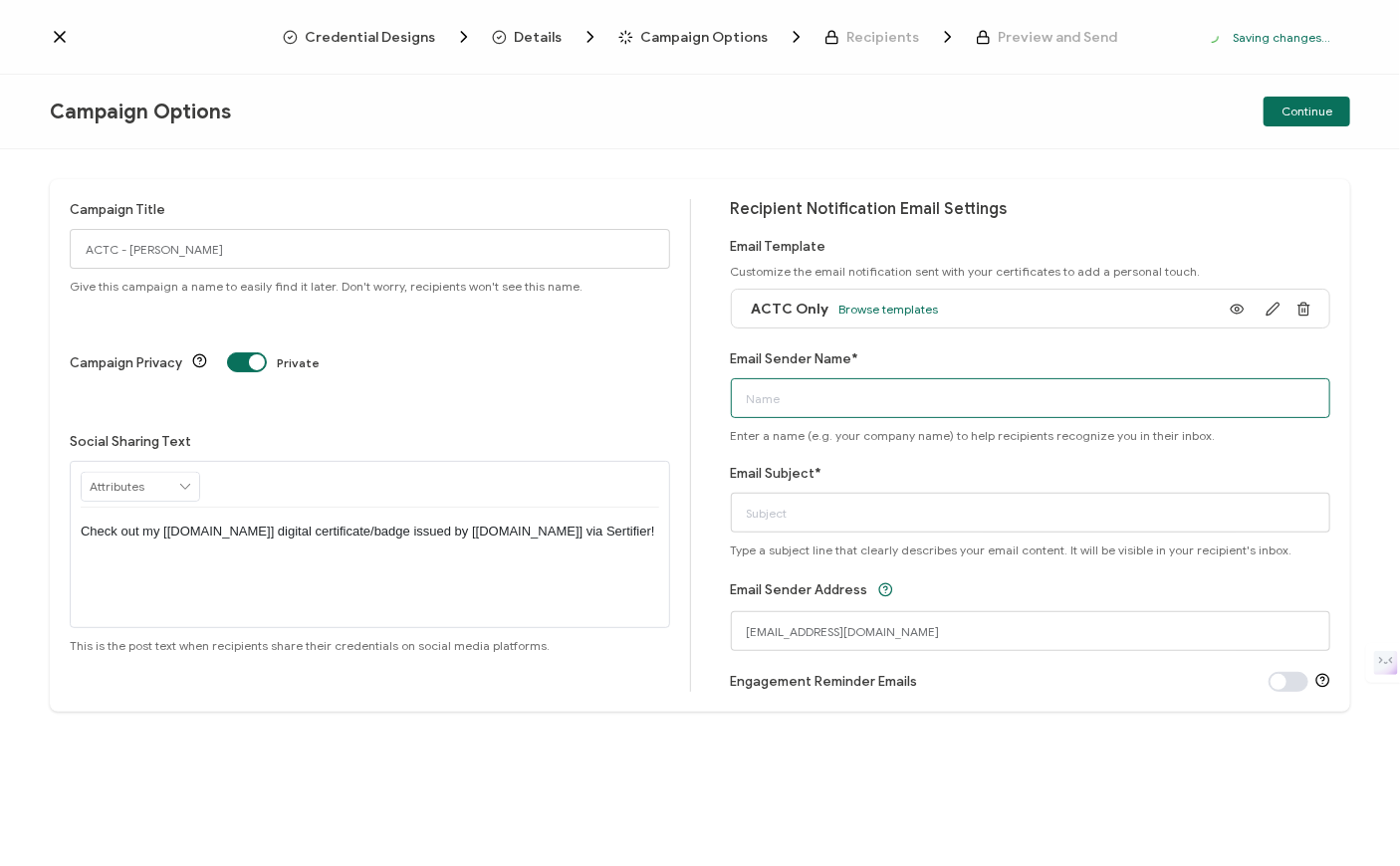 click on "Email Sender Name*" at bounding box center (1031, 398) 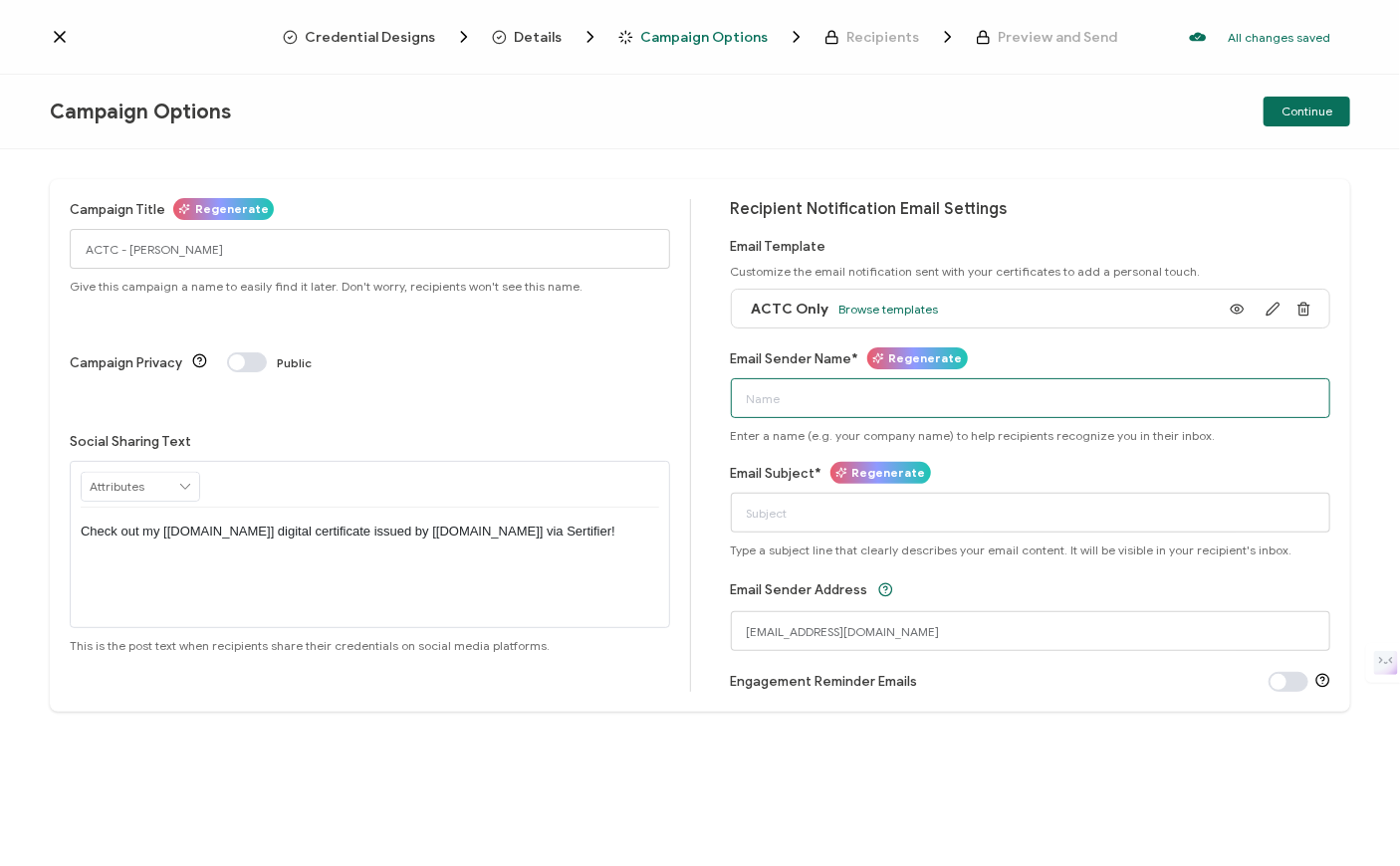 click on "Email Sender Name*" at bounding box center [1031, 398] 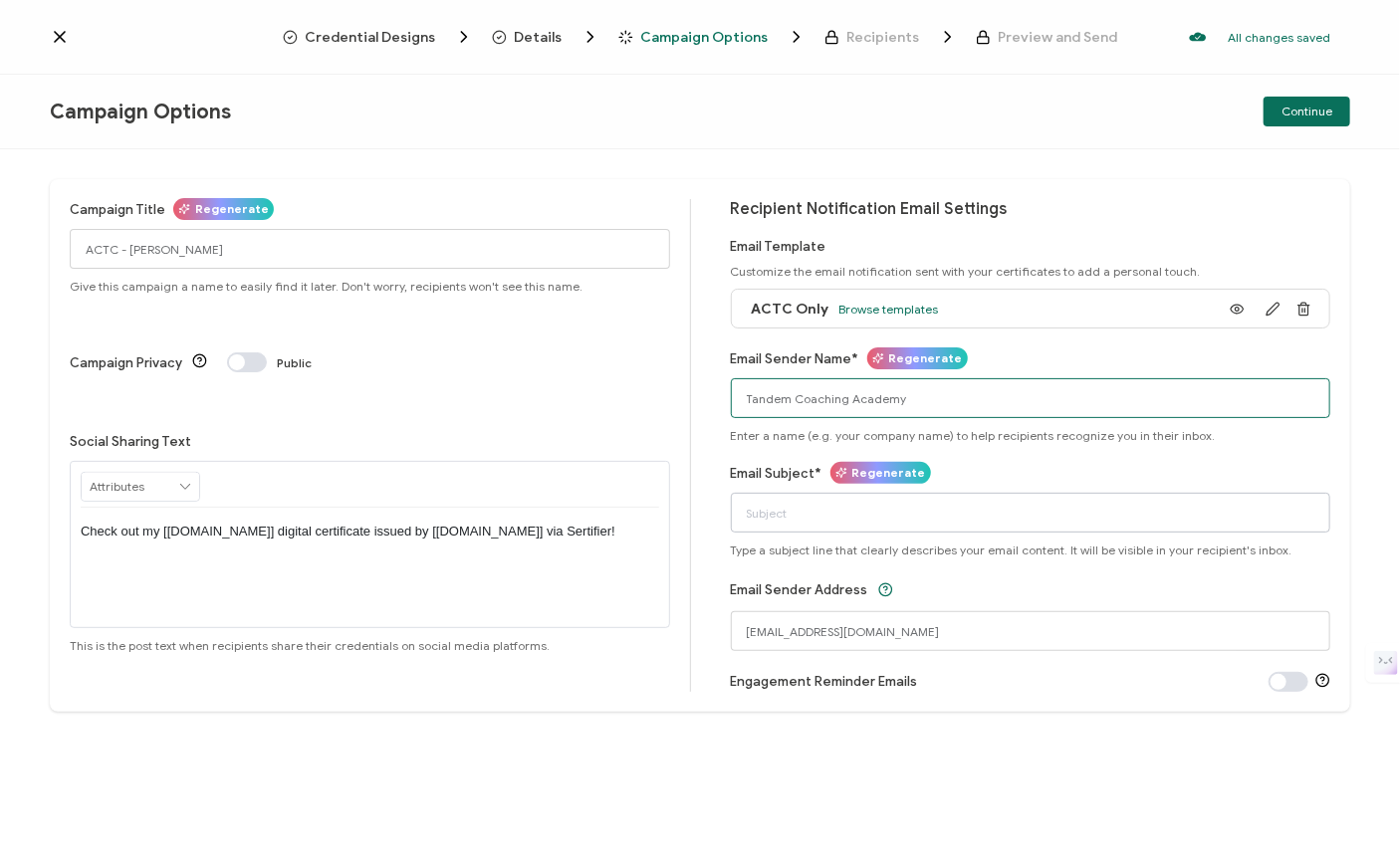 type on "Tandem Coaching Academy" 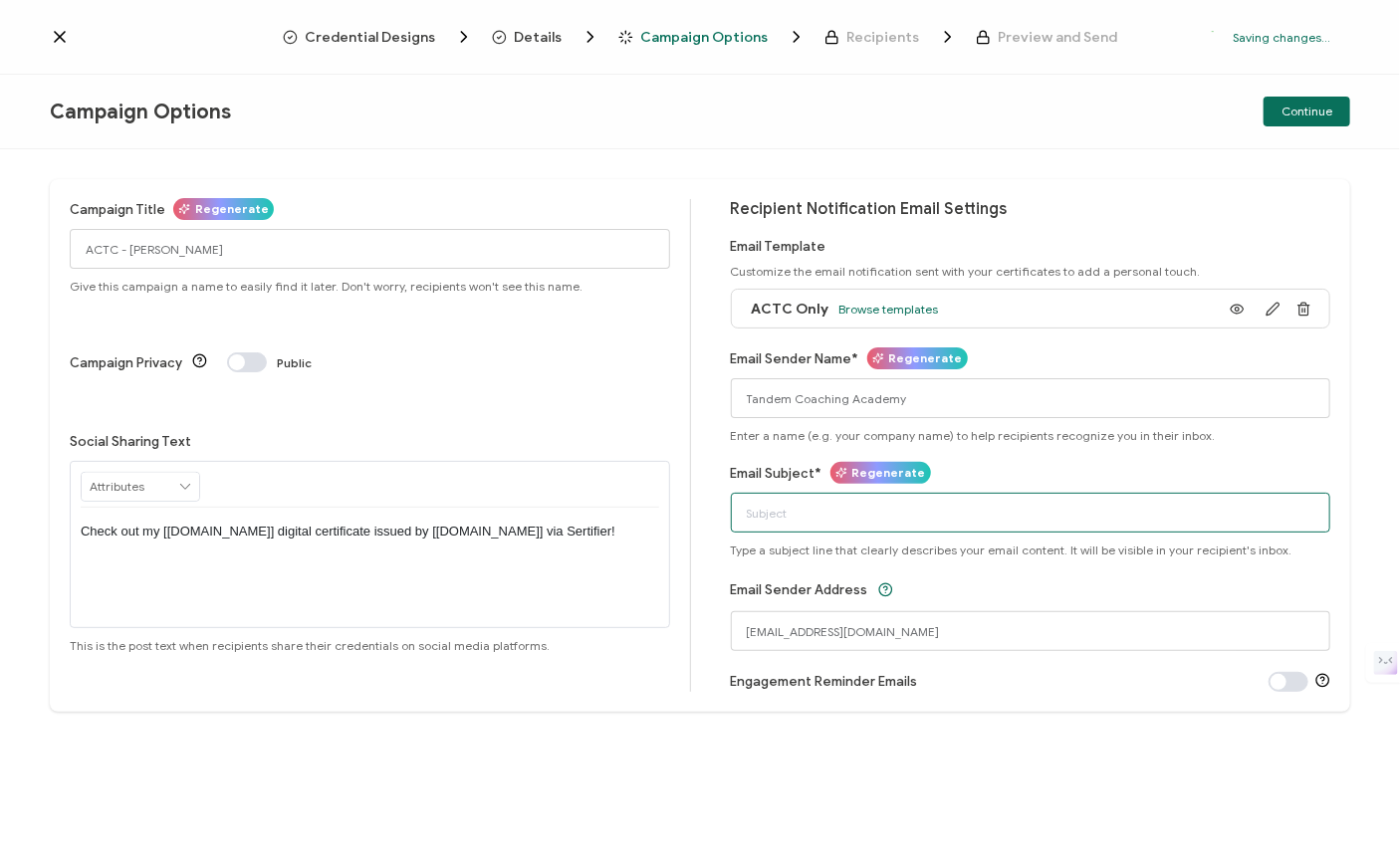 click on "Email Subject*" at bounding box center [1031, 513] 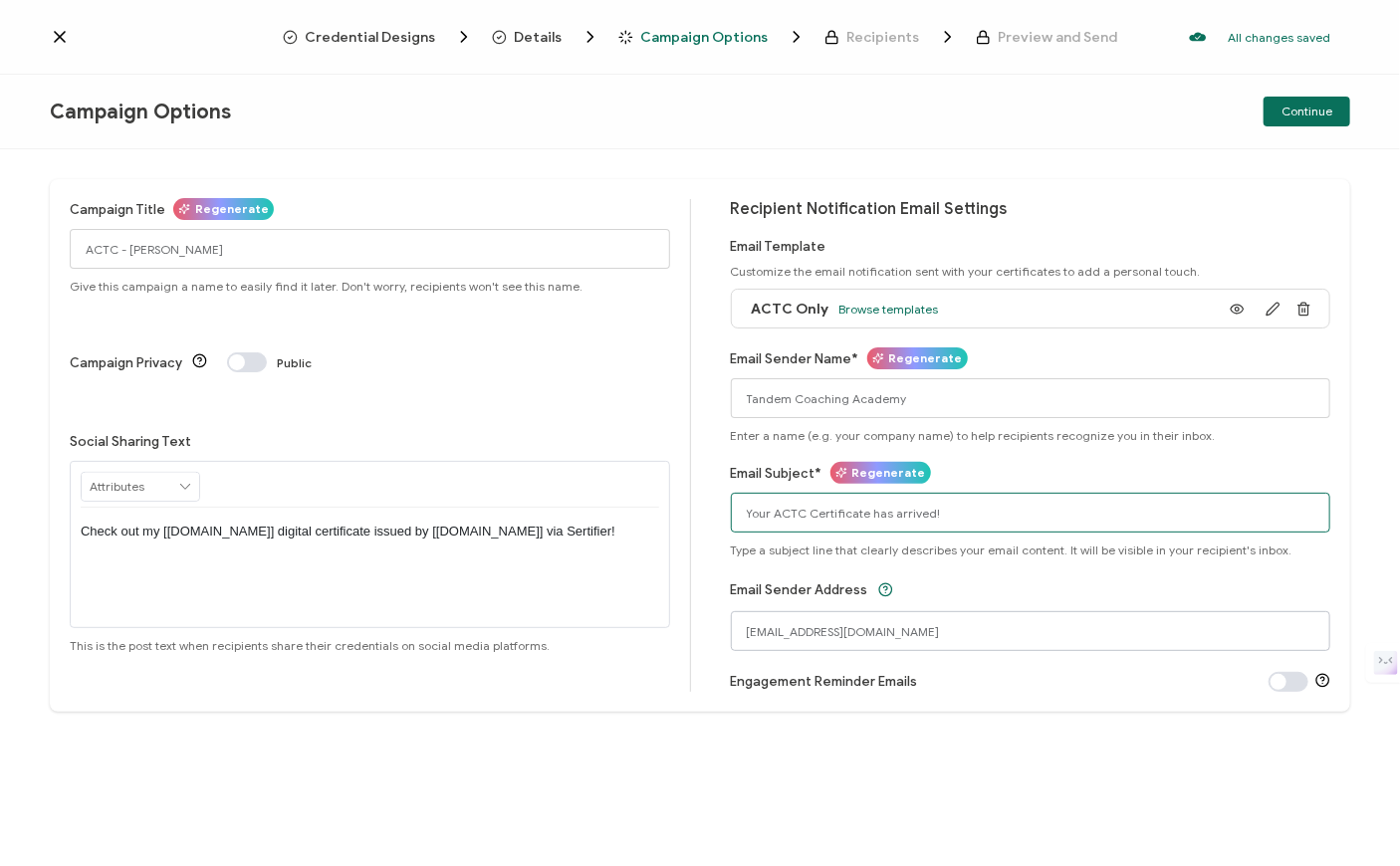 type on "Your ACTC Certificate has arrived!" 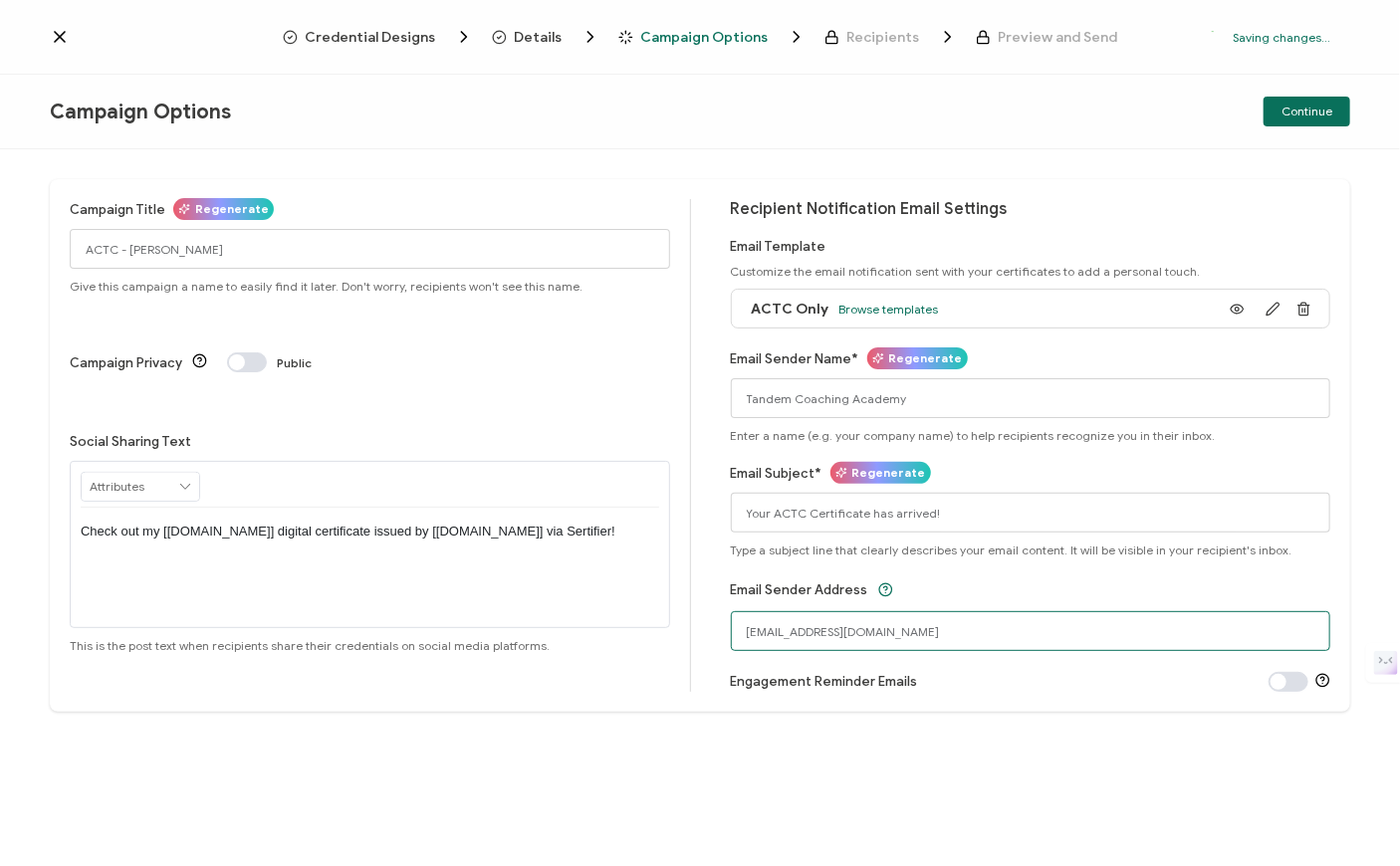 click on "[EMAIL_ADDRESS][DOMAIN_NAME]" at bounding box center [1031, 631] 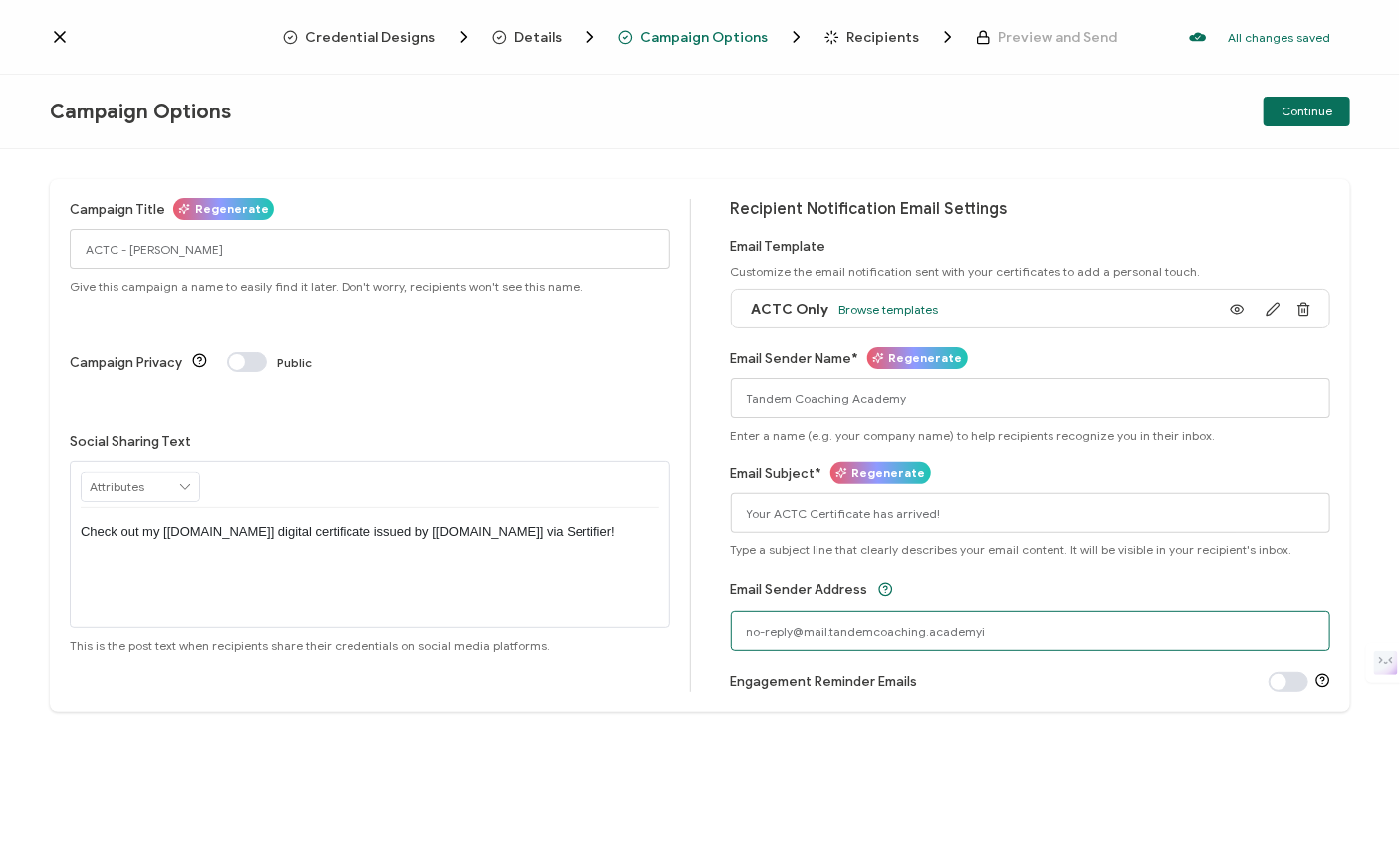 type on "[EMAIL_ADDRESS][DOMAIN_NAME]" 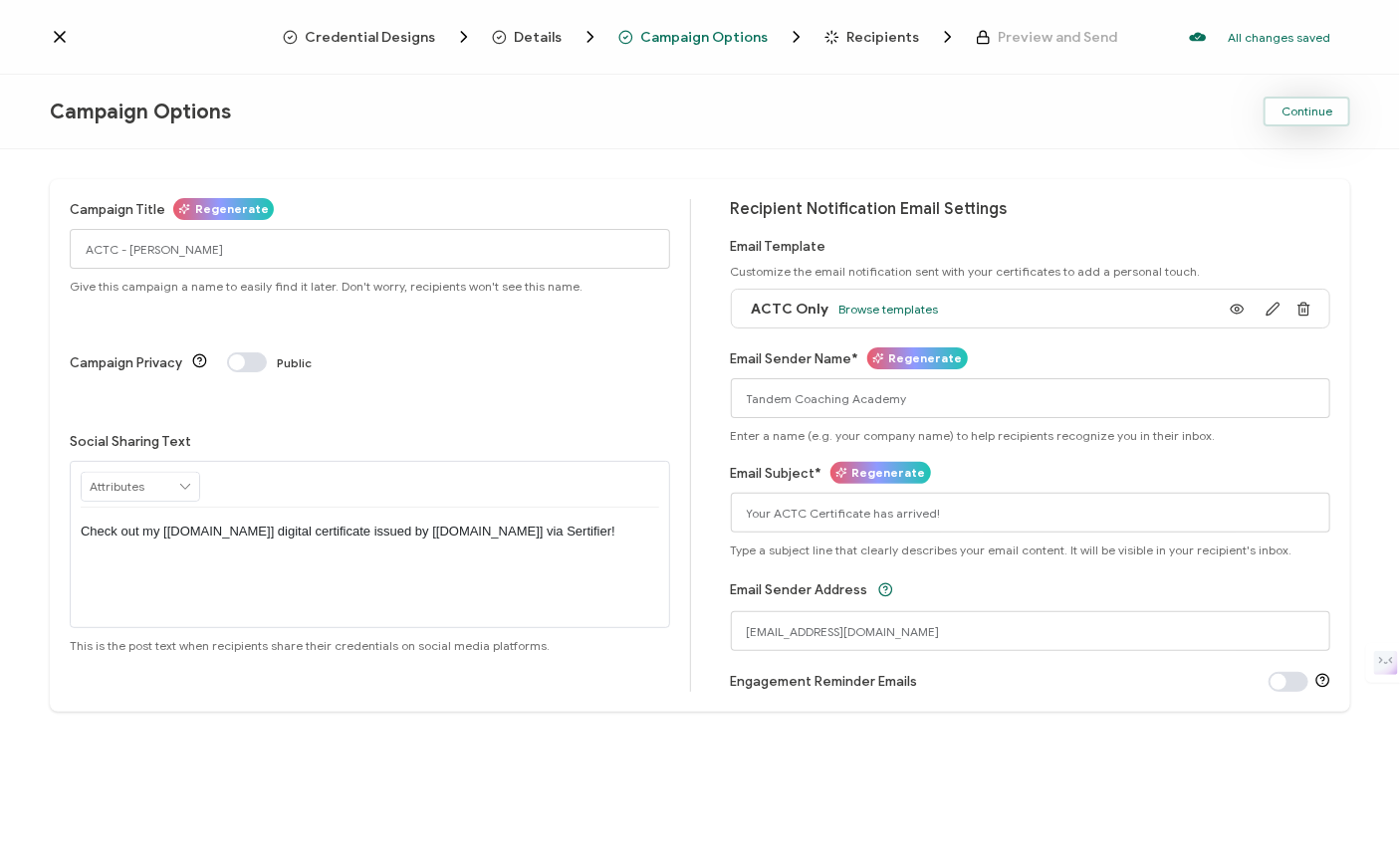 click on "Continue" at bounding box center (1306, 111) 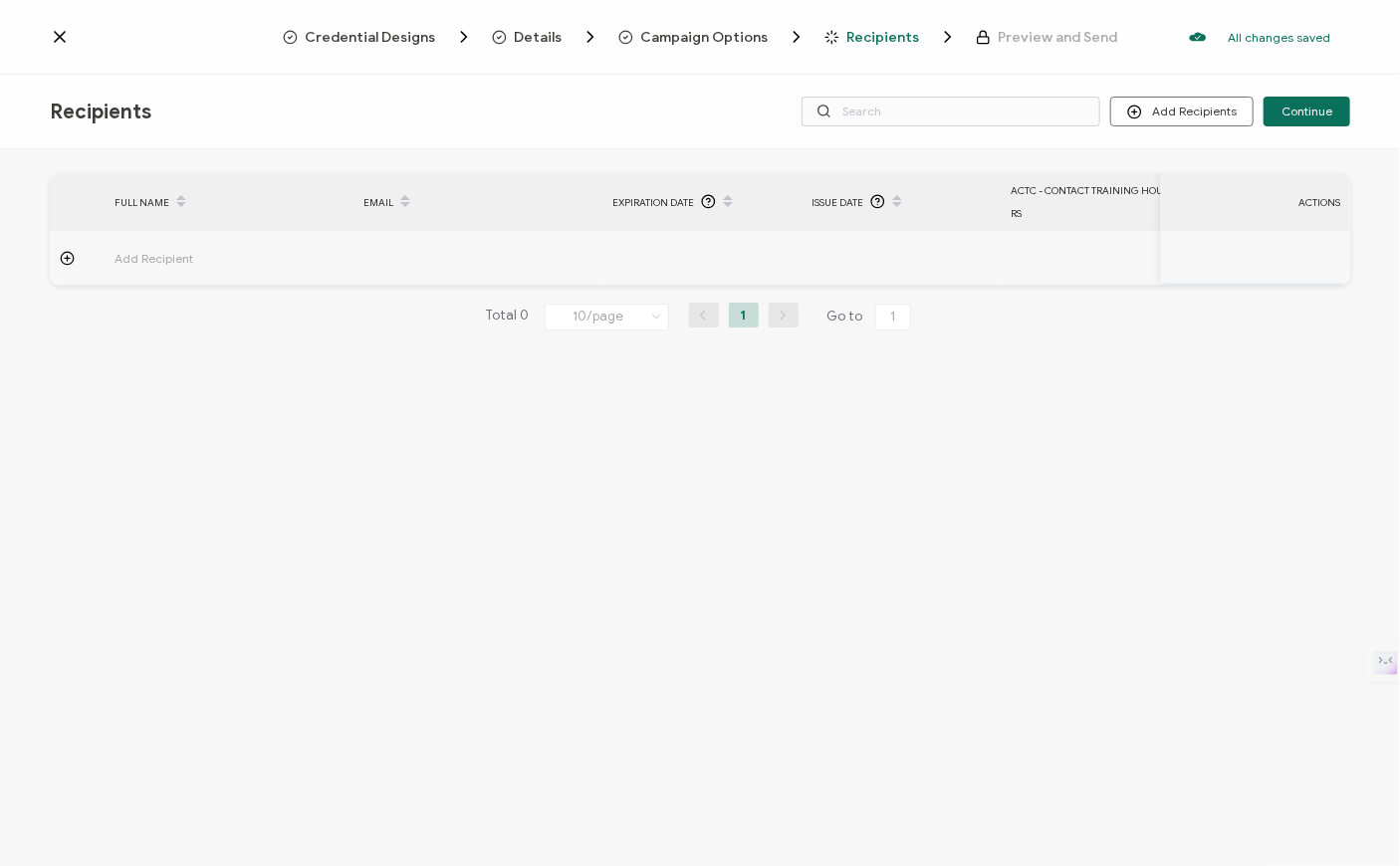 click on "Add Recipient" at bounding box center (209, 258) 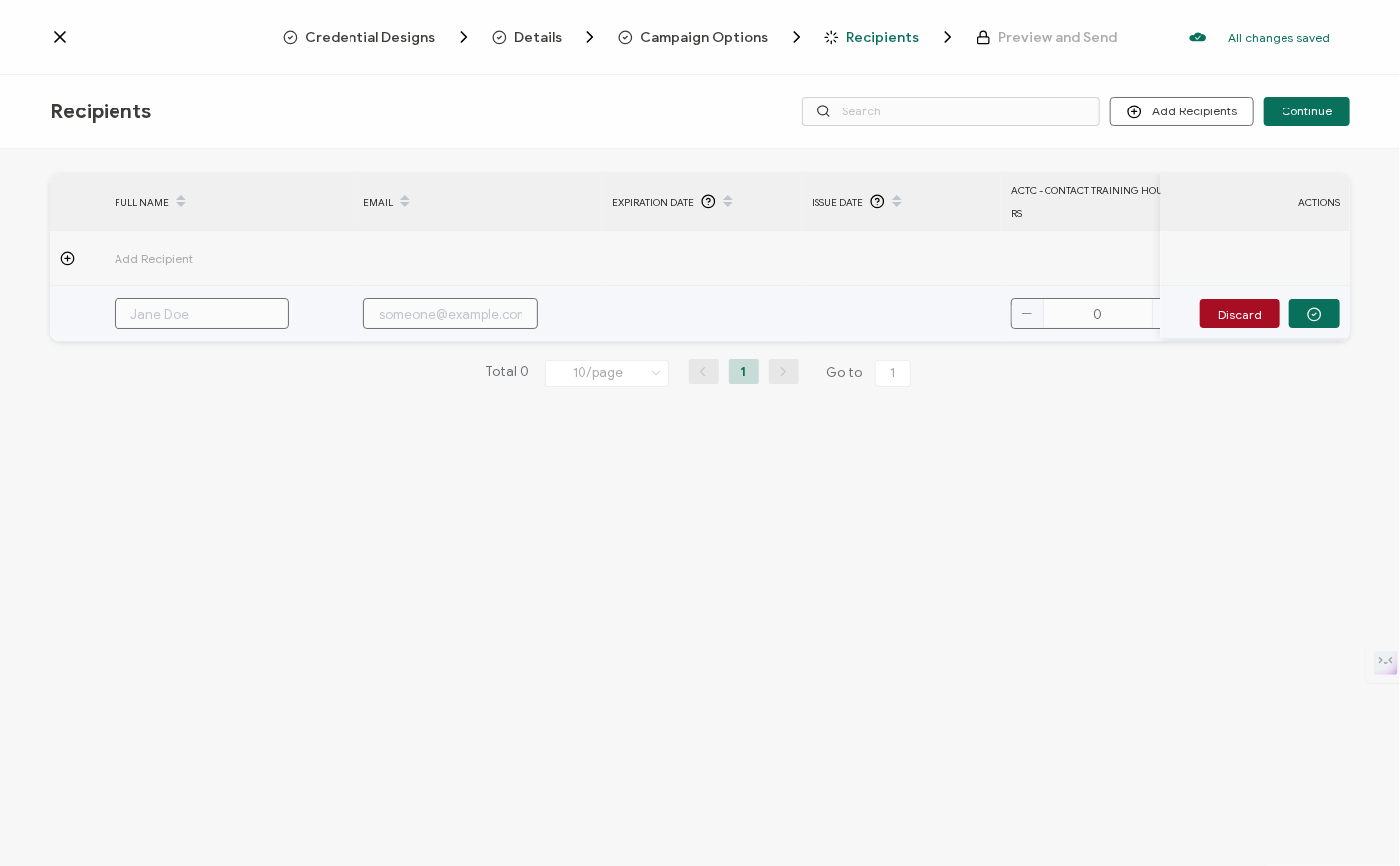 click at bounding box center (201, 314) 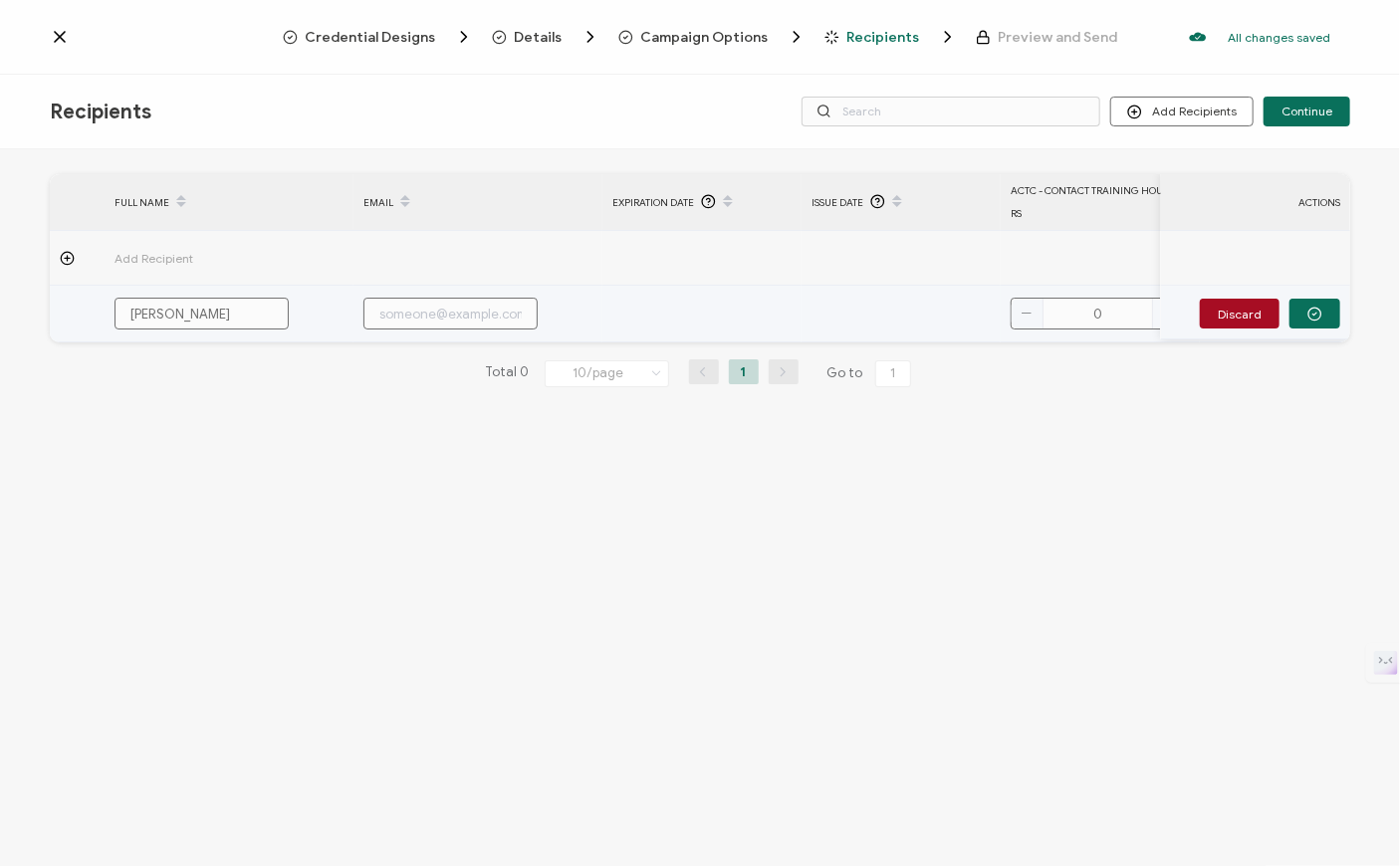 type on "[PERSON_NAME]" 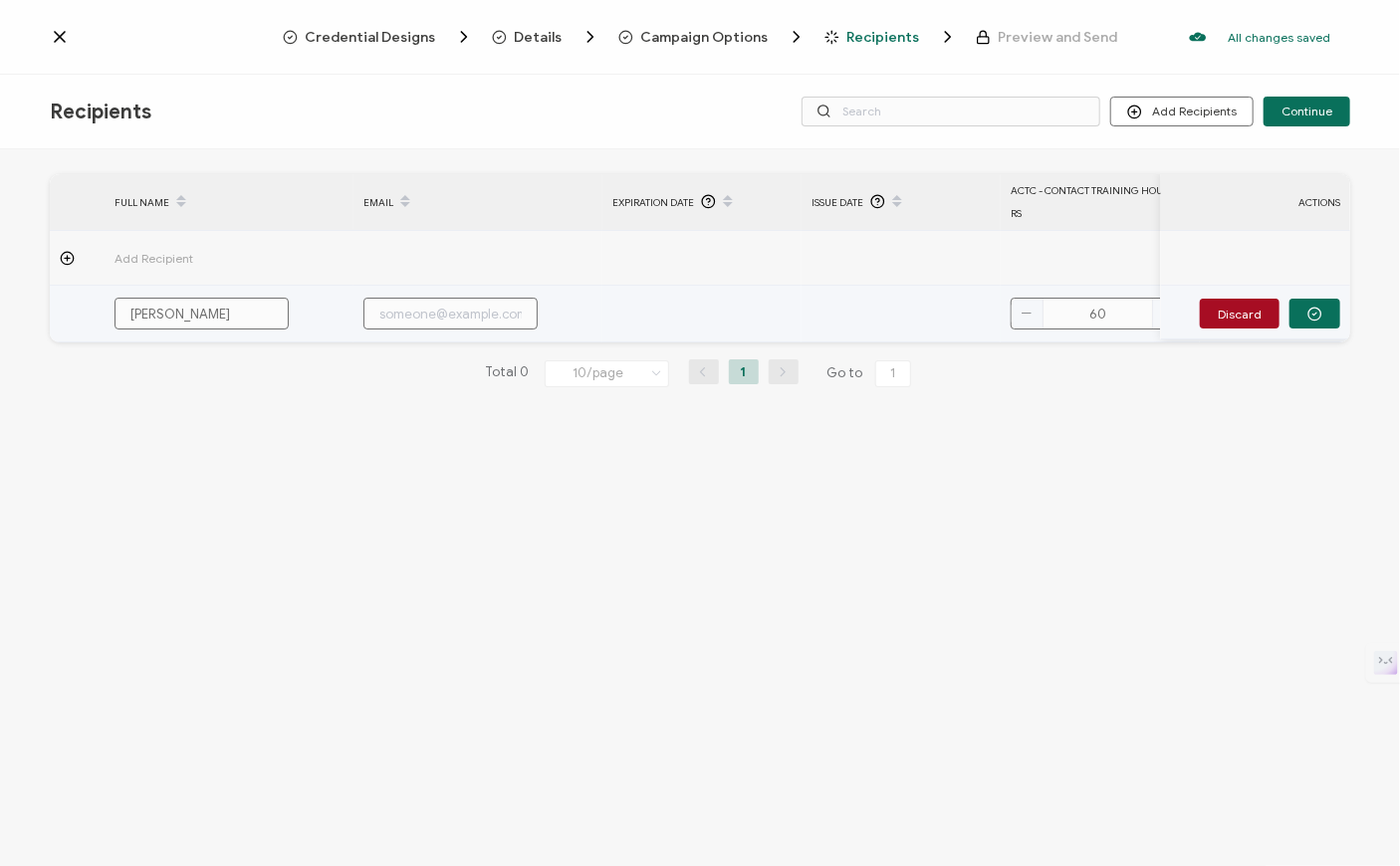scroll, scrollTop: 0, scrollLeft: 38, axis: horizontal 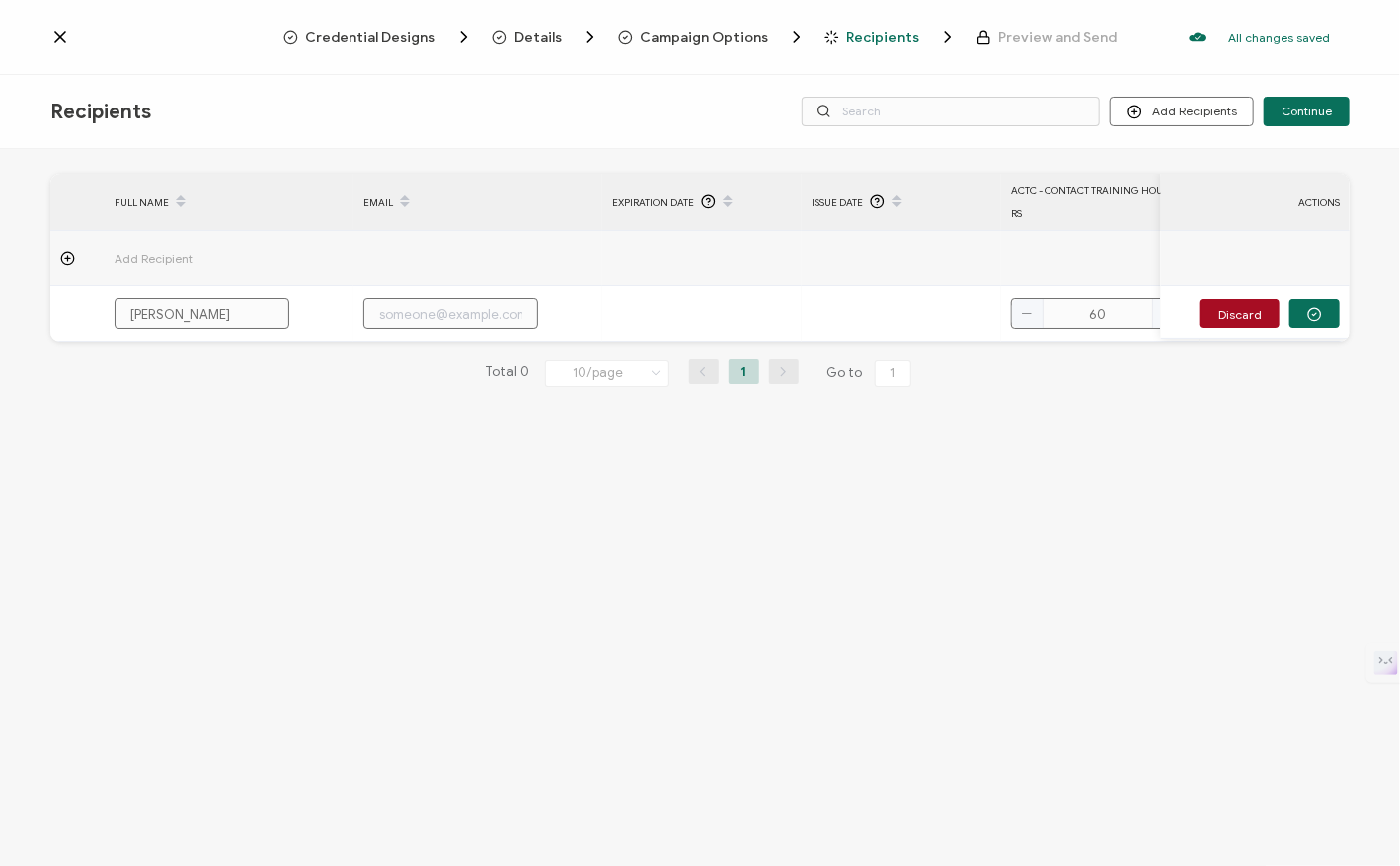 paste on "[EMAIL_ADDRESS][DOMAIN_NAME]" 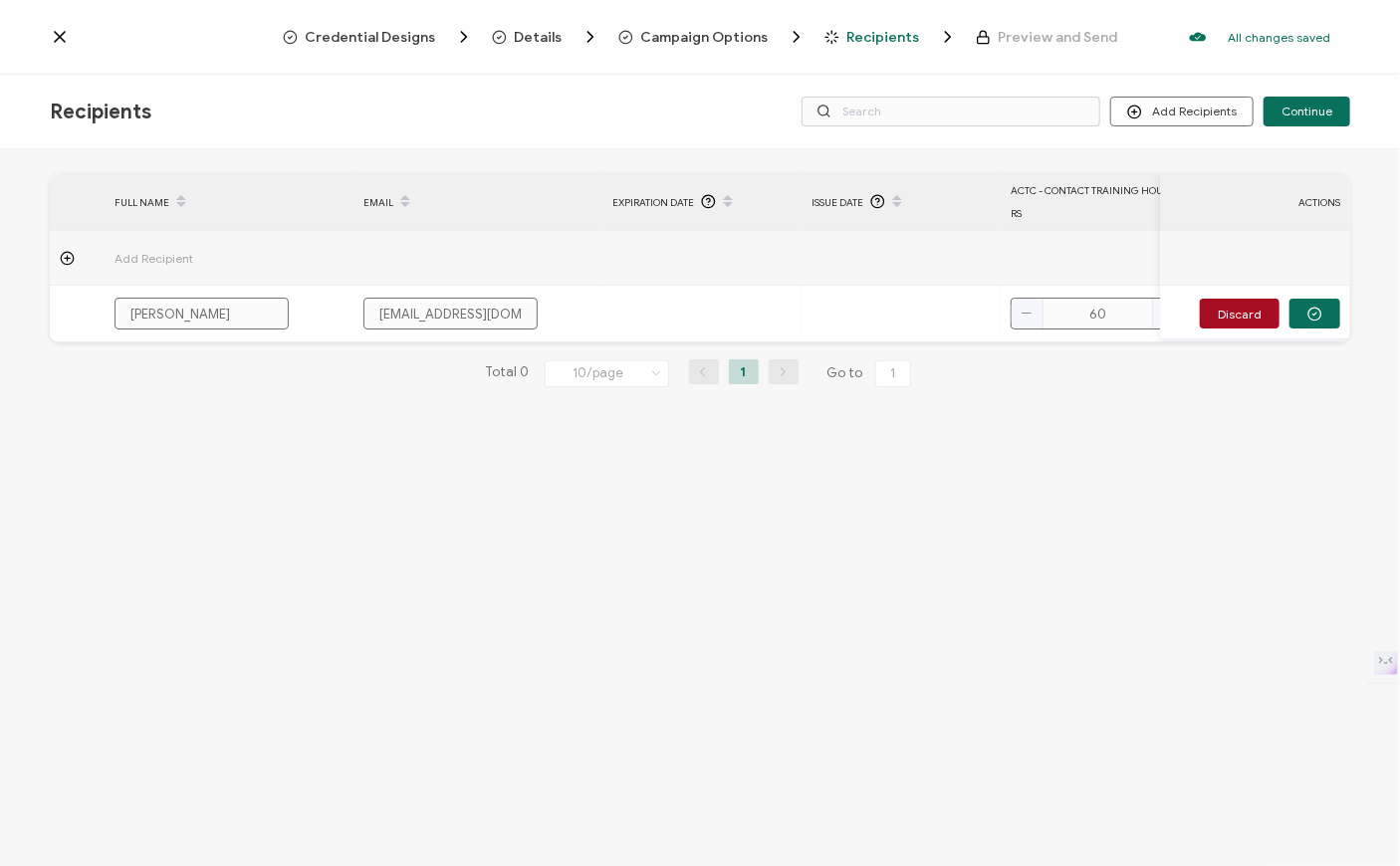 scroll, scrollTop: 0, scrollLeft: 12, axis: horizontal 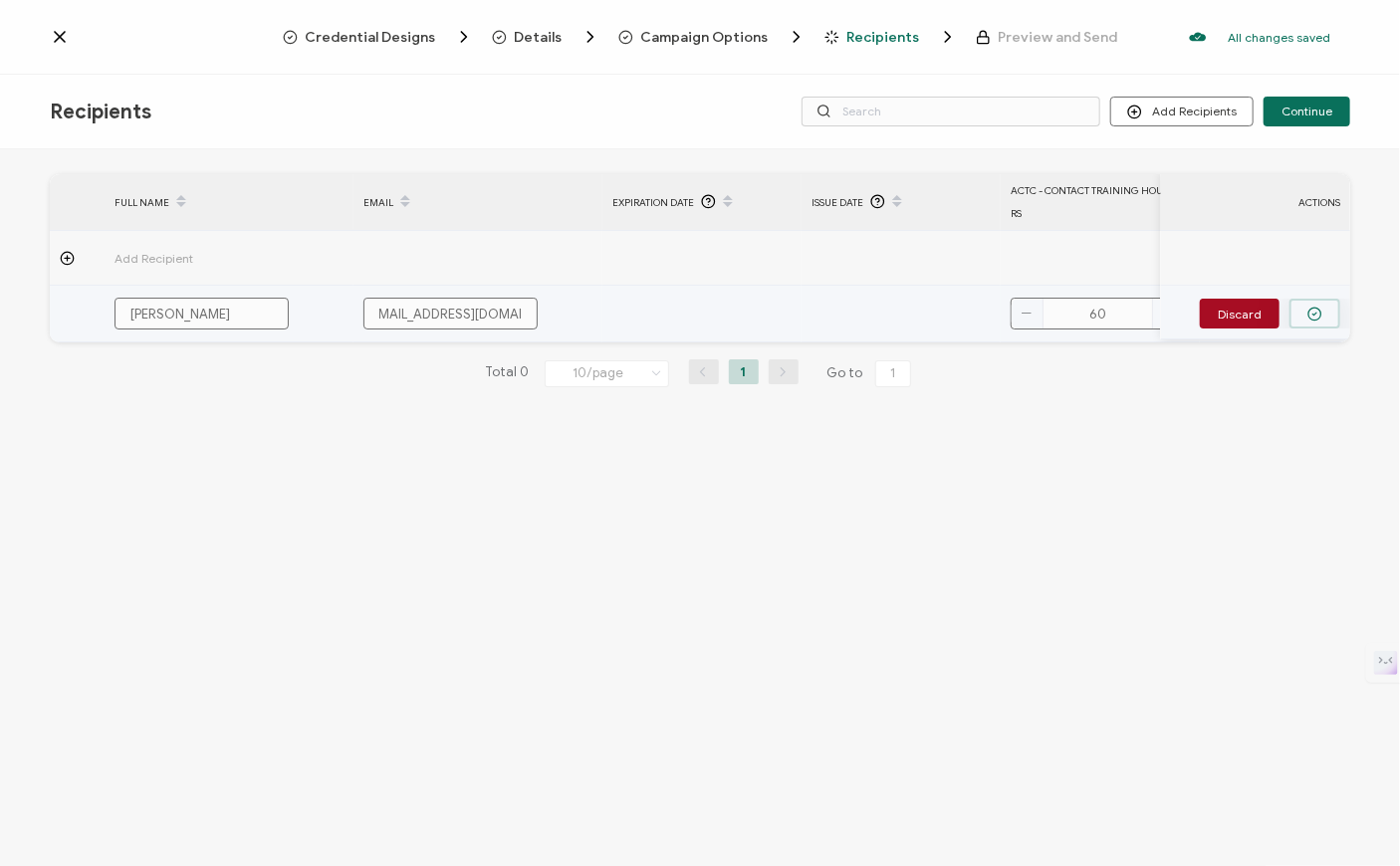 type on "[EMAIL_ADDRESS][DOMAIN_NAME]" 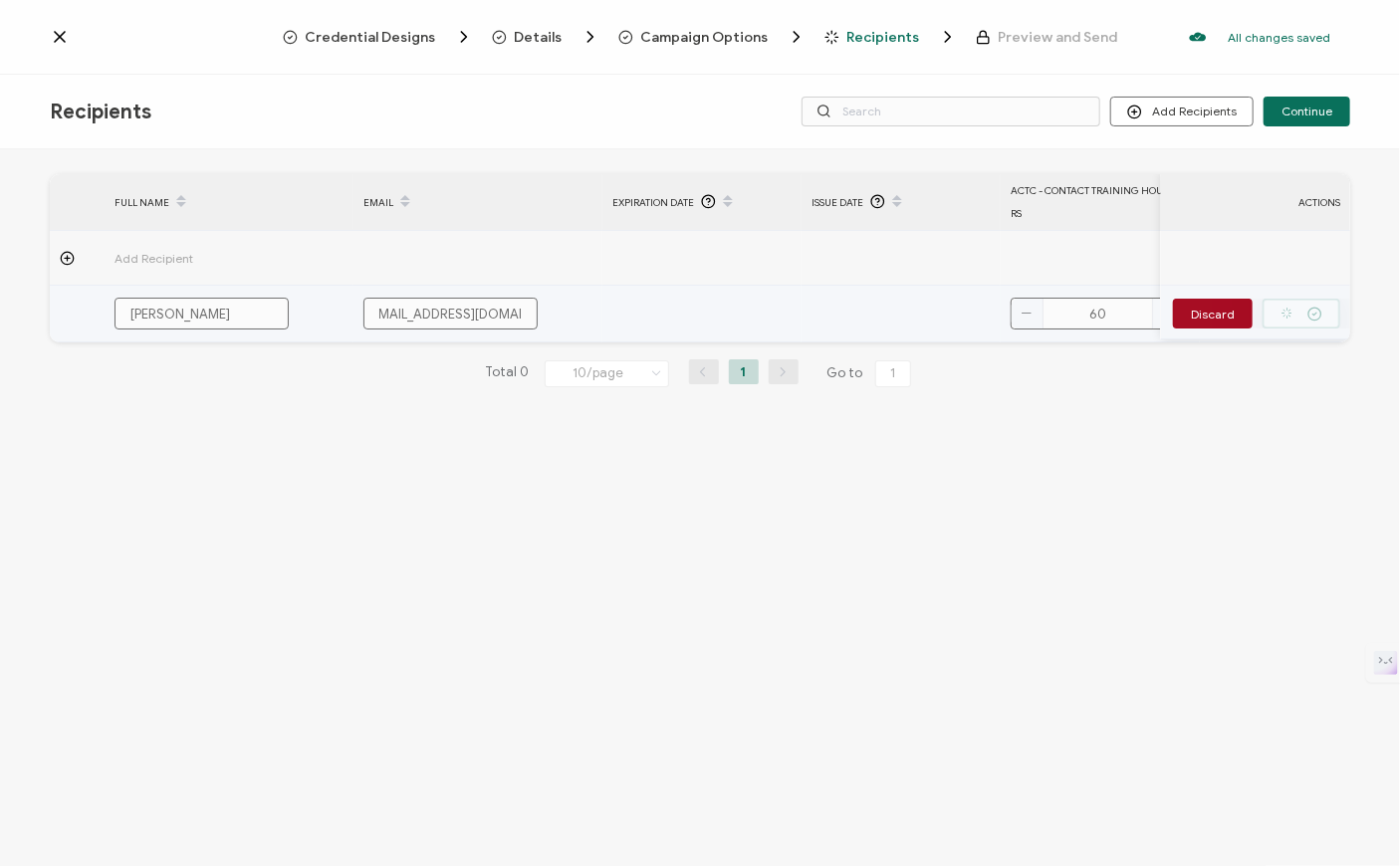 scroll, scrollTop: 0, scrollLeft: 0, axis: both 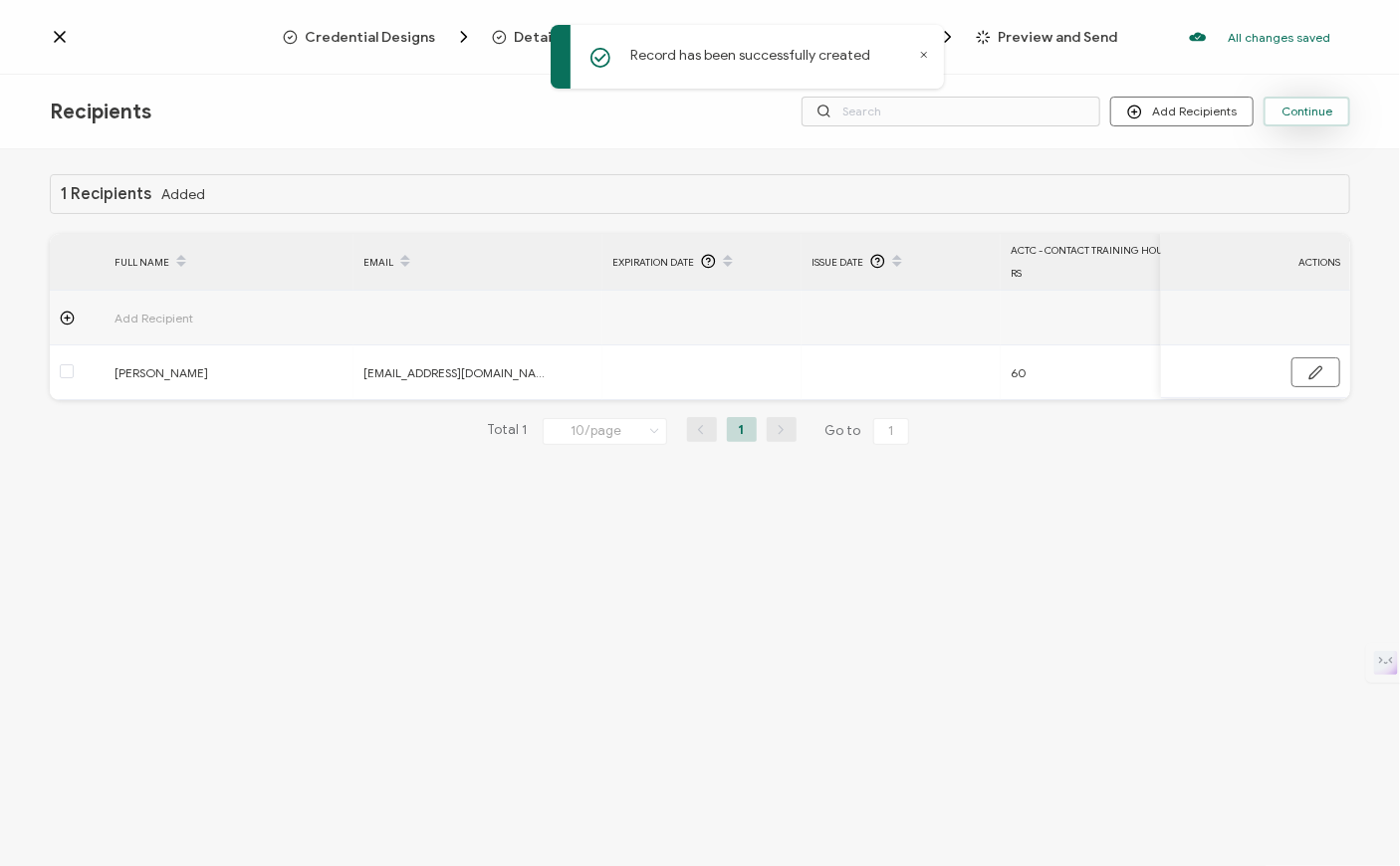 click on "Continue" at bounding box center (1306, 111) 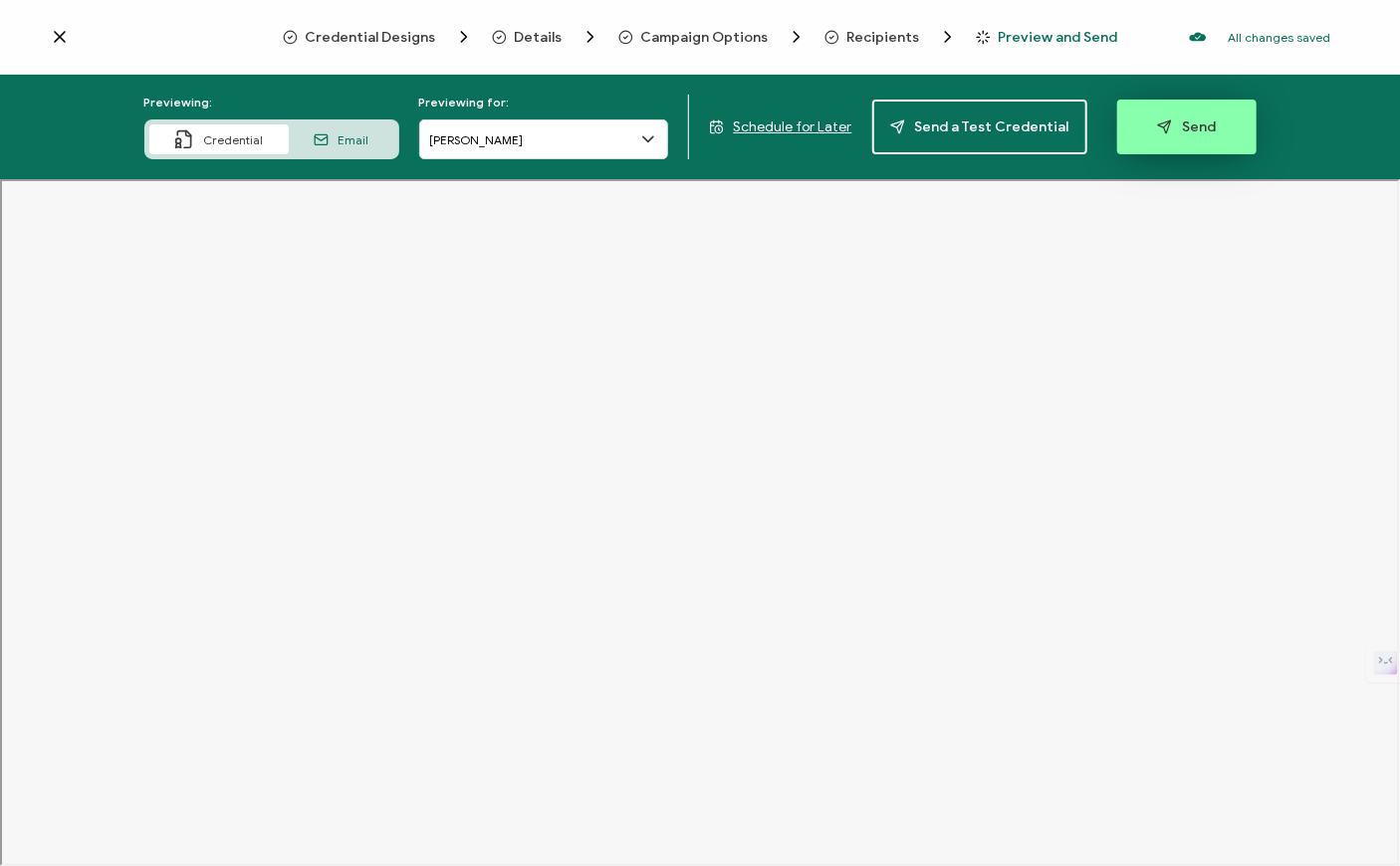 click on "Send" at bounding box center [1187, 126] 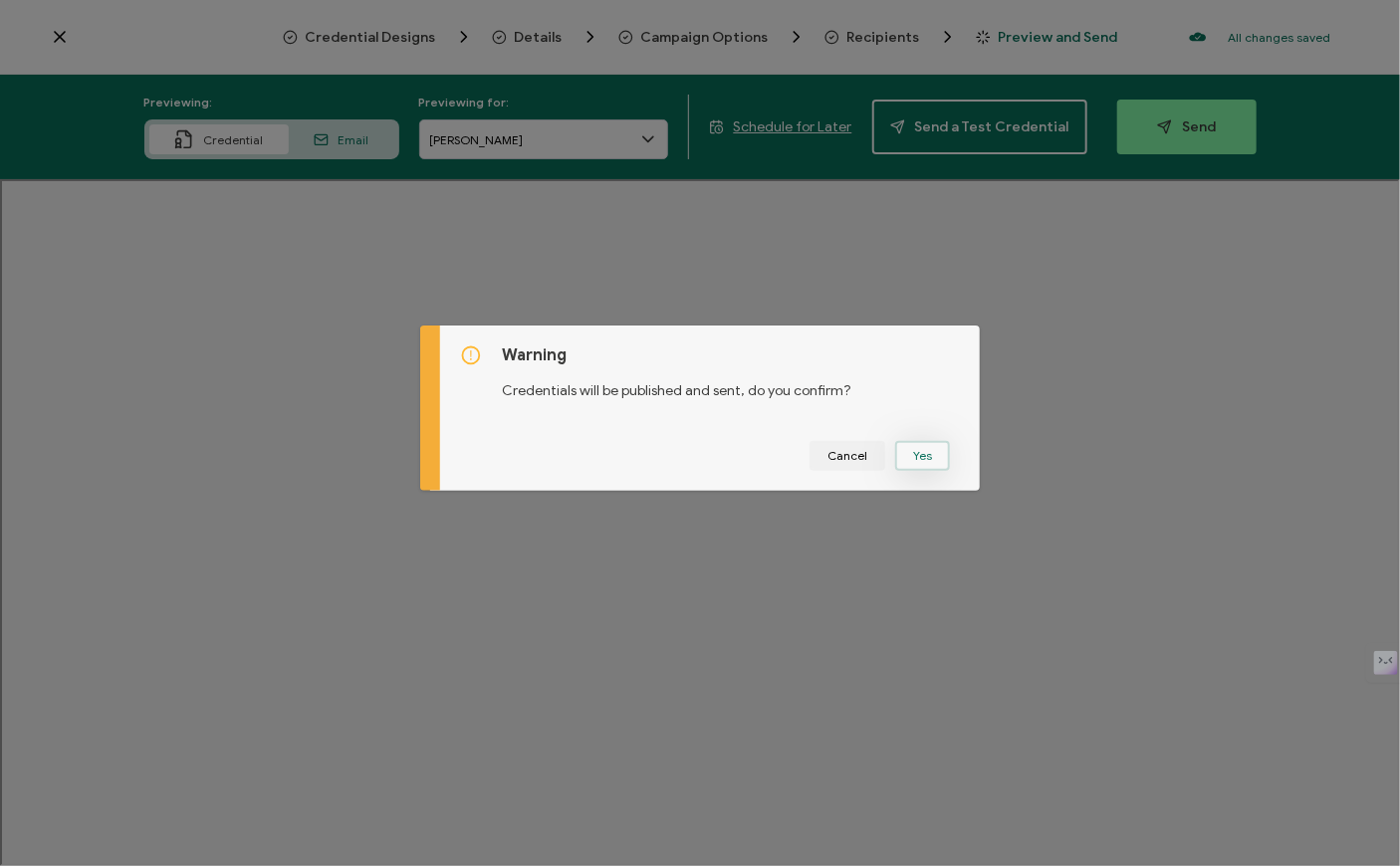 click on "Yes" at bounding box center (922, 456) 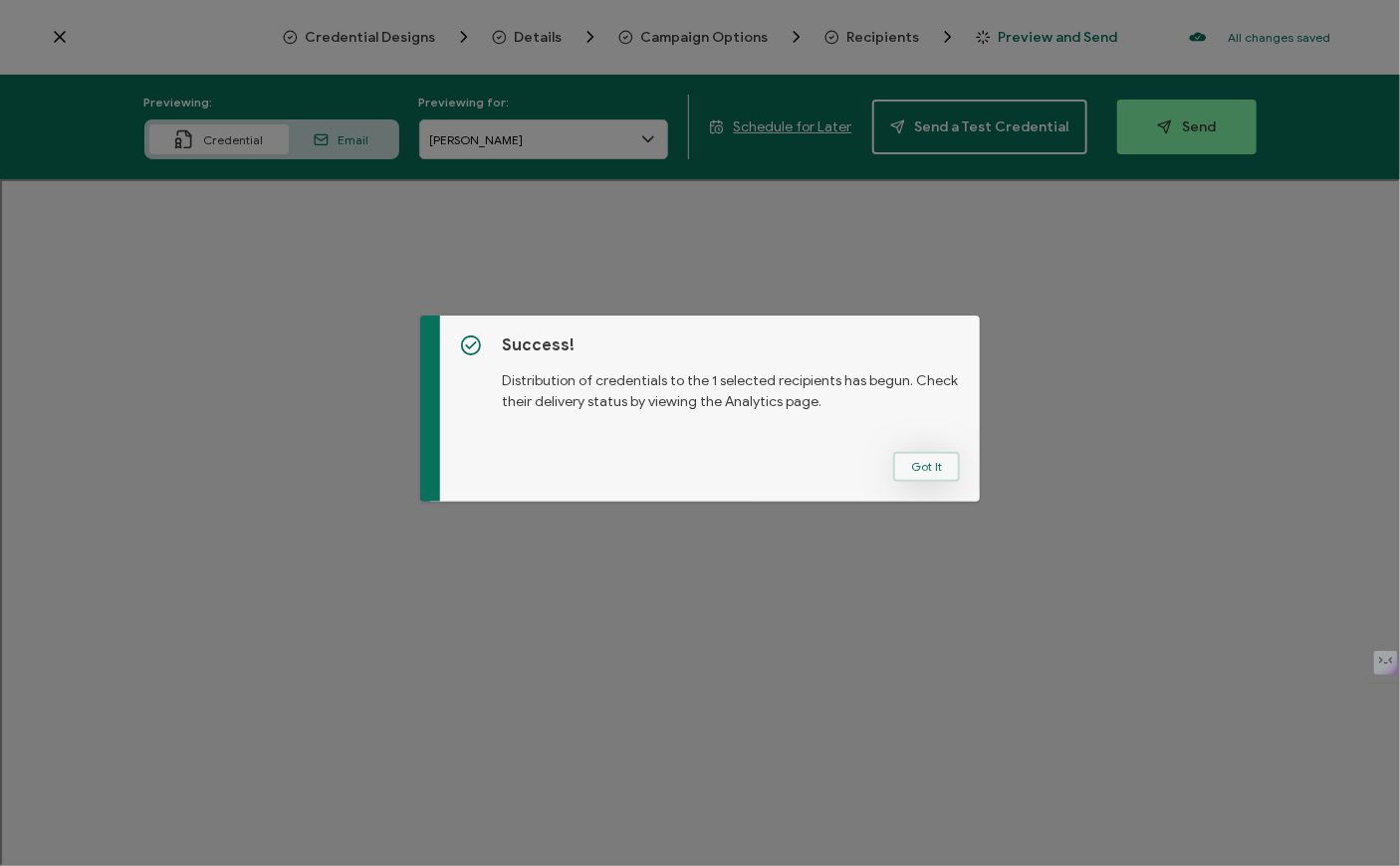 click on "Got It" at bounding box center (926, 467) 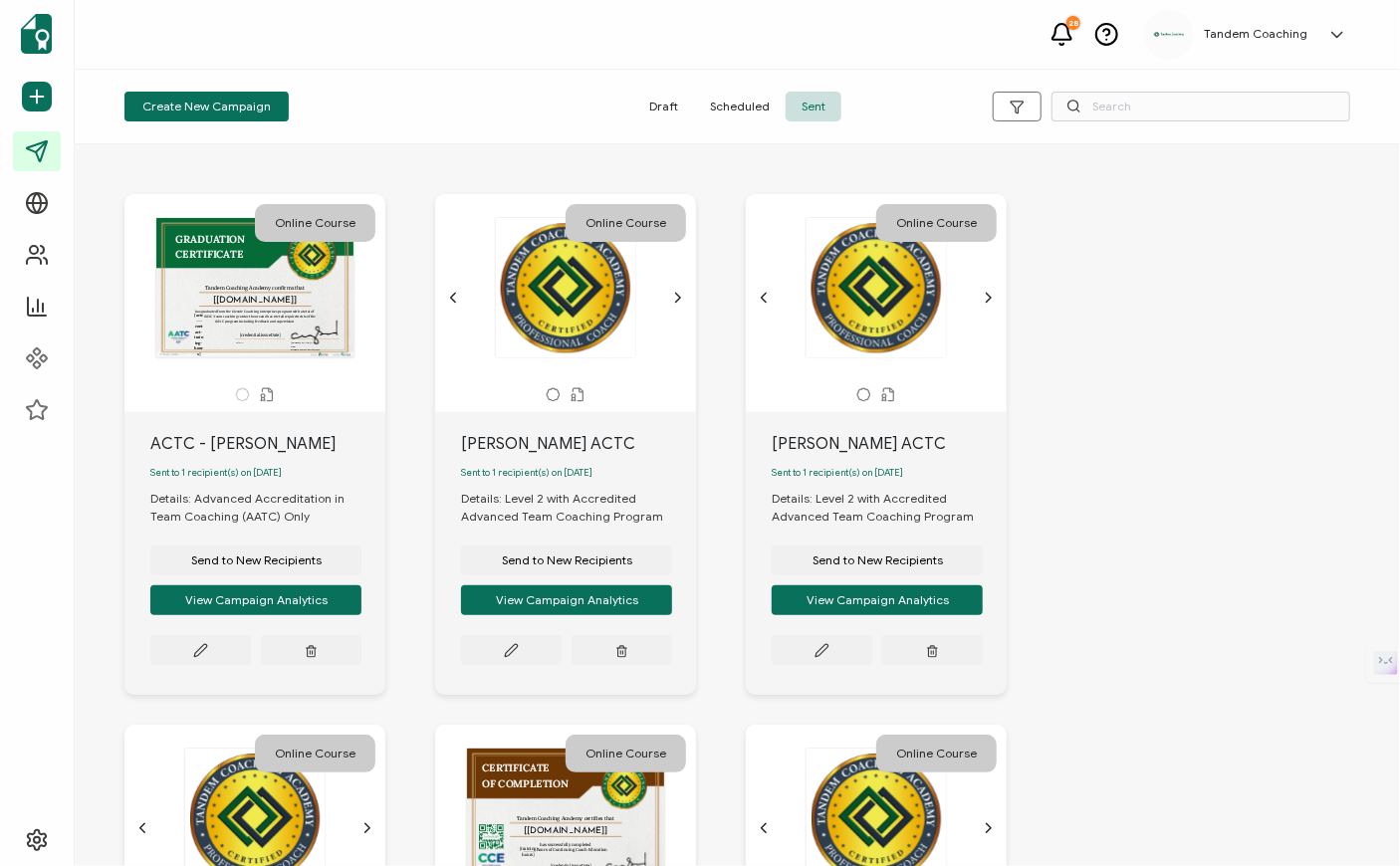 click 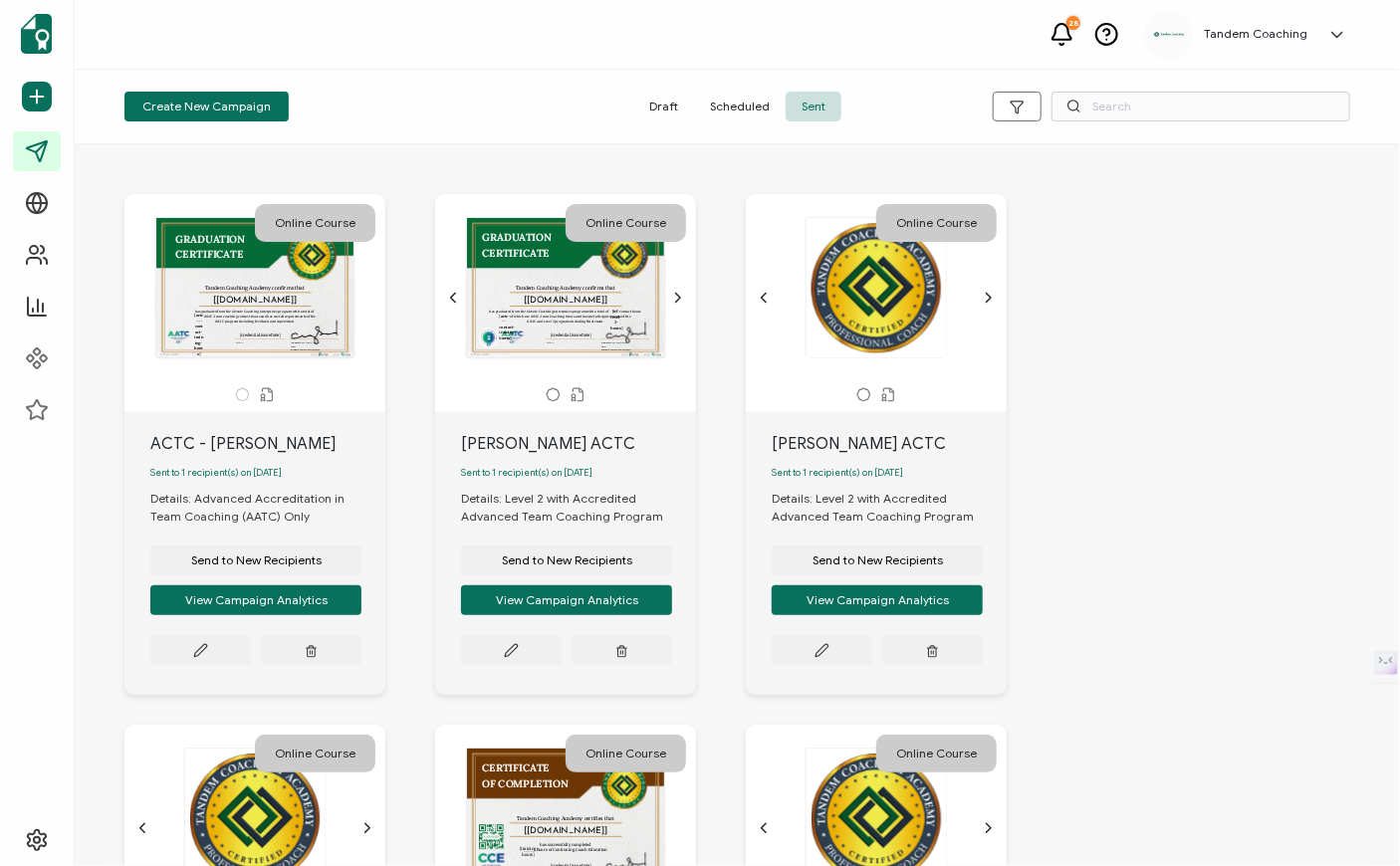 click 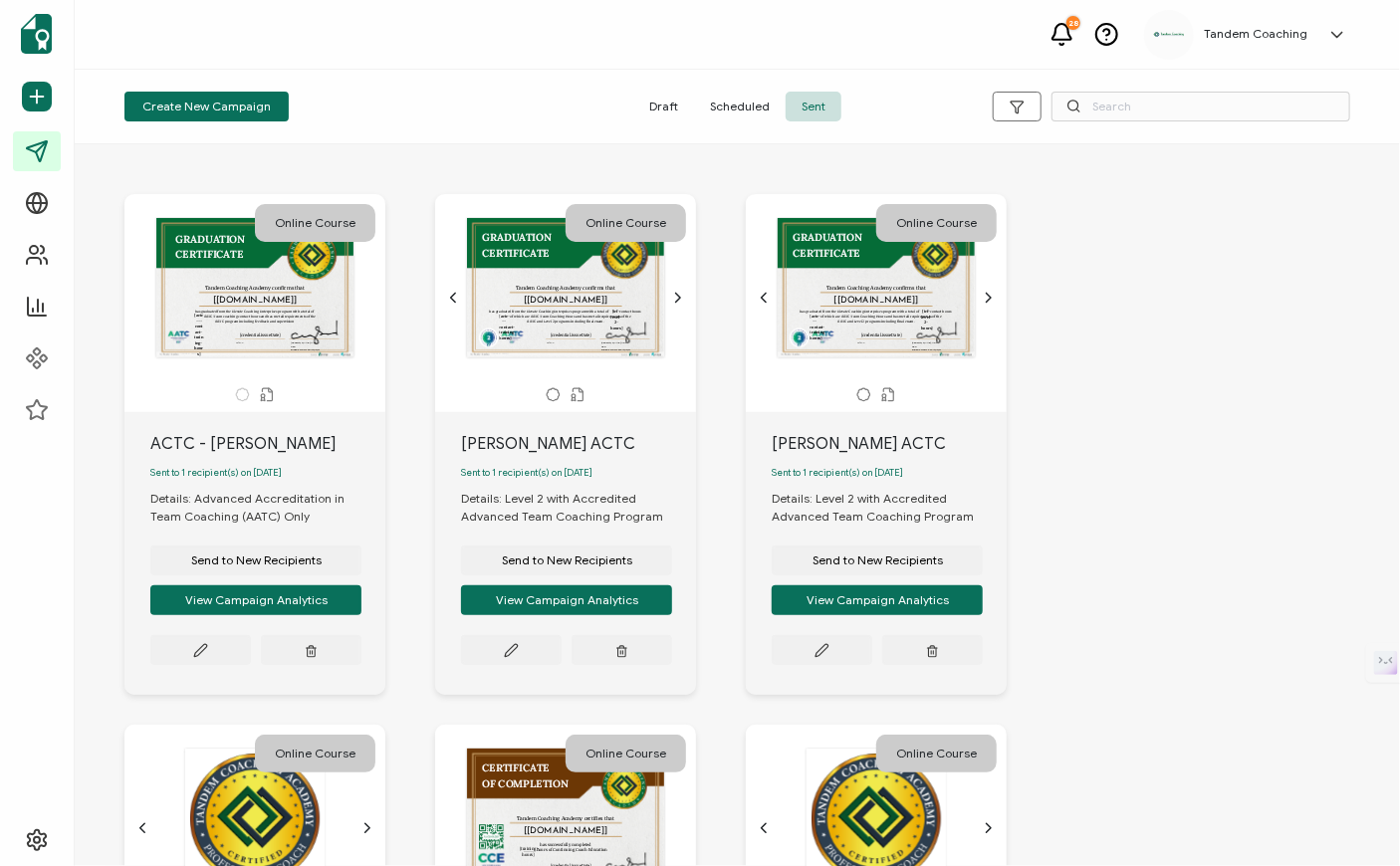 click on "A unique serial number automatically assigned to each credential by the system. It can be used by users to find and verify their credentials.   [[DOMAIN_NAME]]         Tandem Coaching Academy confirms that       The recipient’s full name, which will be automatically filled based on the information uploaded when adding recipients or lists.   [[DOMAIN_NAME]]       The date the credential was issued. This will automatically update to the day the credential is sent.   [credential.issueDate]         DATE         [PERSON_NAME], MCC, CEC DIRECTOR OF TRAINING         GRADUATION CERTIFICATE         has graduated from the Elevate Coaching Enterprises program with a total of
_____  AATC Team coaching contact hours and has met all requirements of the
AATC program including feedback and supervision
[actc---contact-training-hours]" at bounding box center [255, 288] 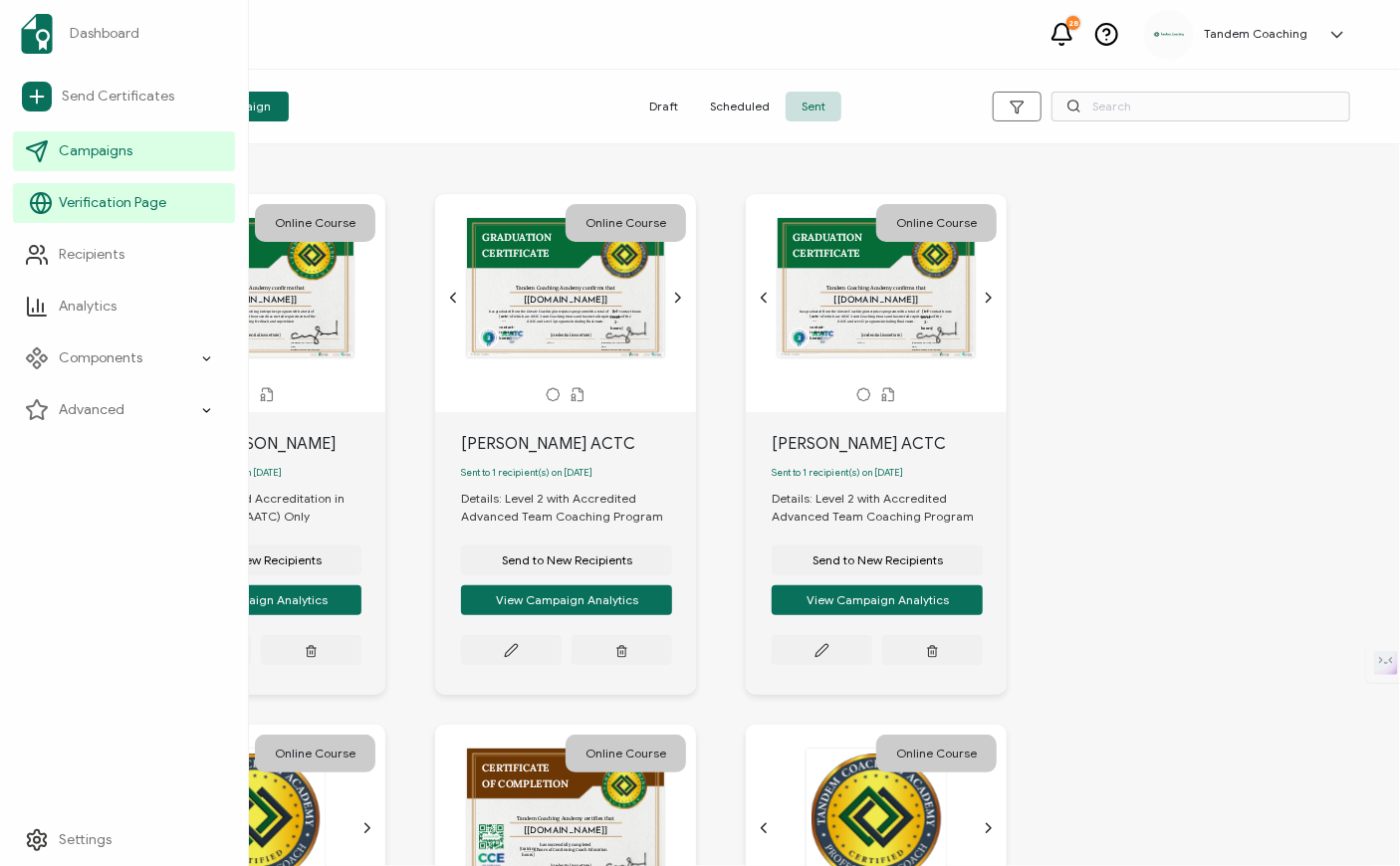 click on "Verification Page" at bounding box center [113, 203] 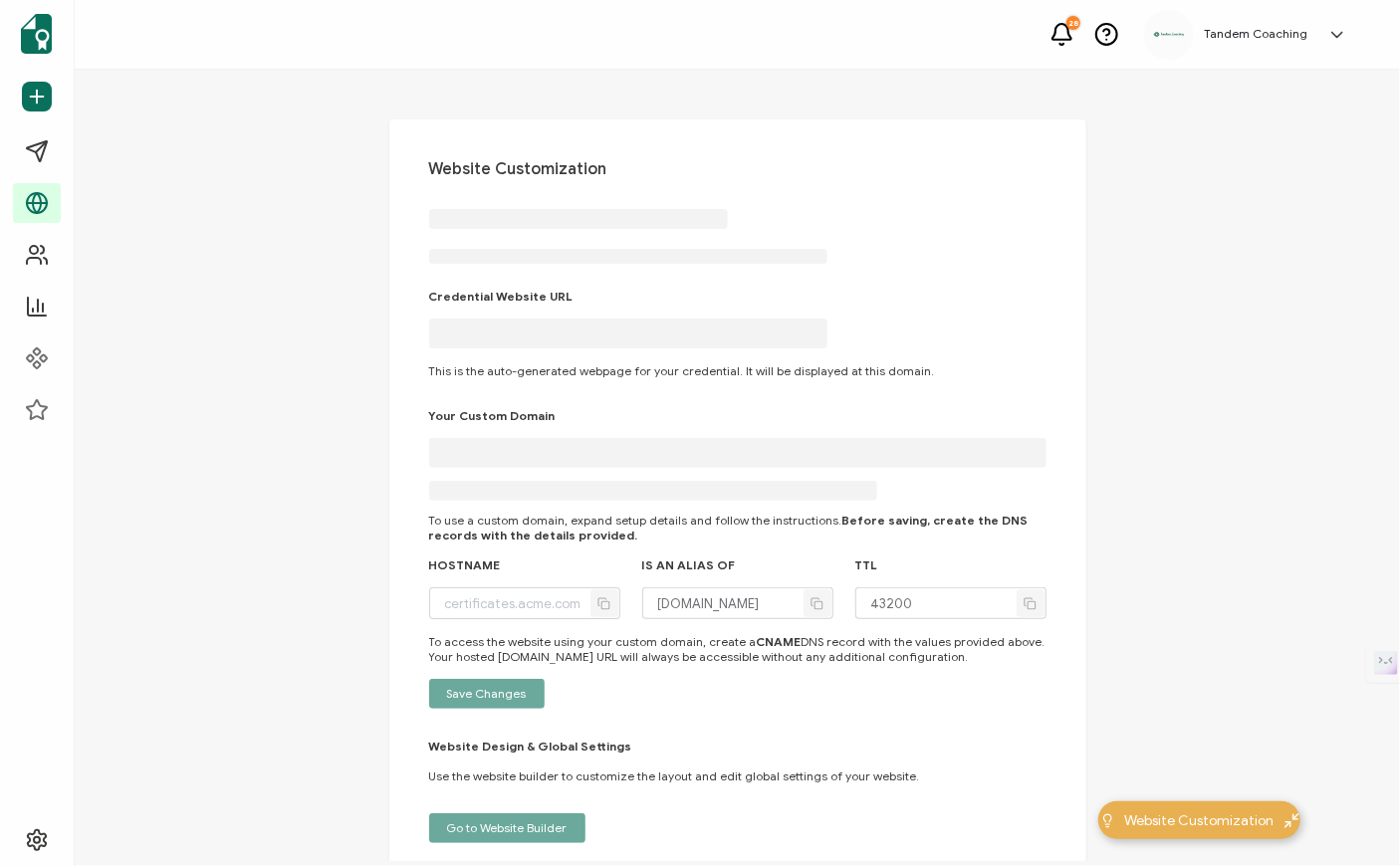type on "[DOMAIN_NAME]" 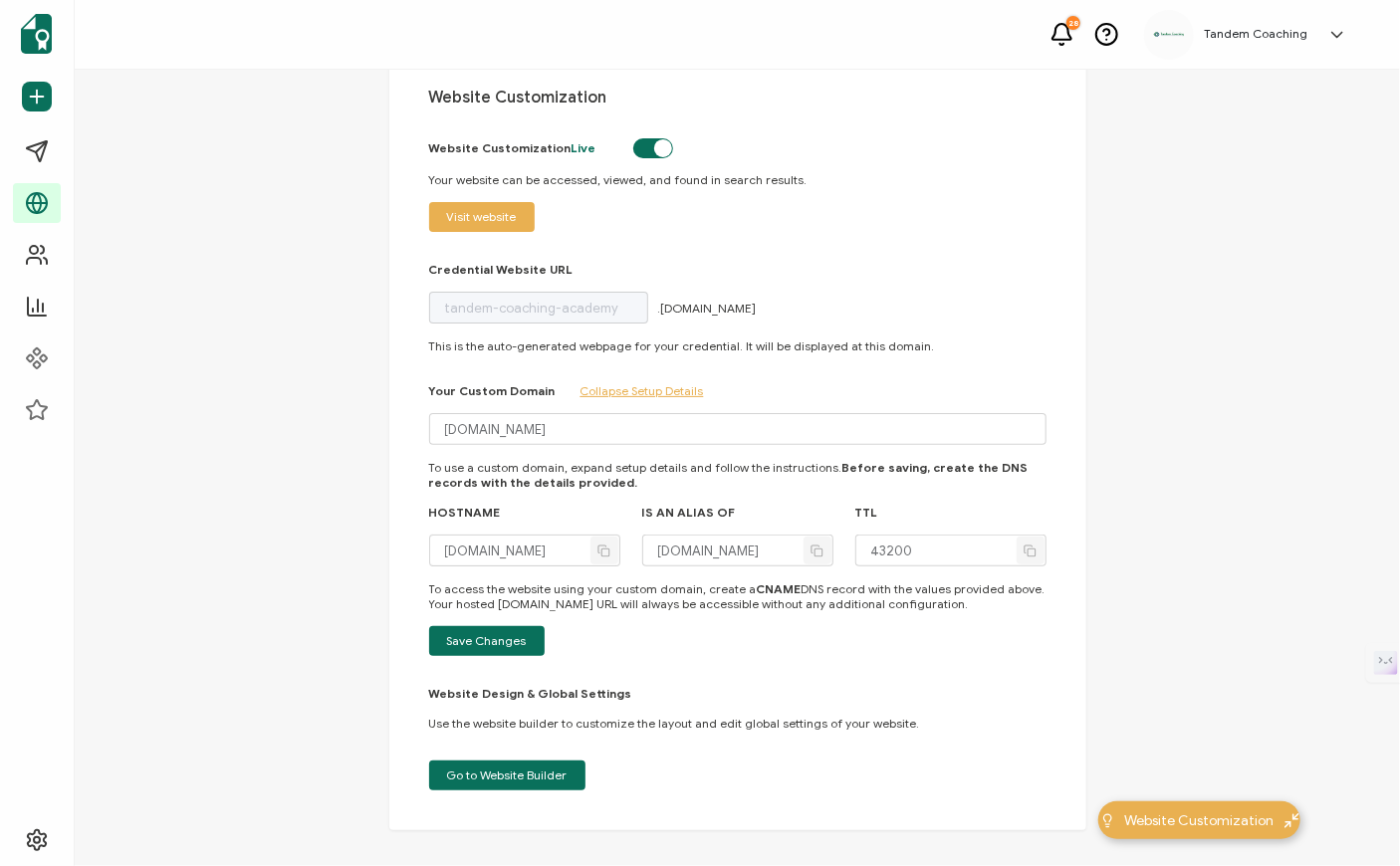 scroll, scrollTop: 92, scrollLeft: 0, axis: vertical 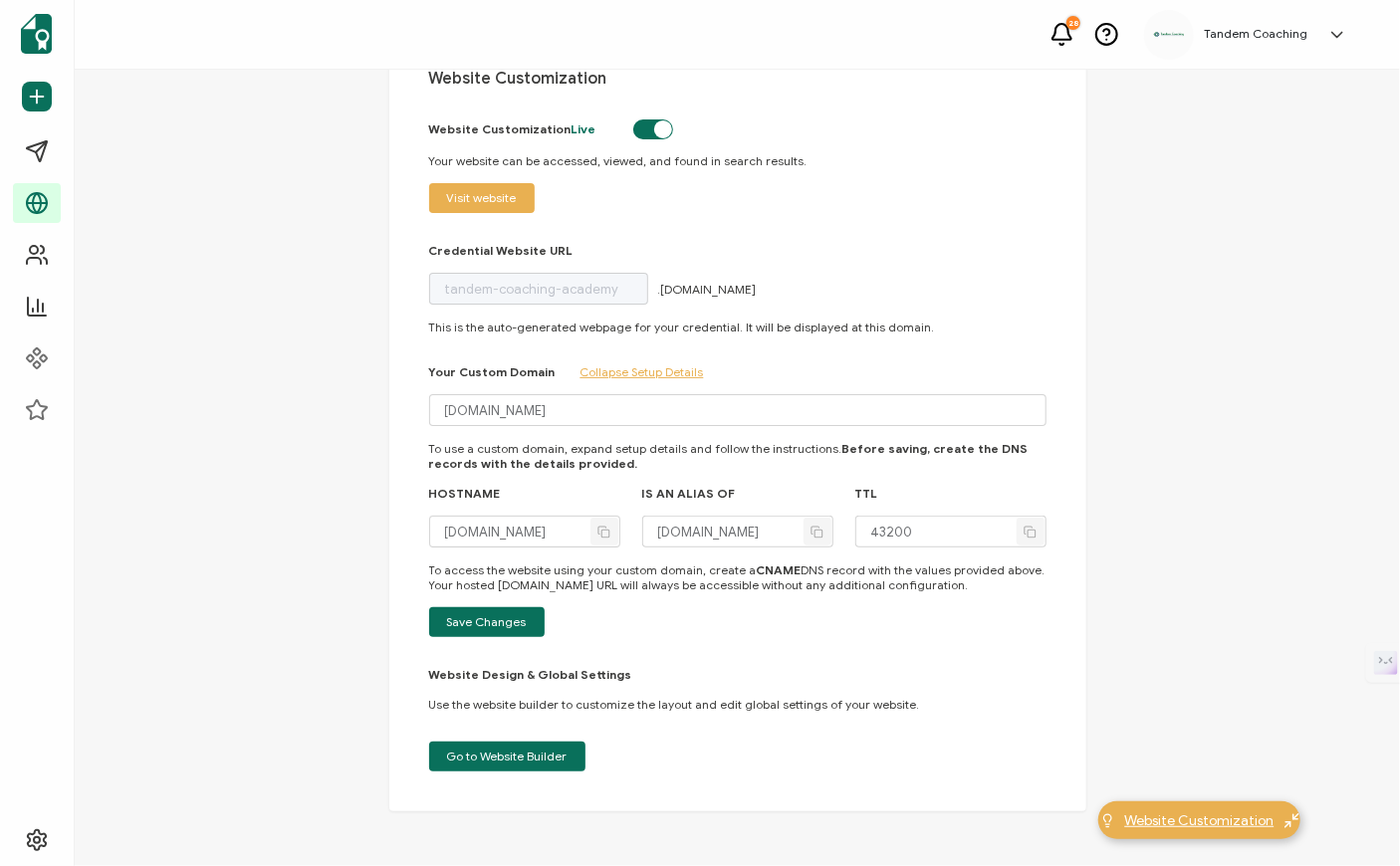 click on "Website Customization" at bounding box center (1200, 820) 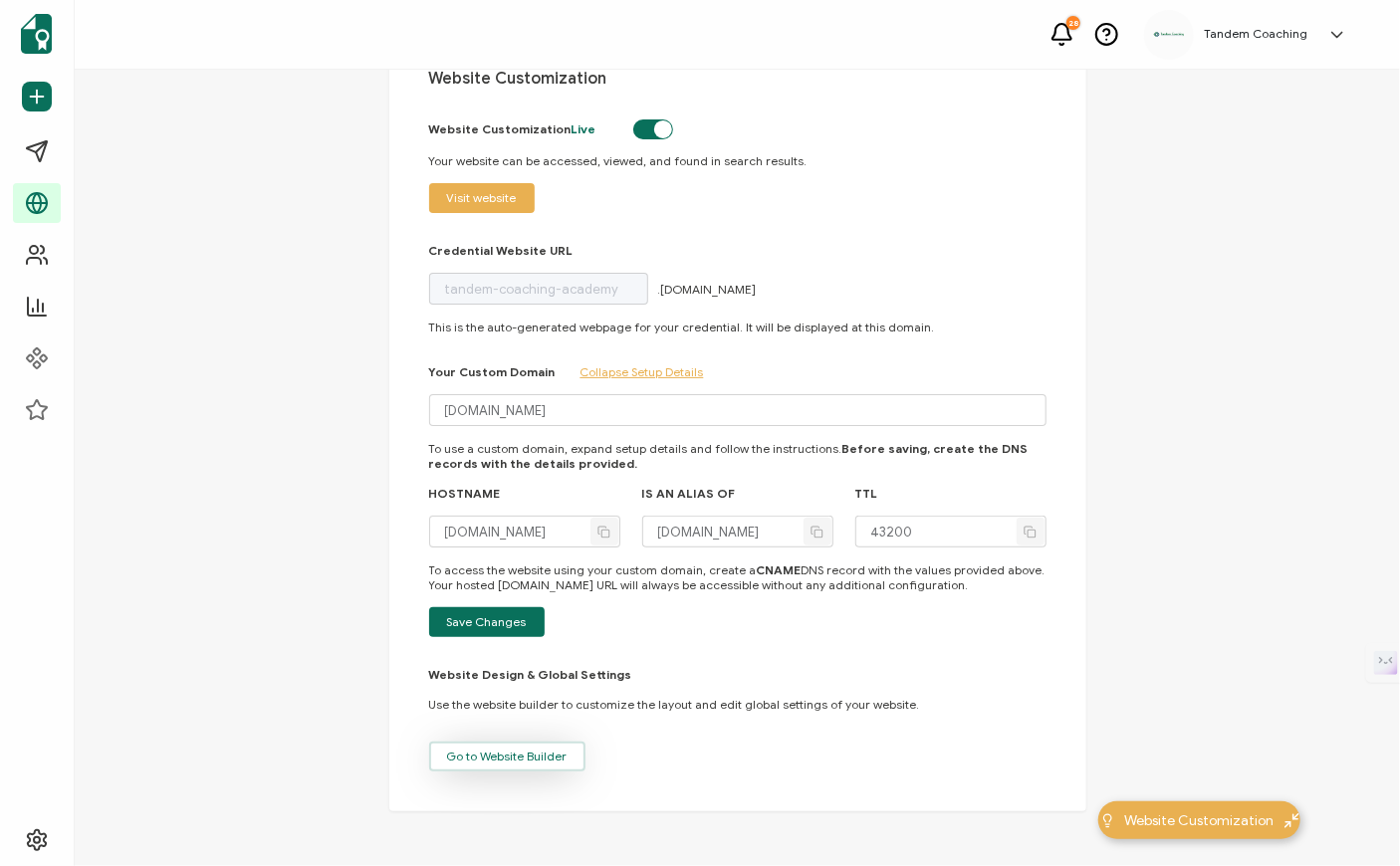 click on "Go to Website Builder" at bounding box center [507, 757] 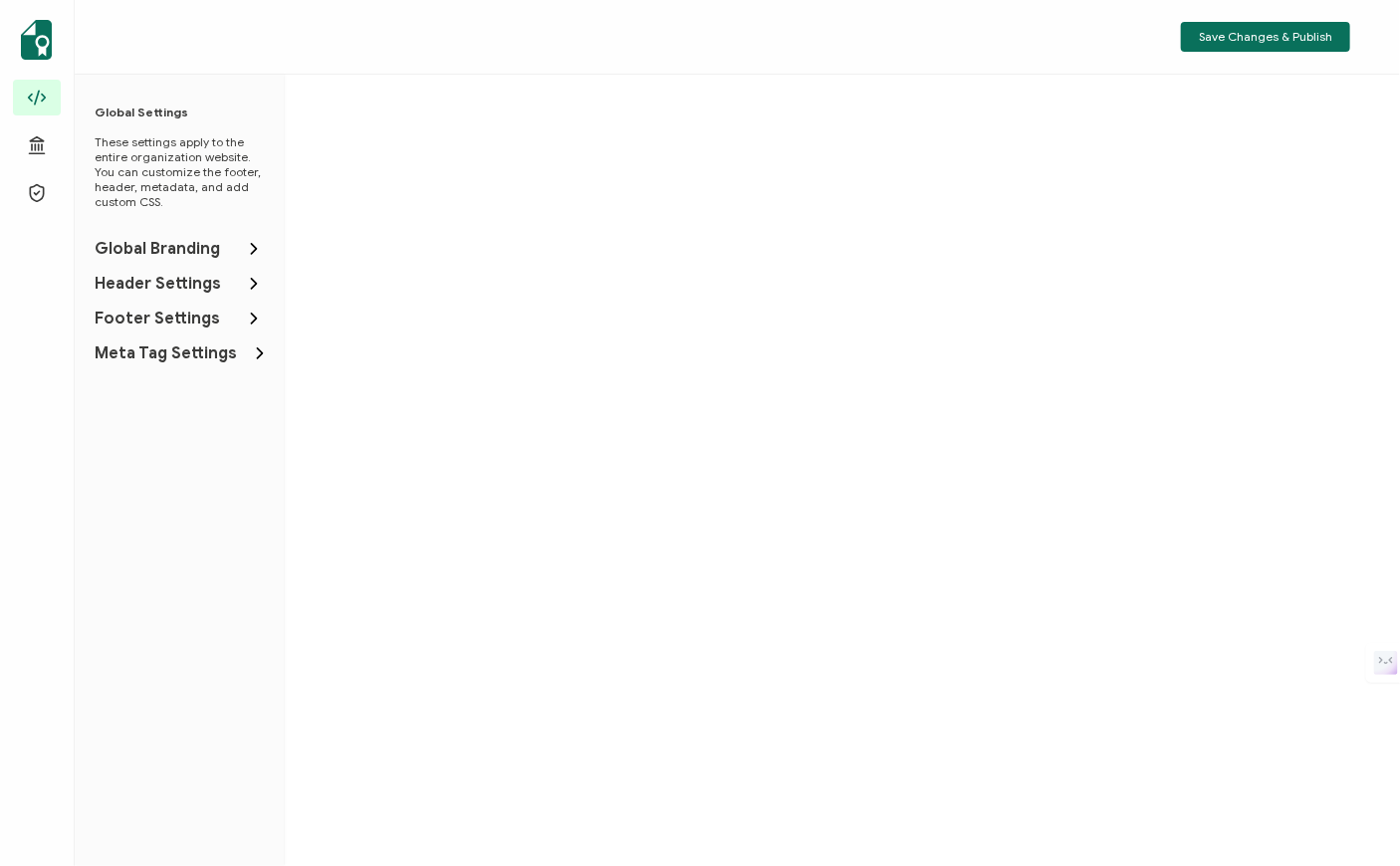click on "Header Settings" at bounding box center (157, 284) 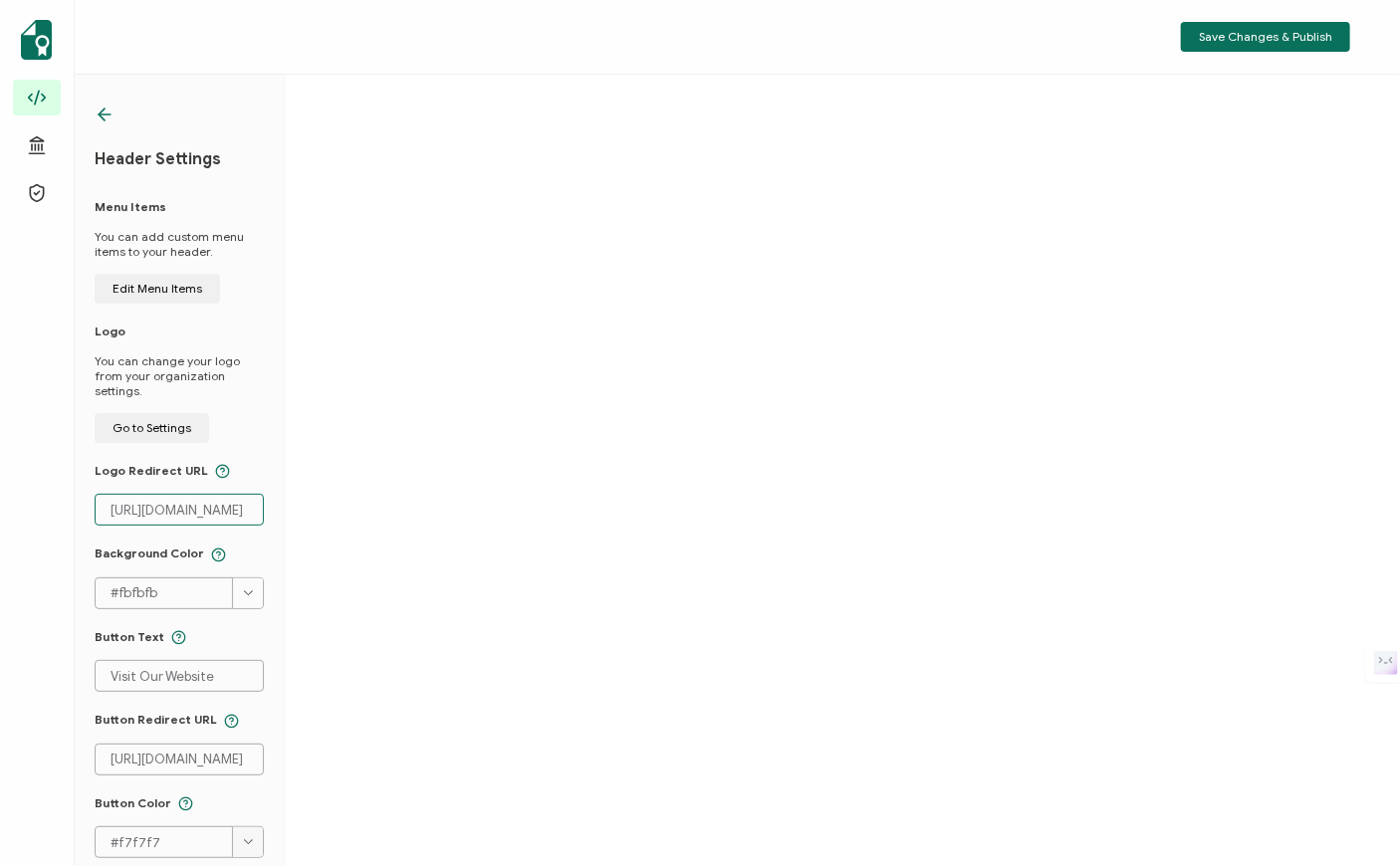 click on "[URL][DOMAIN_NAME]" at bounding box center [179, 510] 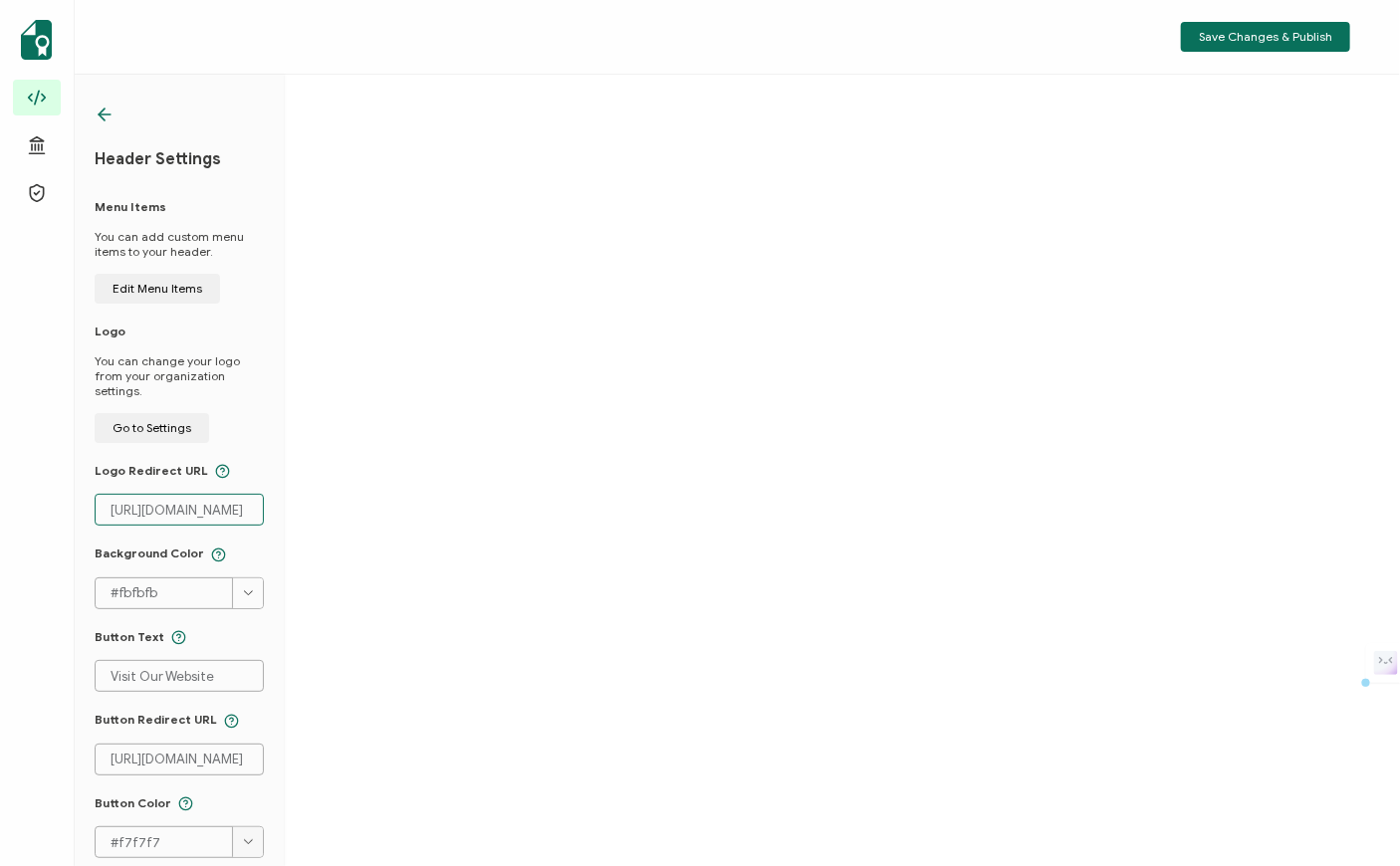 scroll, scrollTop: 0, scrollLeft: 64, axis: horizontal 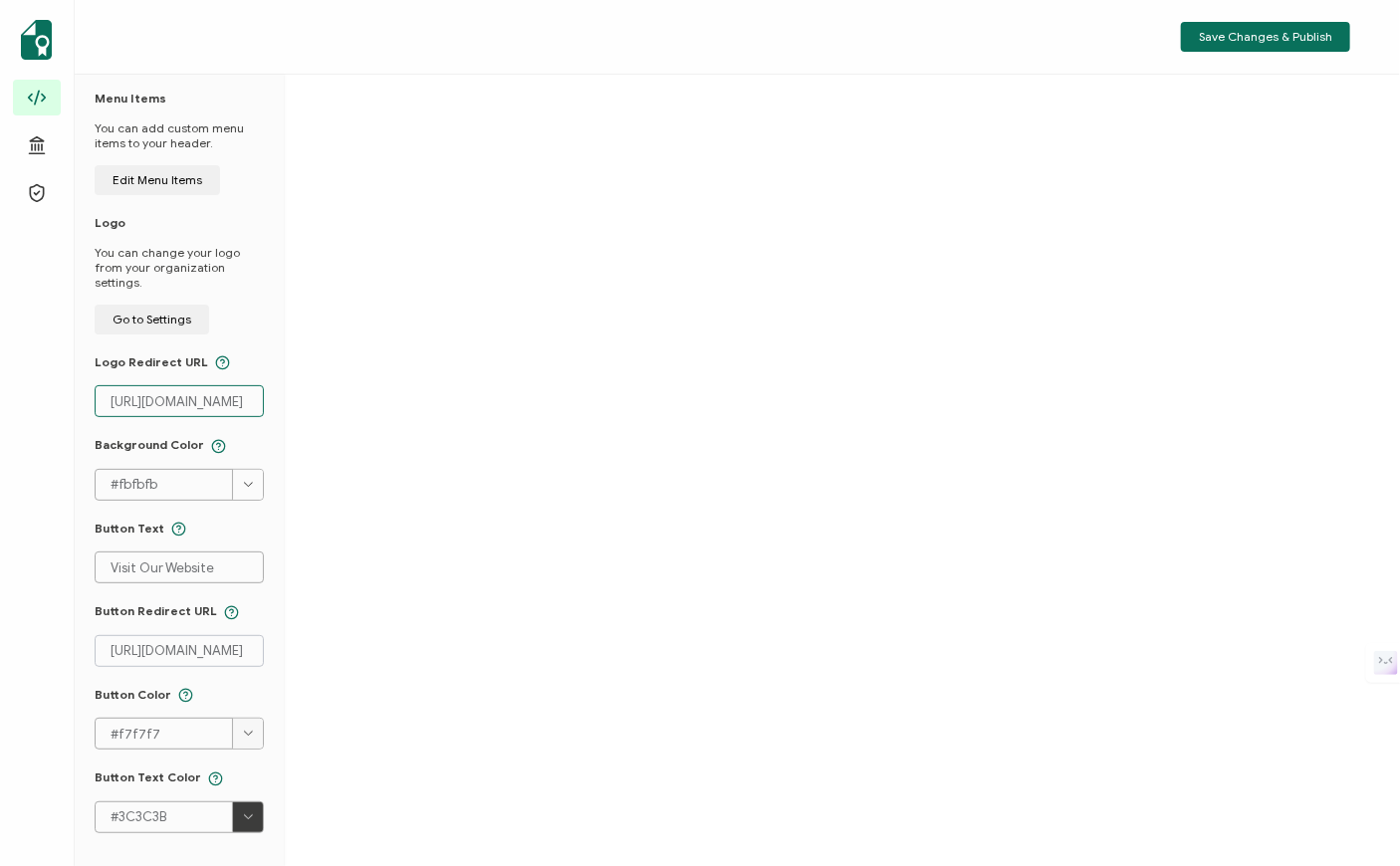 type on "[URL][DOMAIN_NAME]" 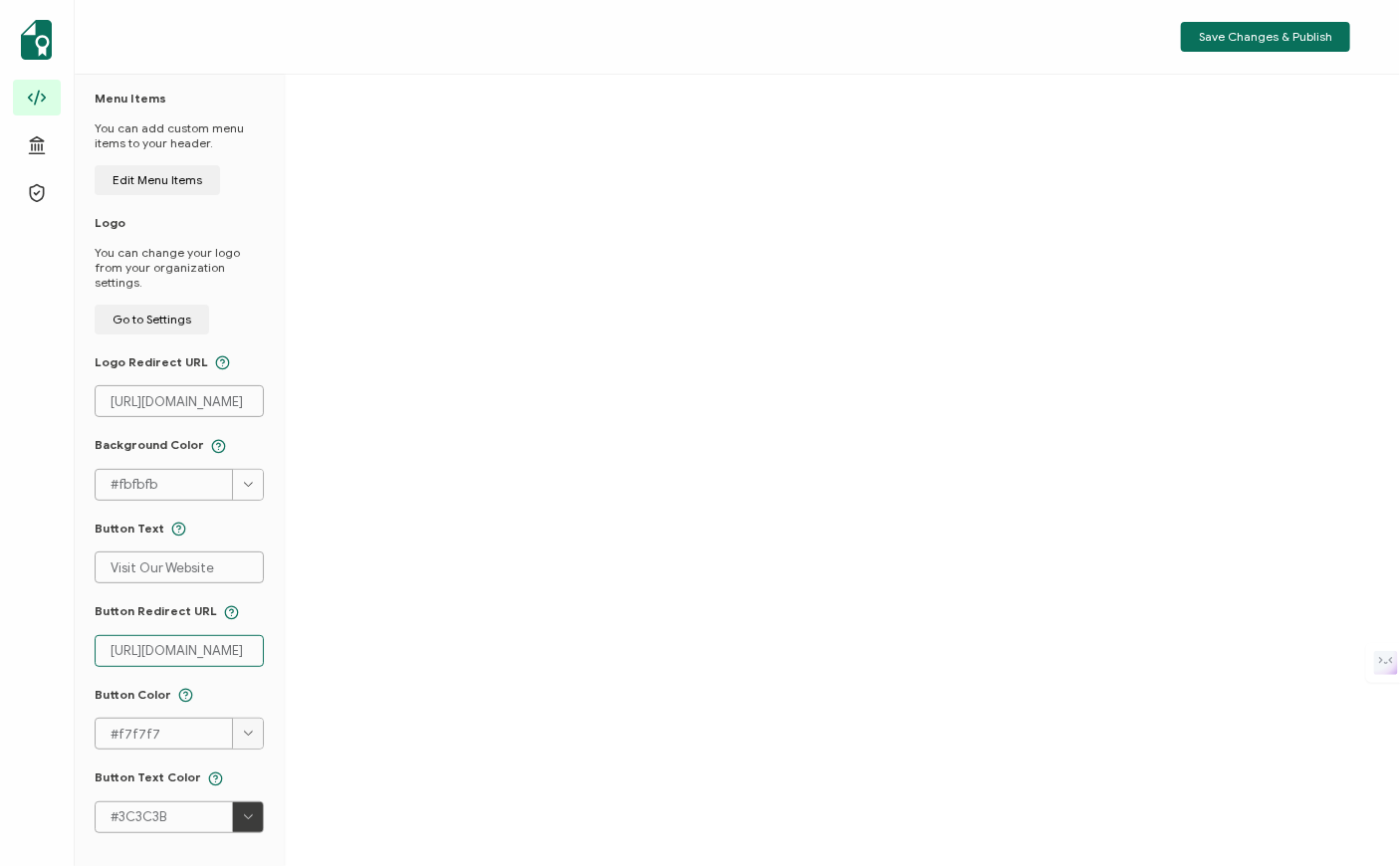 scroll, scrollTop: 0, scrollLeft: 0, axis: both 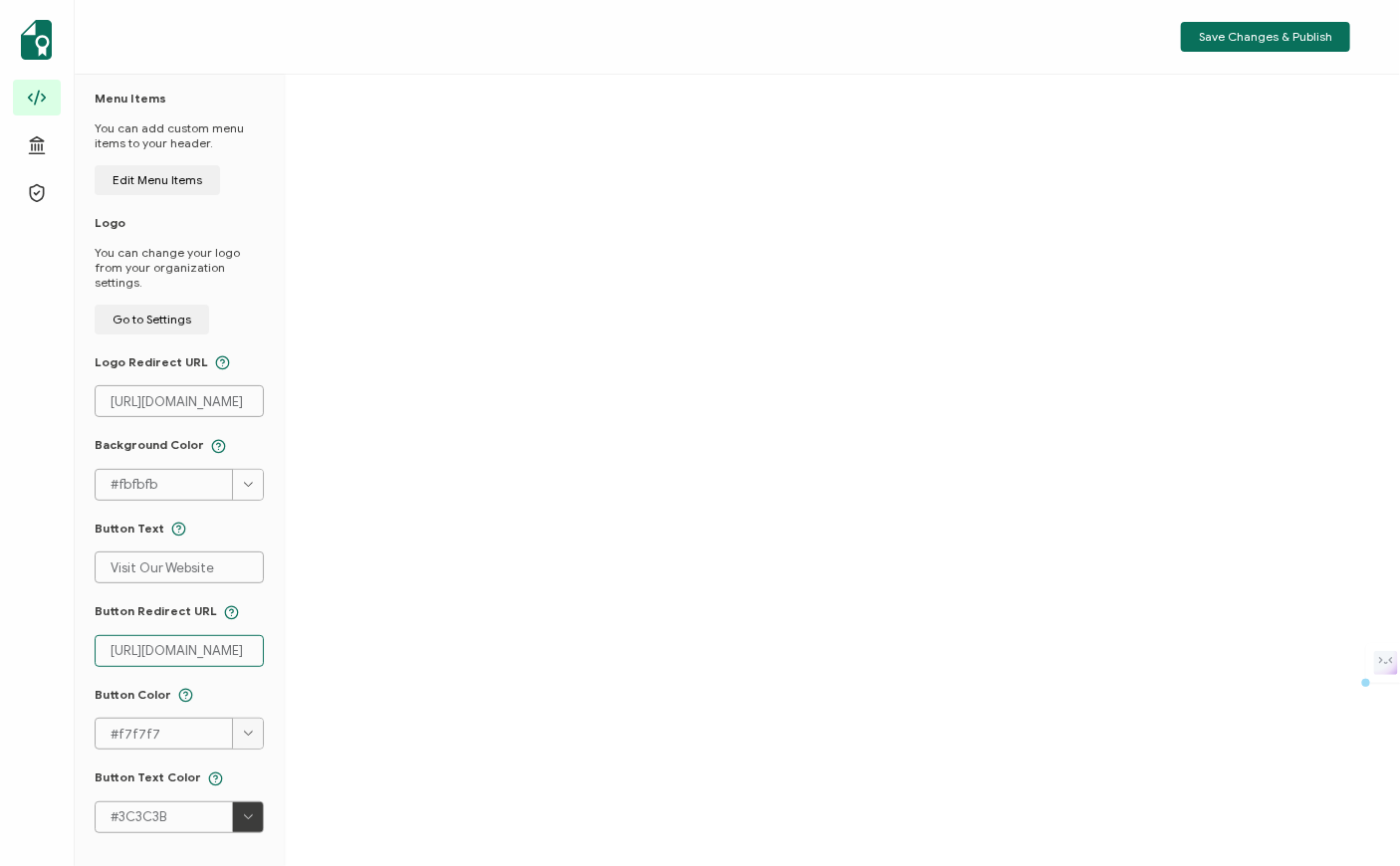 drag, startPoint x: 149, startPoint y: 633, endPoint x: 306, endPoint y: 637, distance: 157.05095 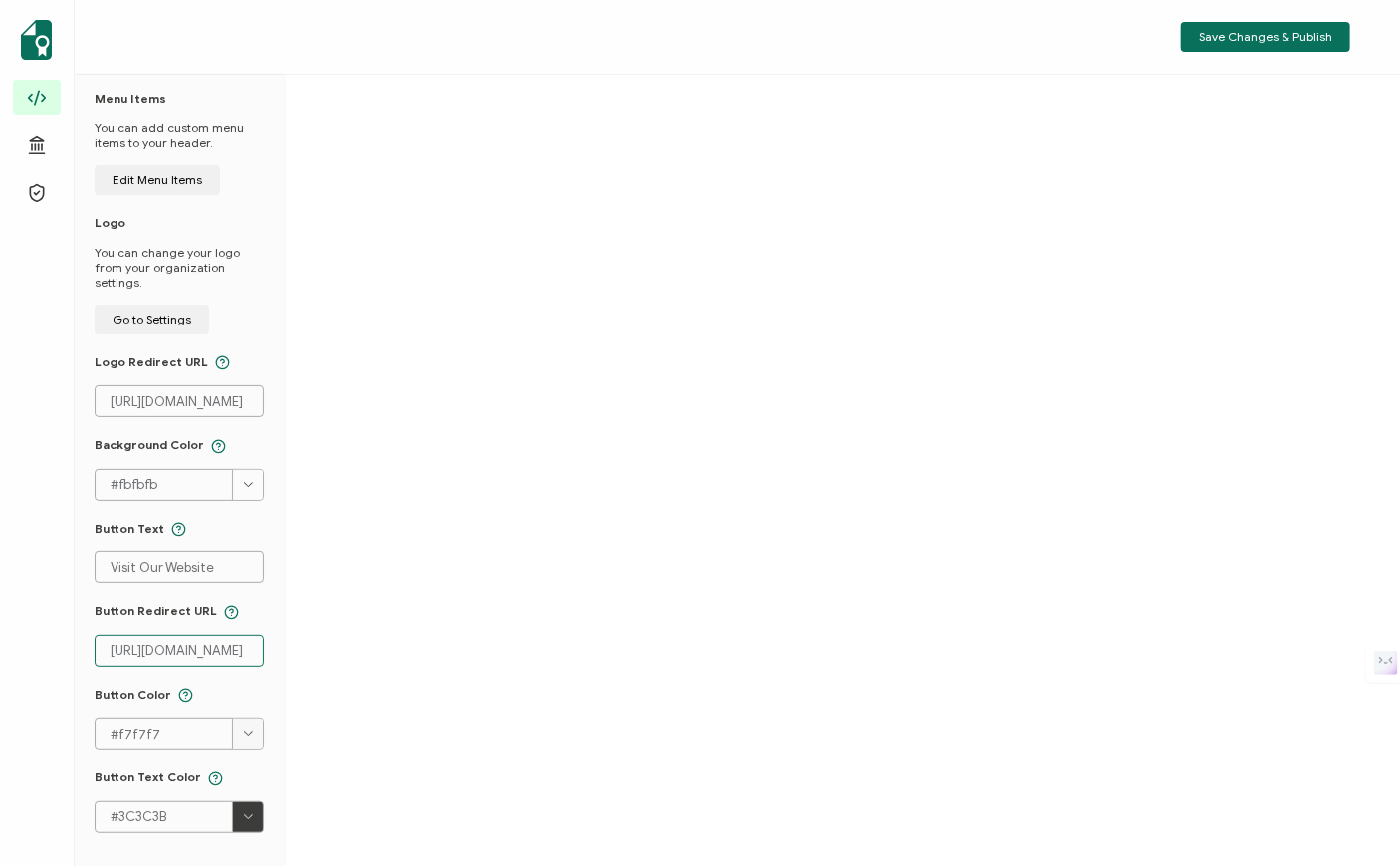 scroll, scrollTop: 0, scrollLeft: 2, axis: horizontal 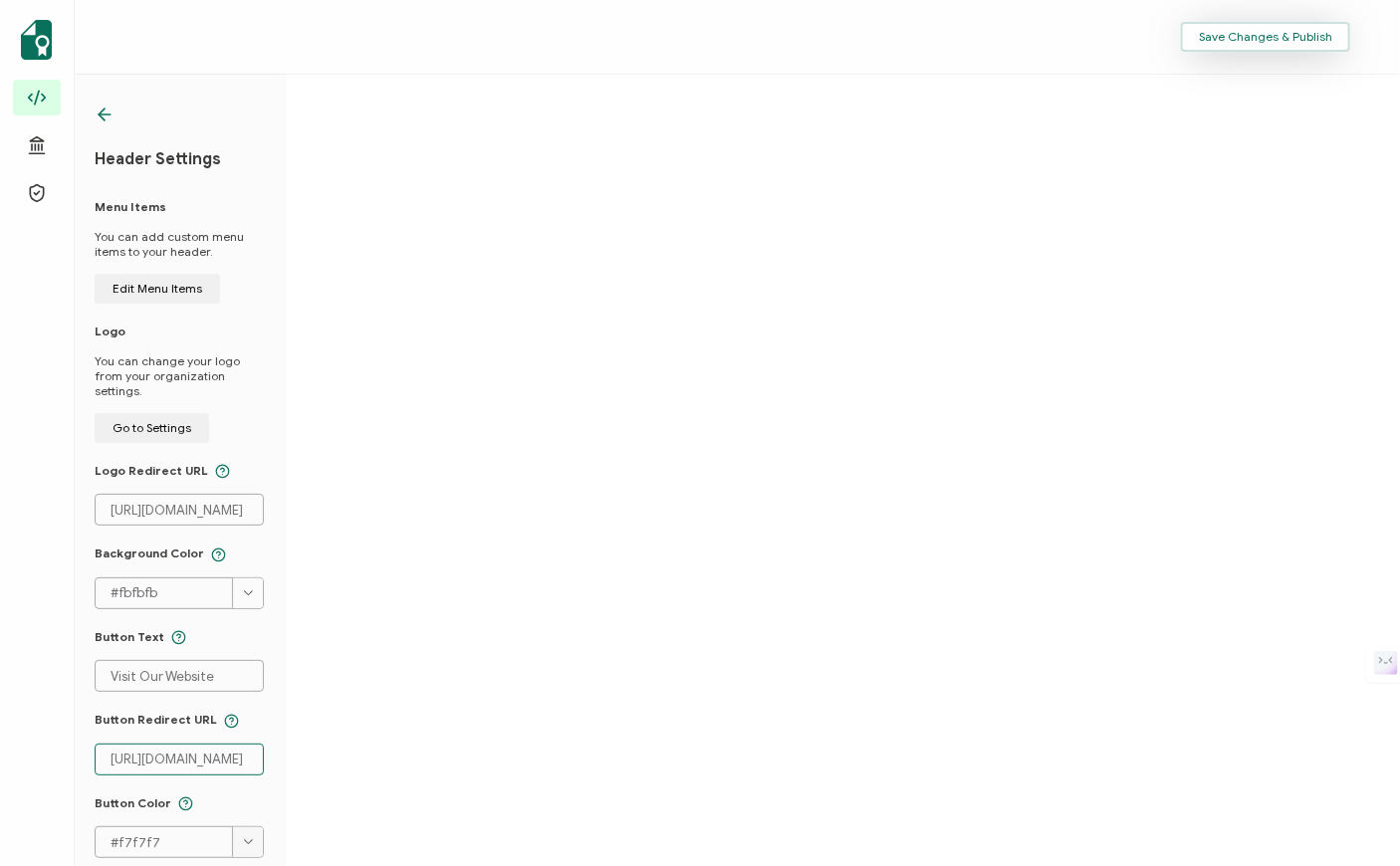 type on "[URL][DOMAIN_NAME]" 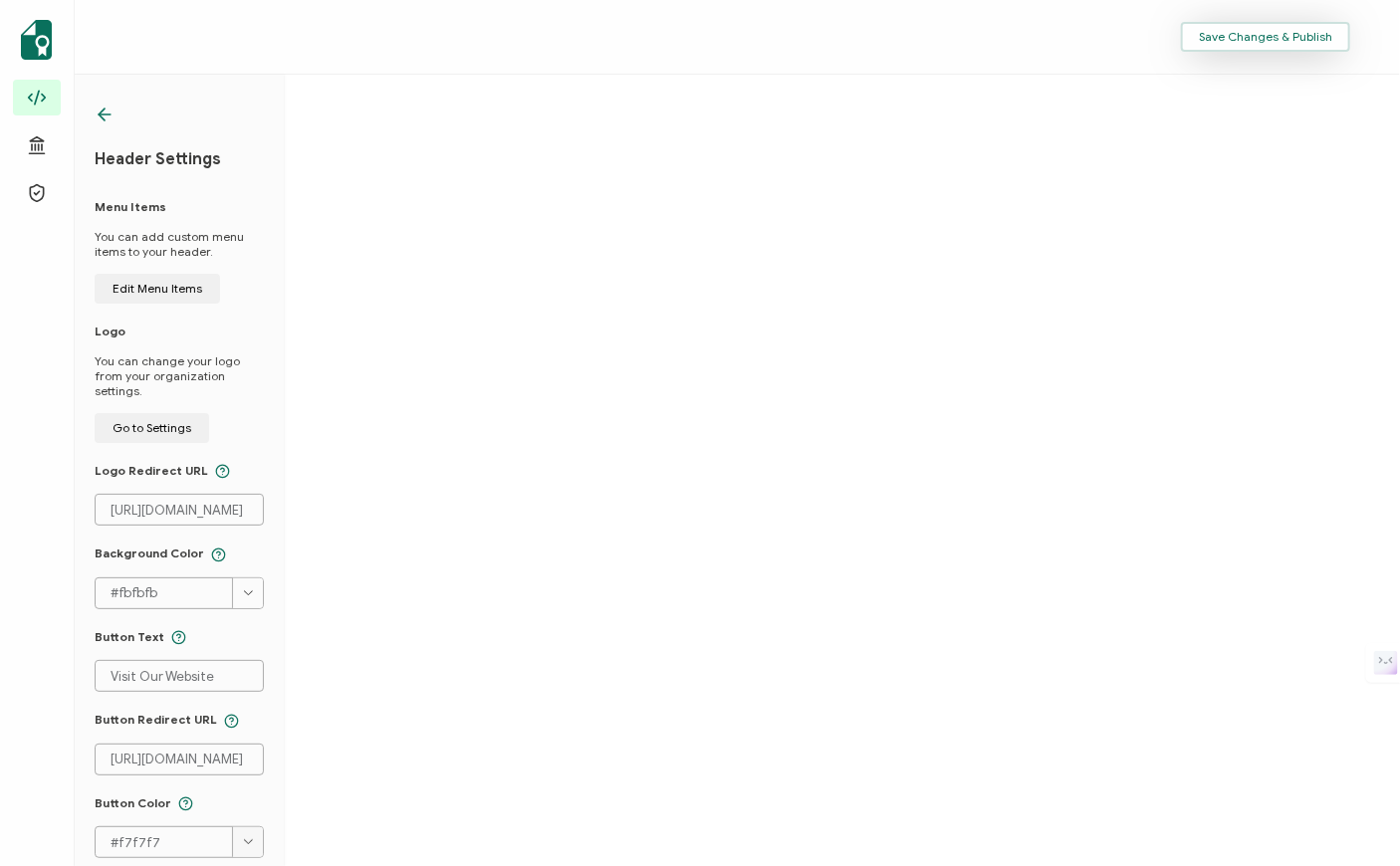 scroll, scrollTop: 0, scrollLeft: 0, axis: both 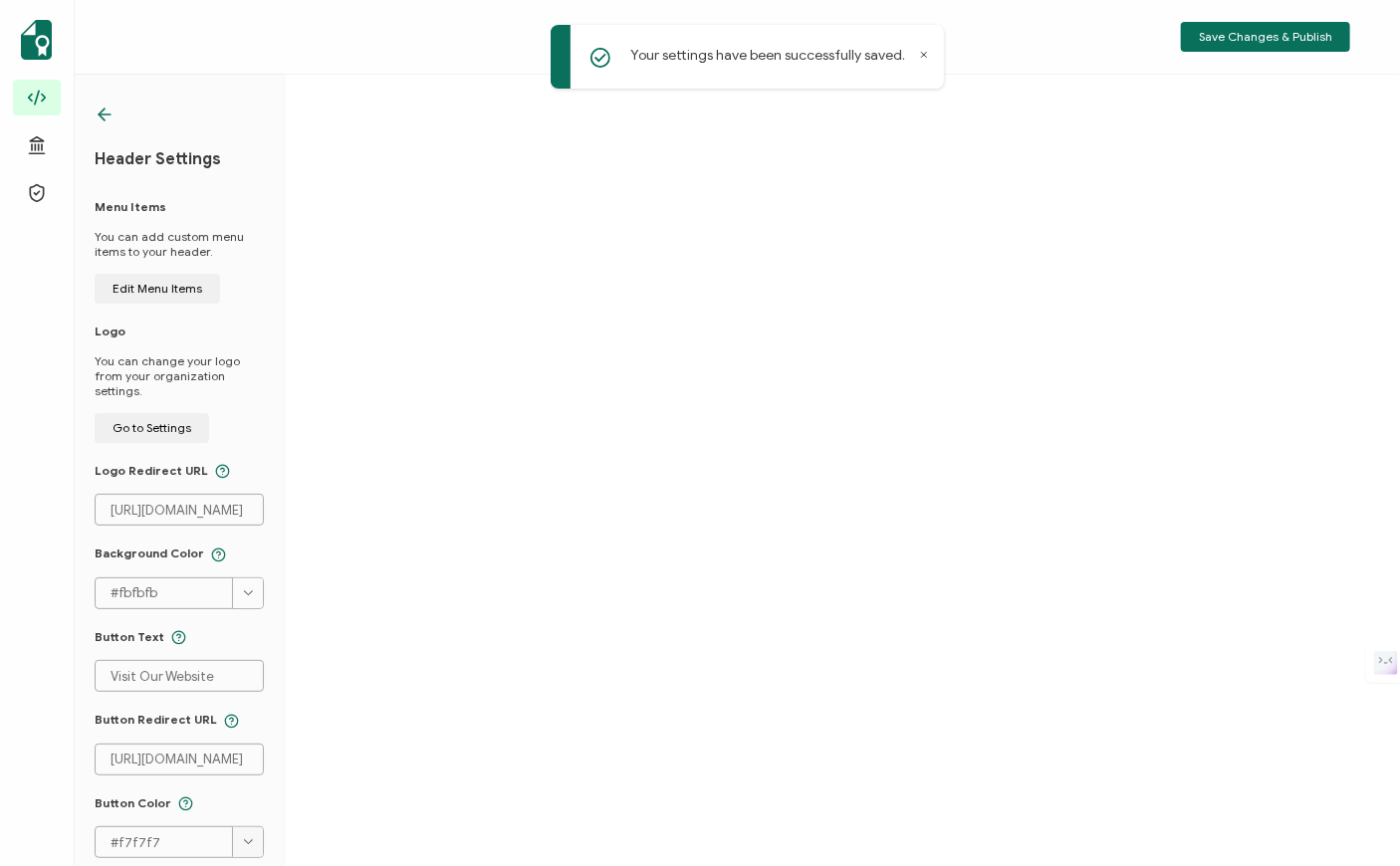 click 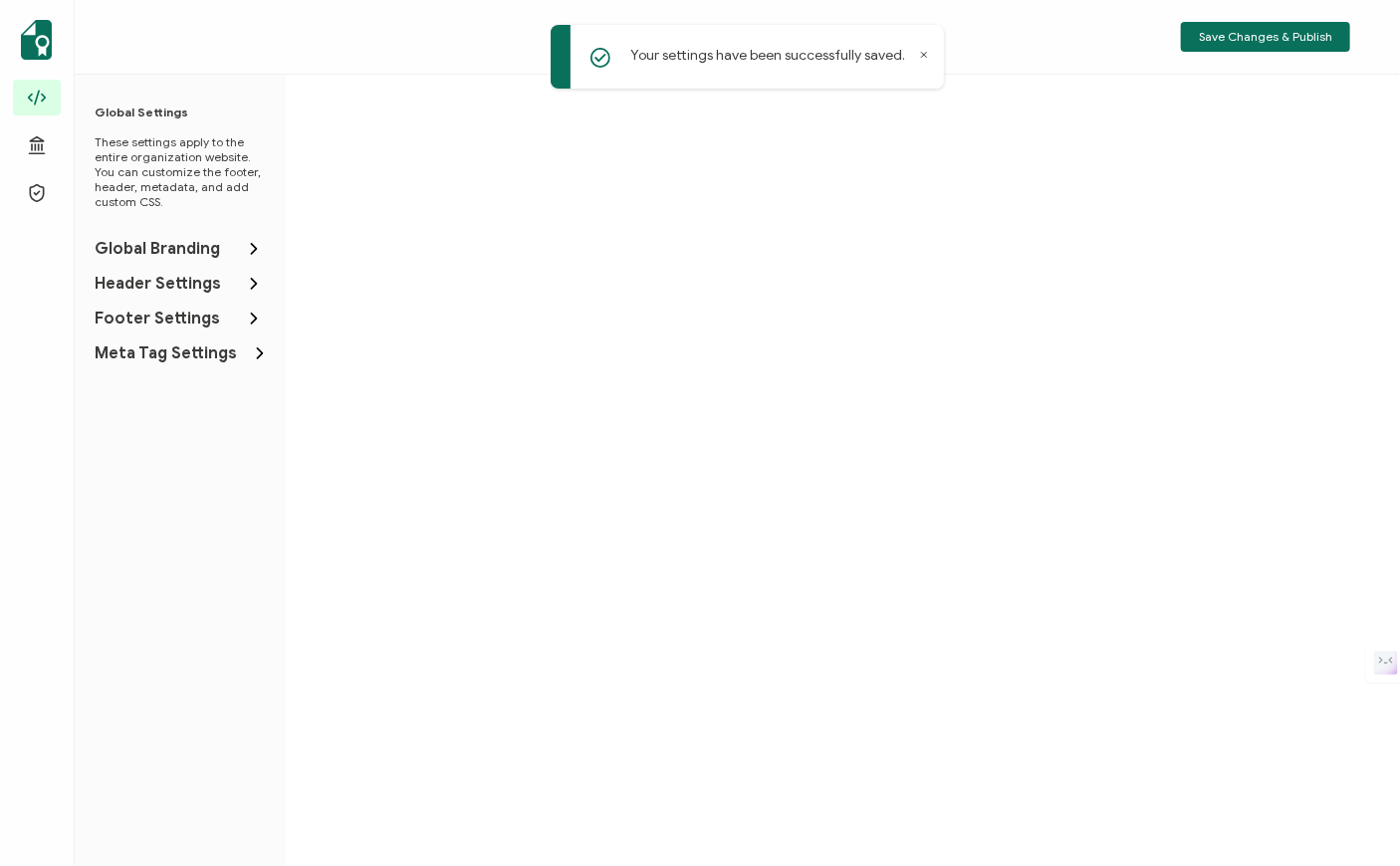 click on "Footer Settings" at bounding box center (157, 319) 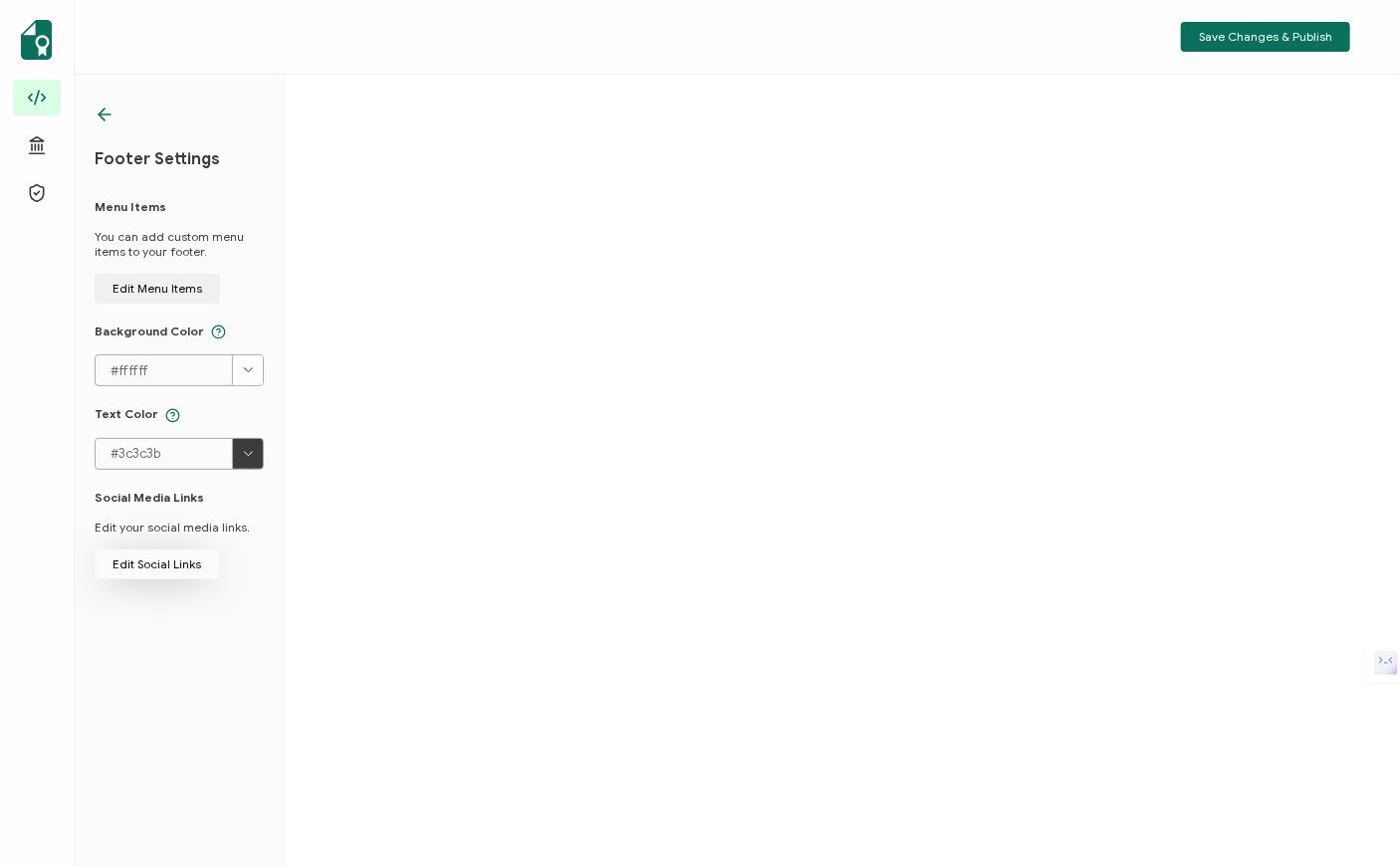 click on "Edit Social Links" at bounding box center (157, 289) 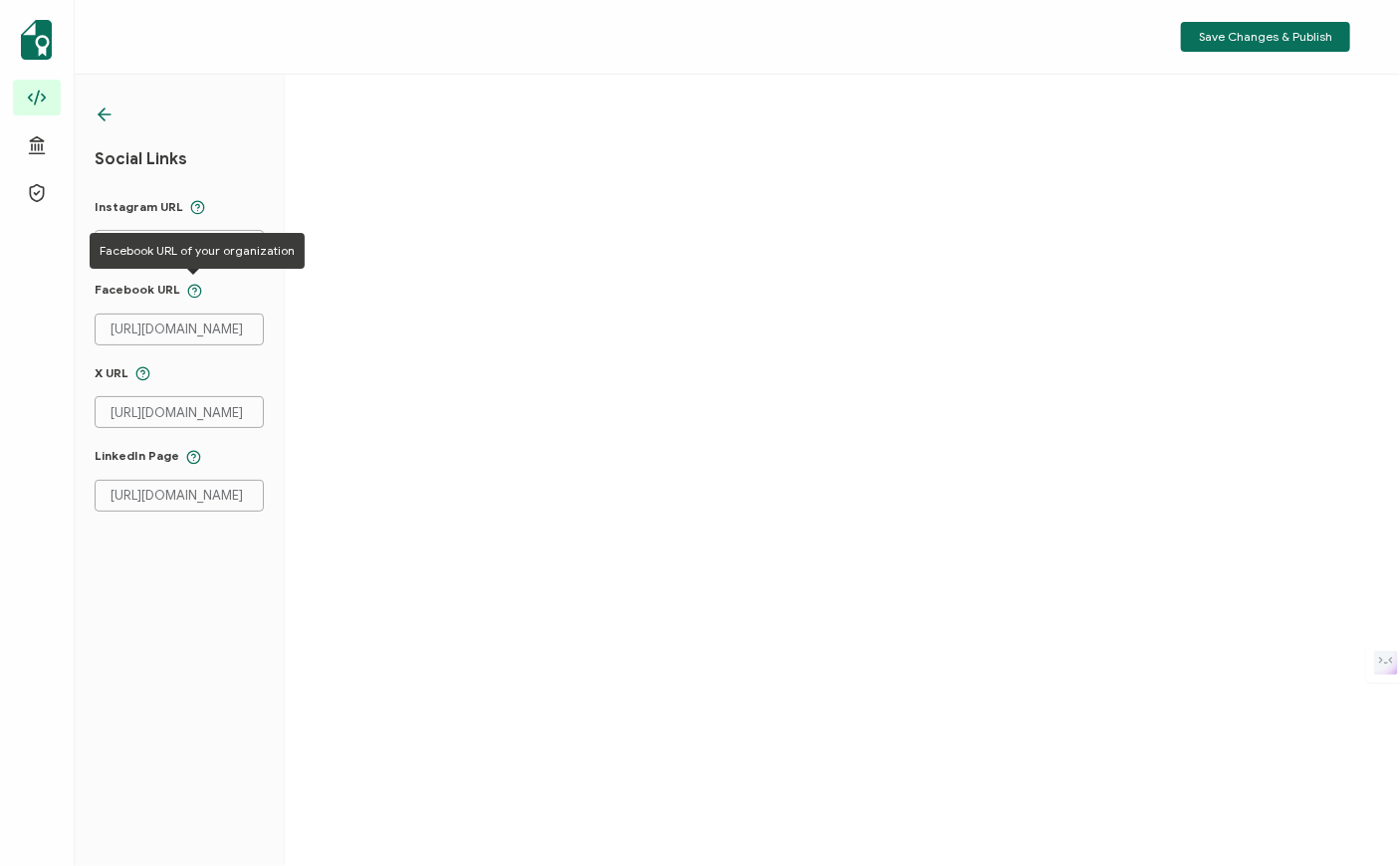 click on "Facebook URL of your organization" at bounding box center (197, 251) 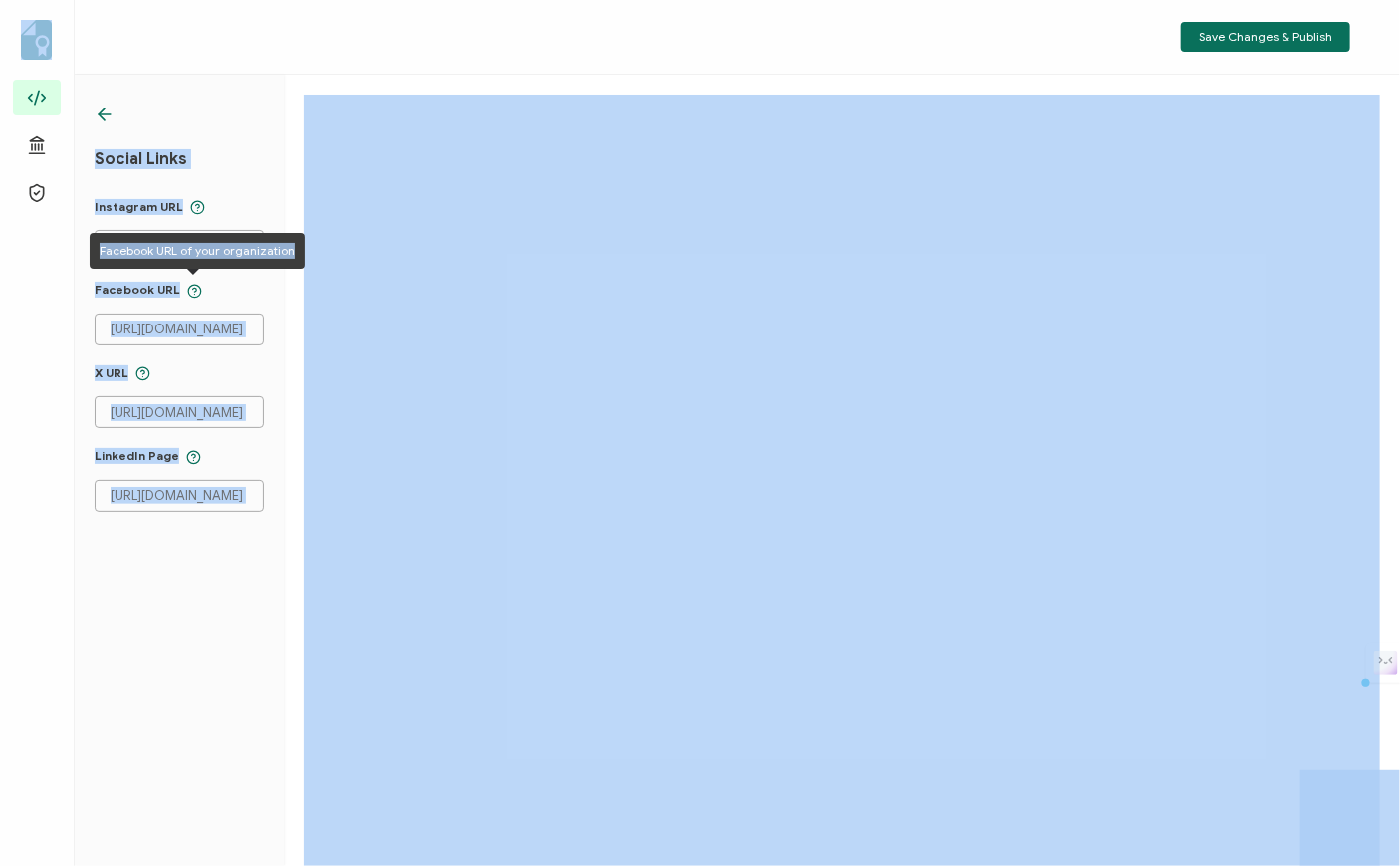 click on "Facebook URL of your organization" at bounding box center (197, 251) 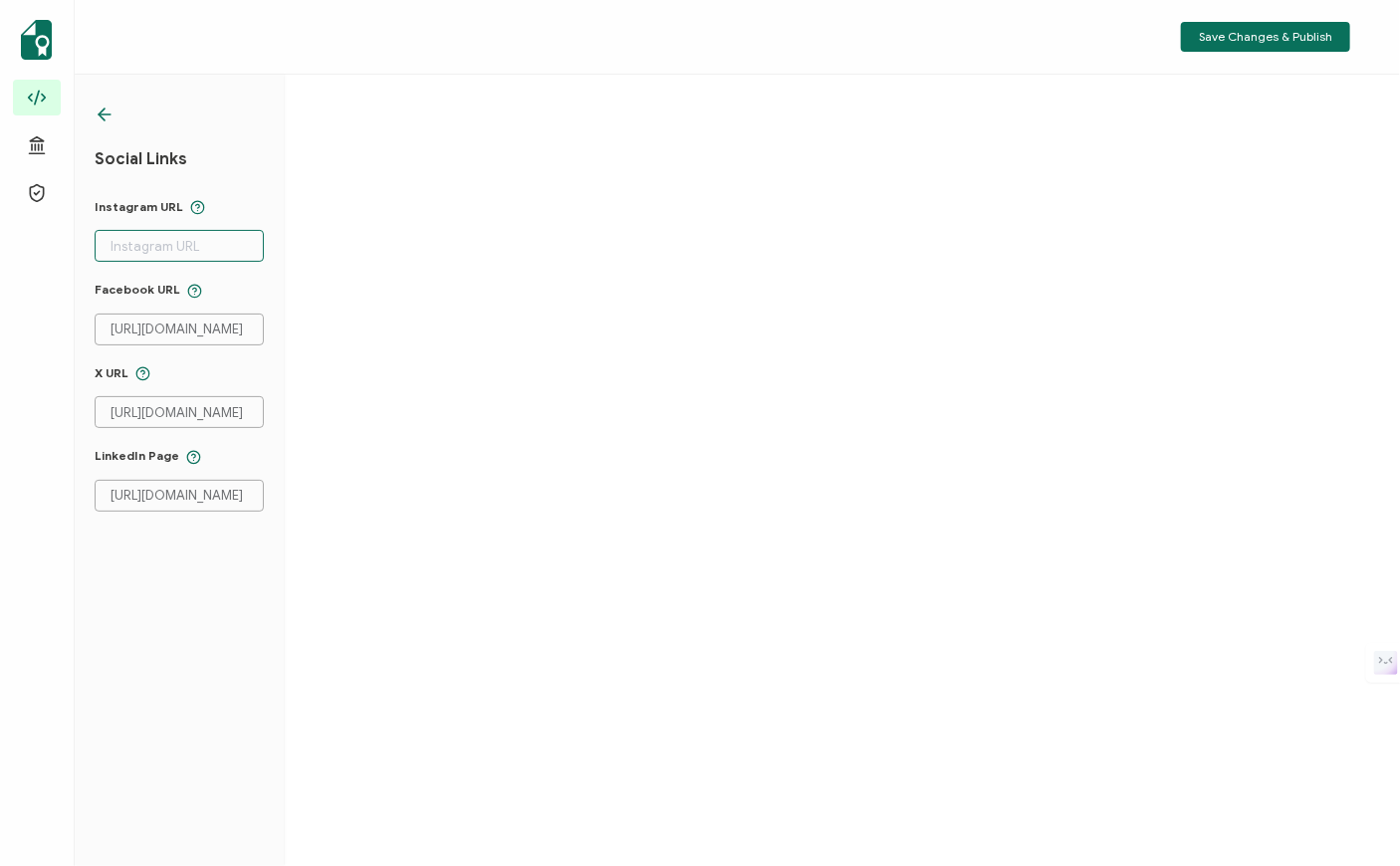 click at bounding box center [179, 246] 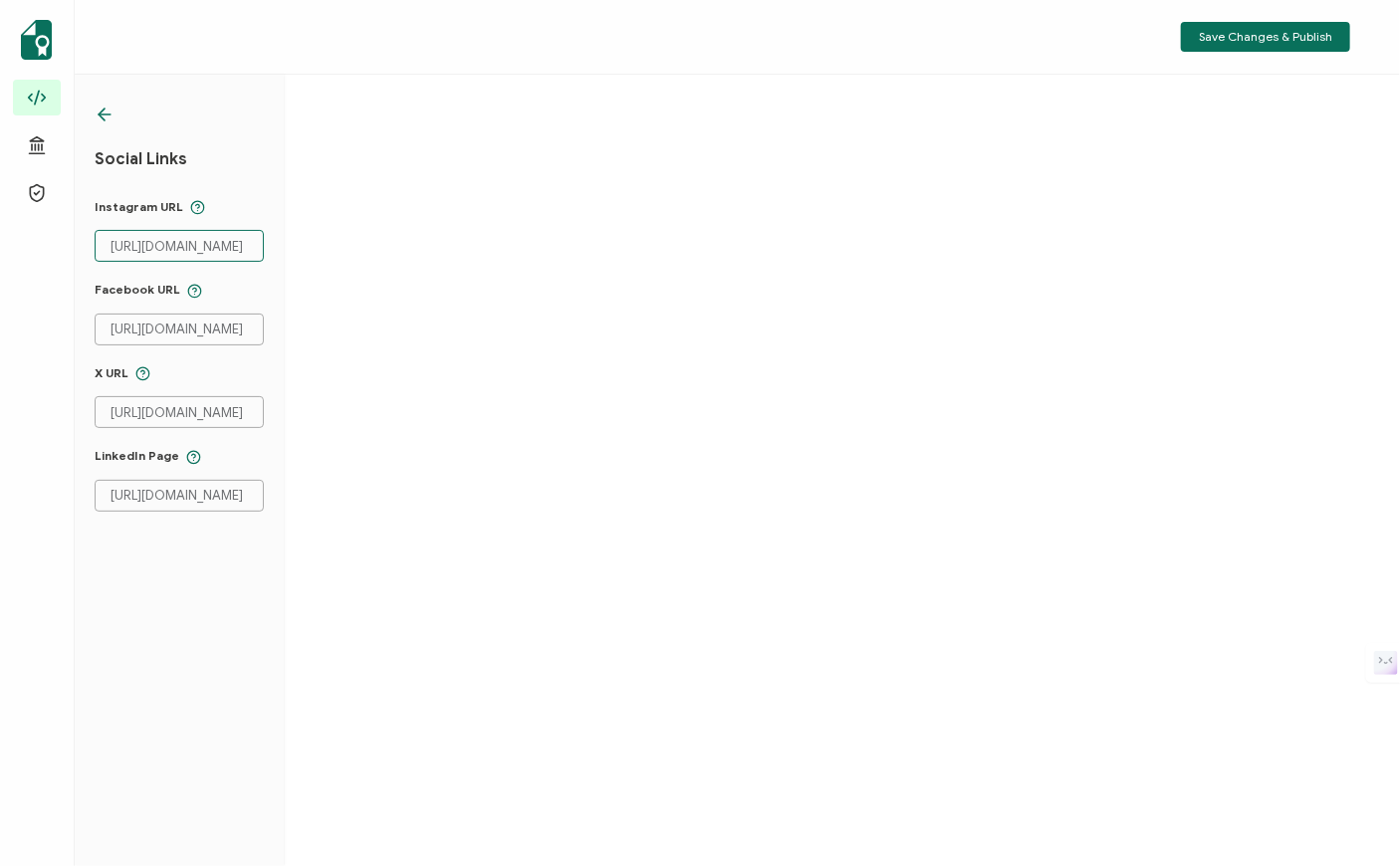 scroll, scrollTop: 0, scrollLeft: 110, axis: horizontal 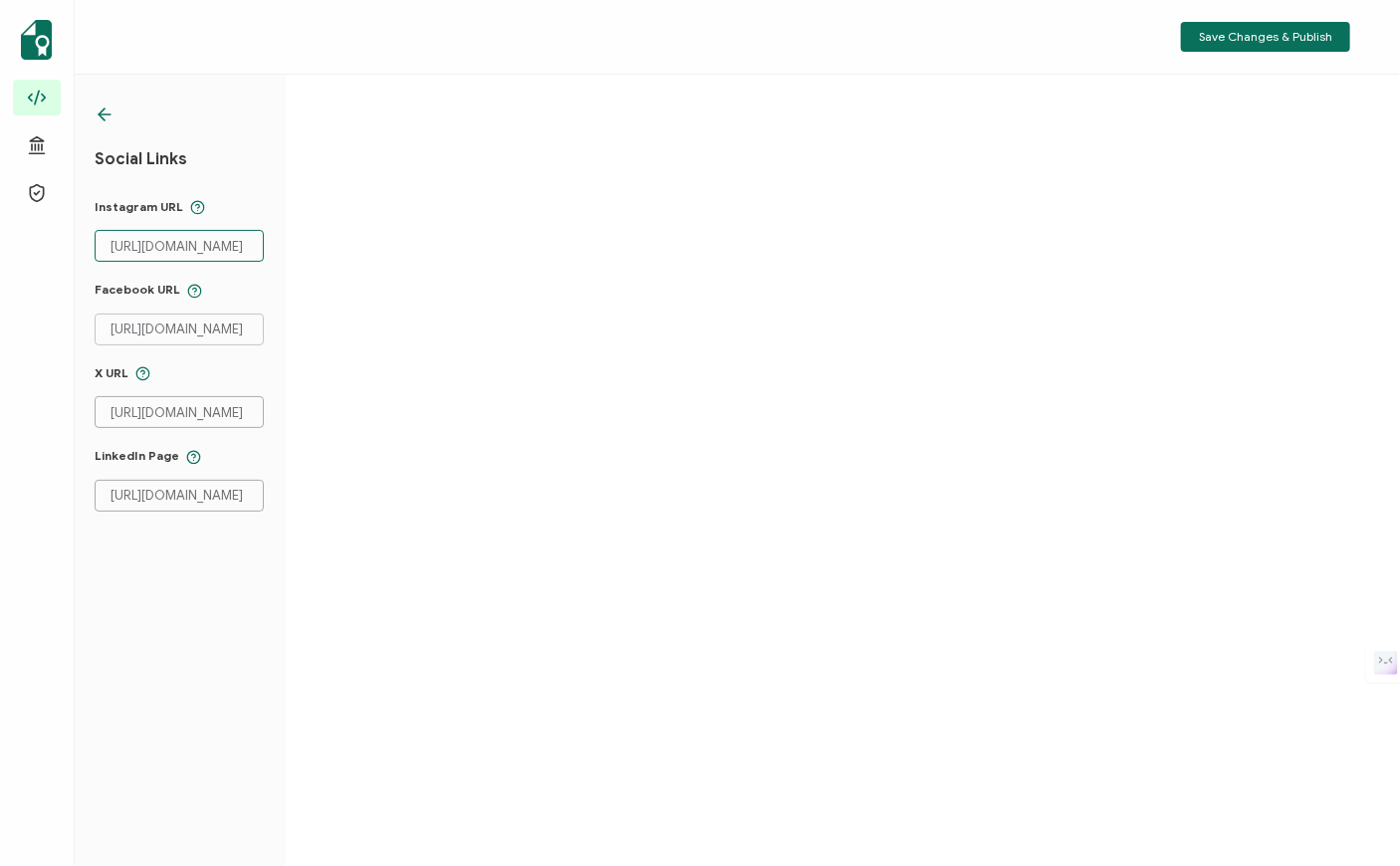 type on "[URL][DOMAIN_NAME]" 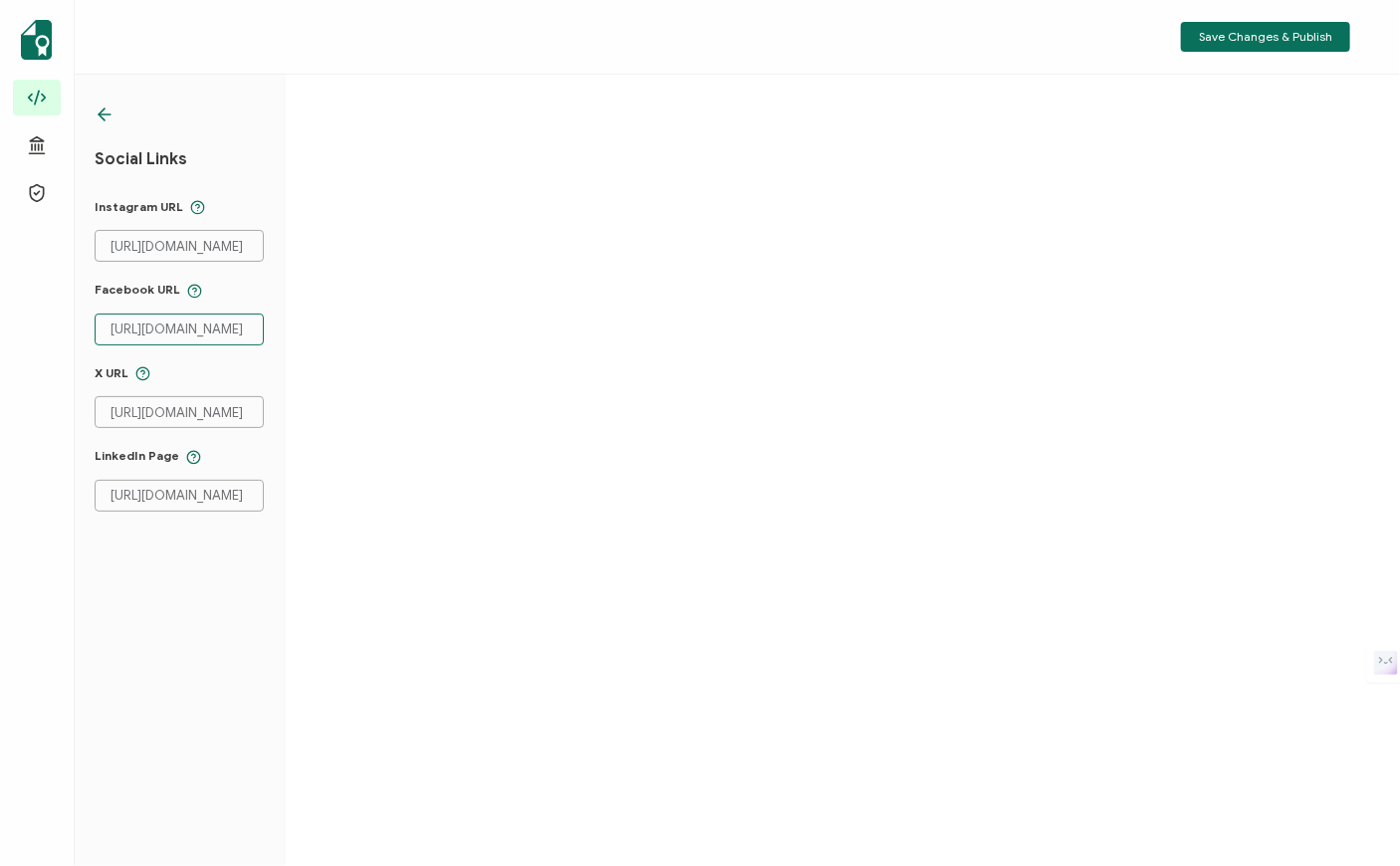 click on "[URL][DOMAIN_NAME]" at bounding box center [179, 329] 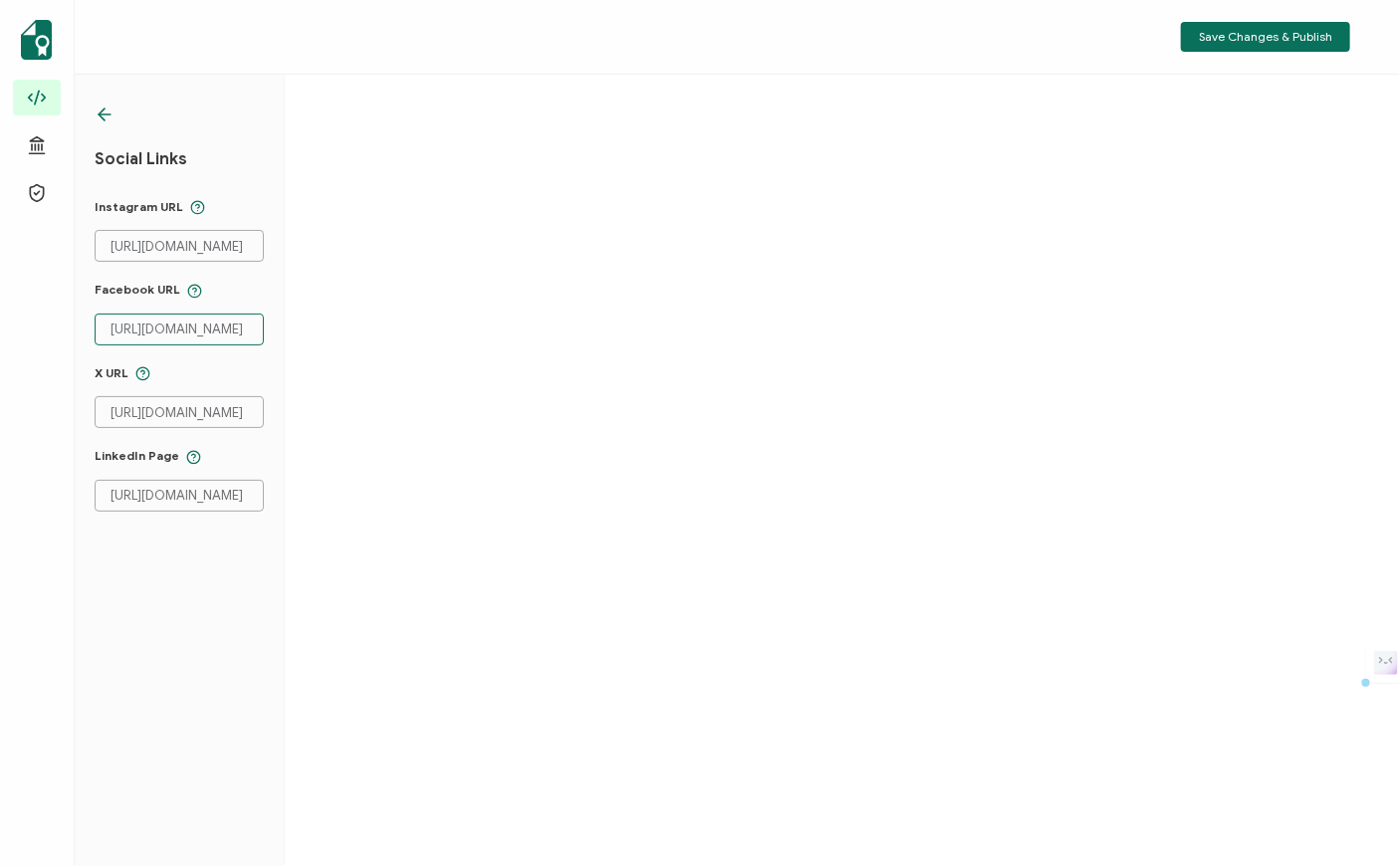 paste on "[DOMAIN_NAME]" 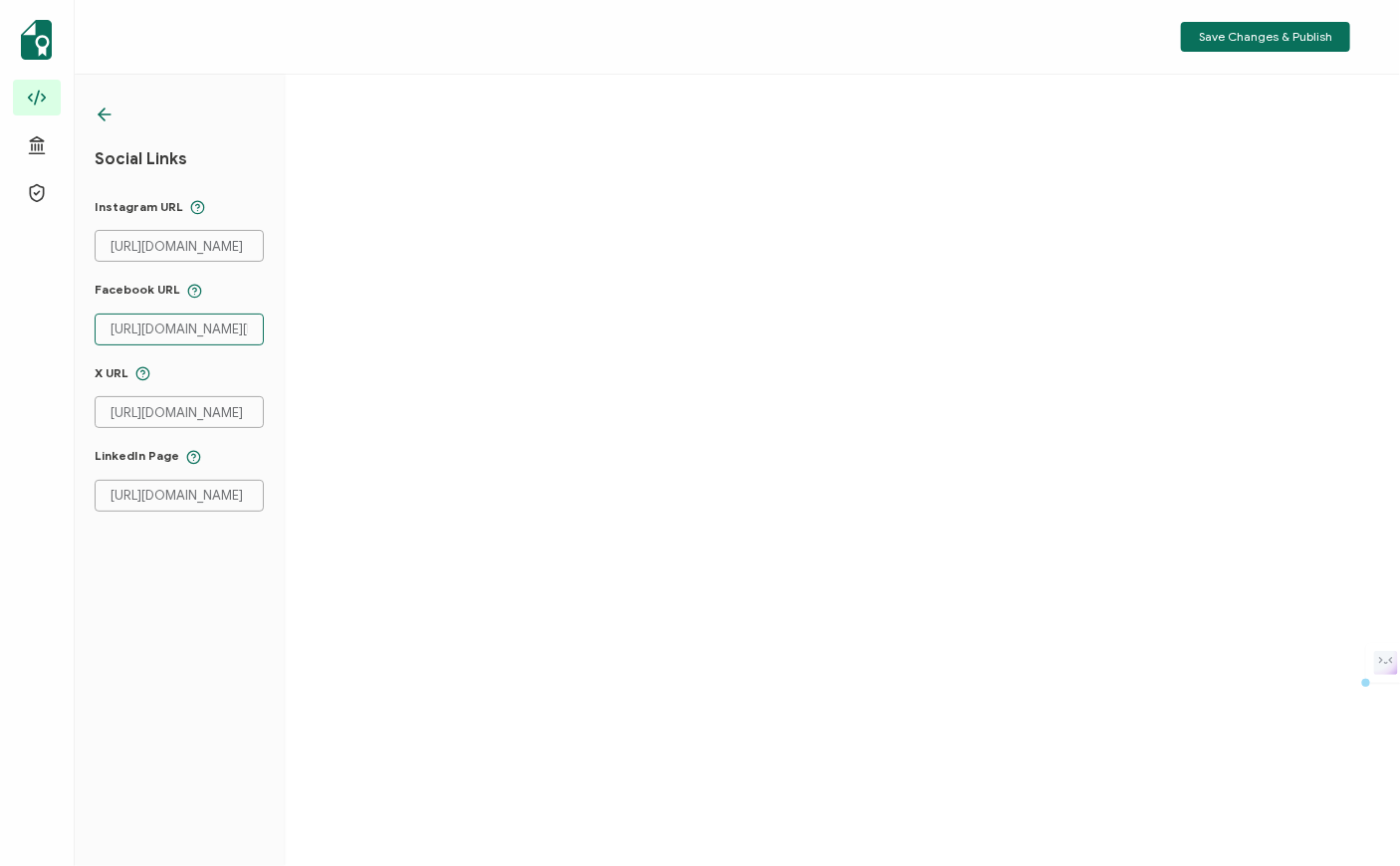scroll, scrollTop: 0, scrollLeft: 129, axis: horizontal 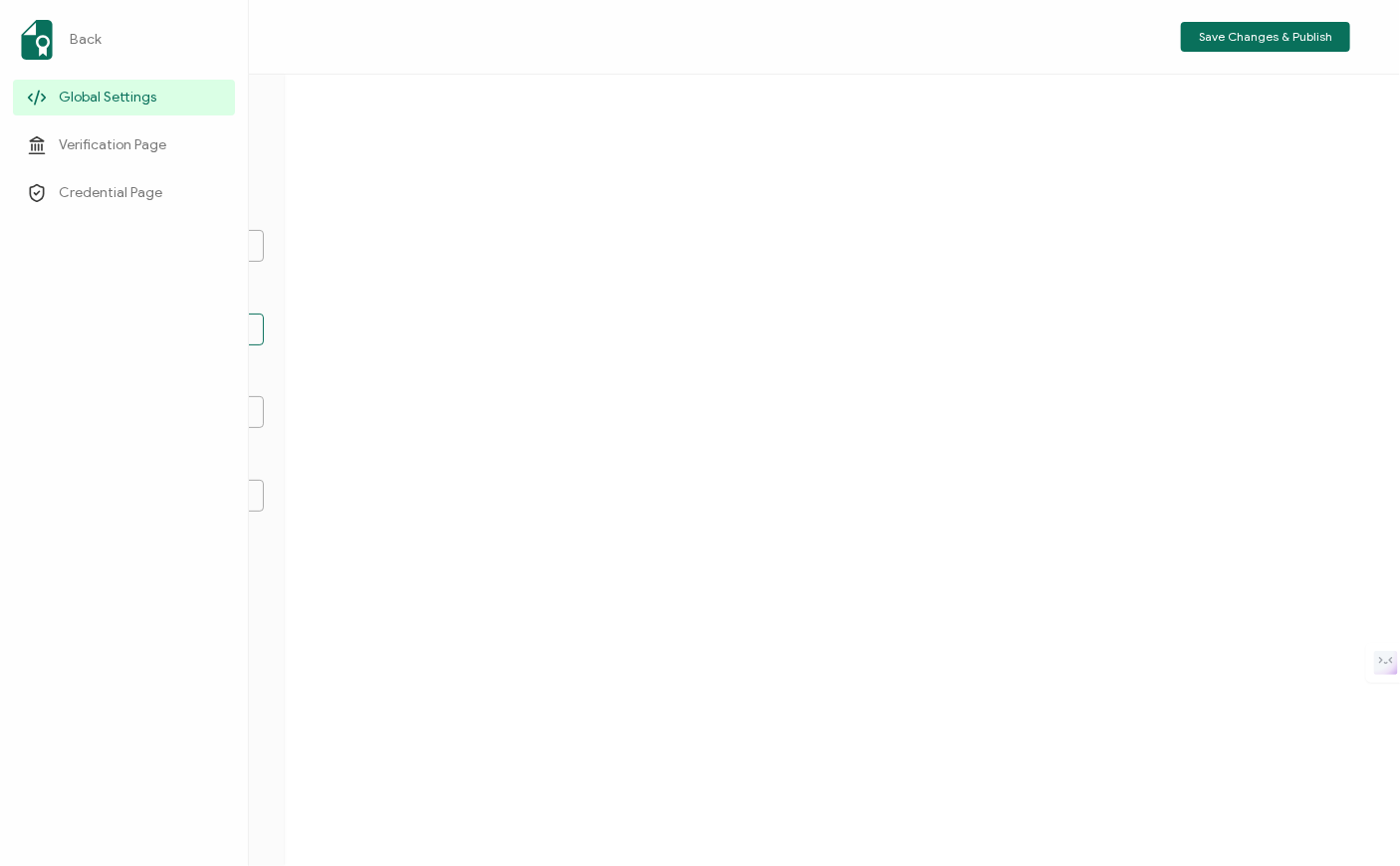 type on "[URL][DOMAIN_NAME][DOMAIN_NAME]" 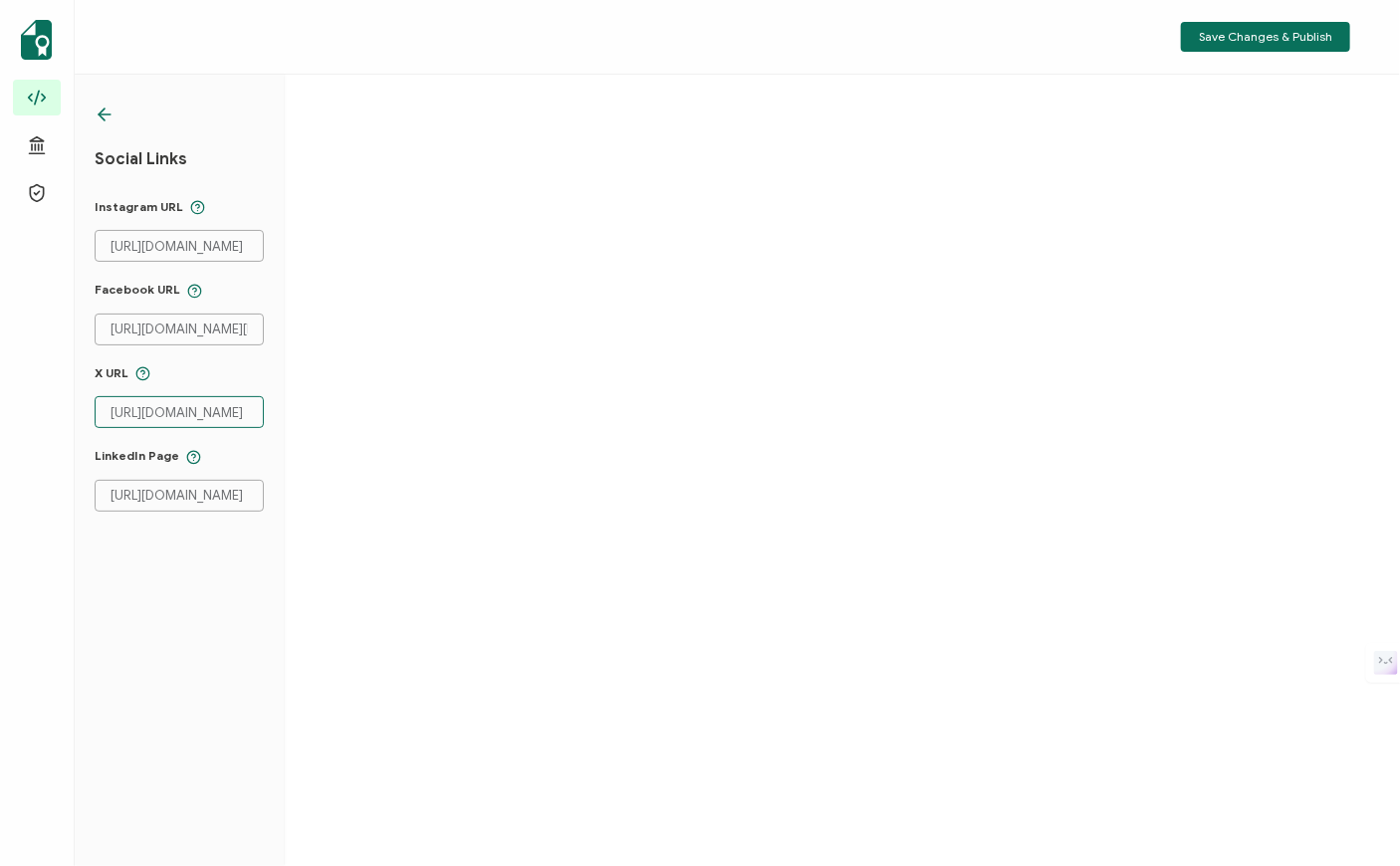 click on "[URL][DOMAIN_NAME]" at bounding box center [179, 412] 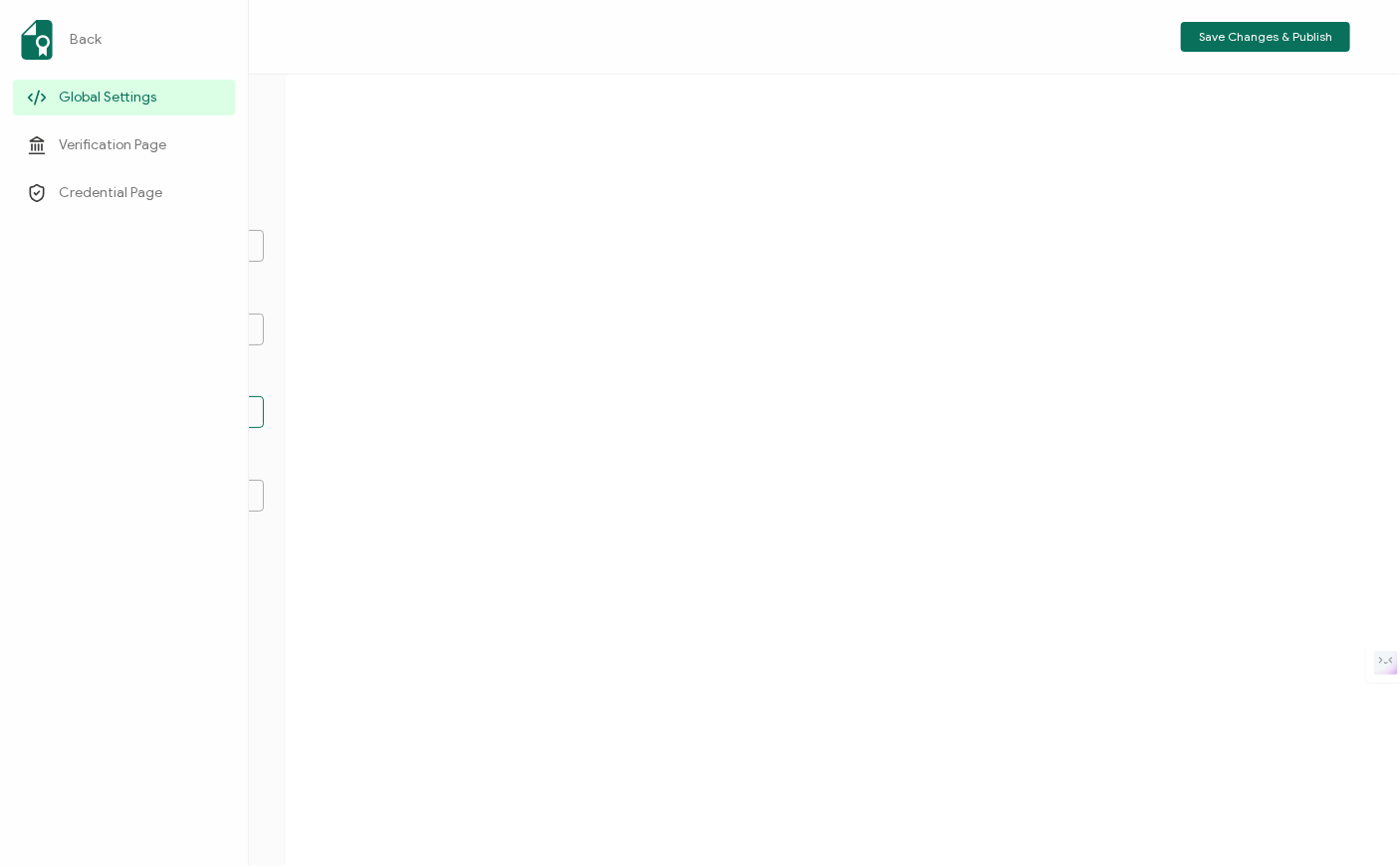 type 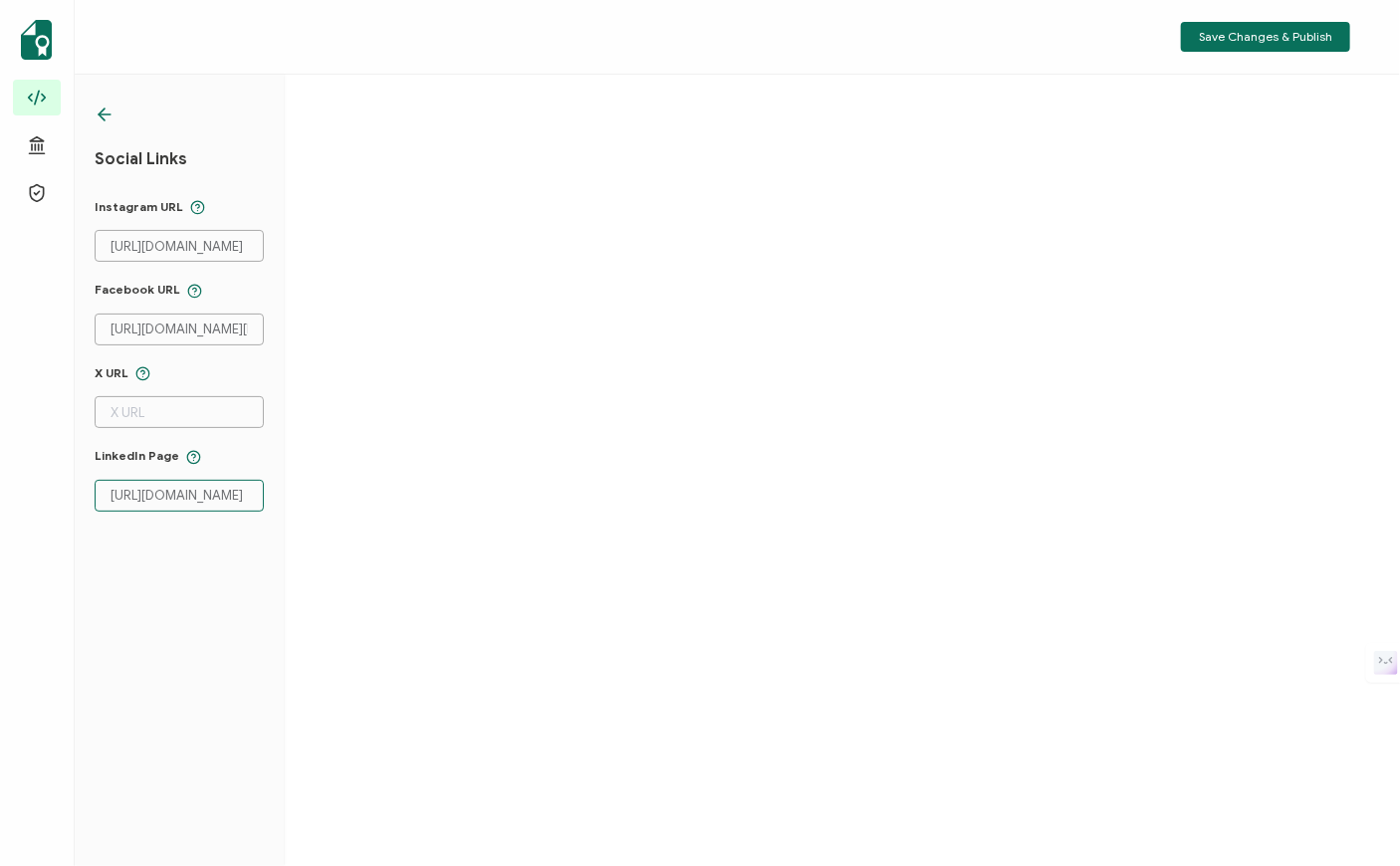 click on "[URL][DOMAIN_NAME]" at bounding box center [179, 496] 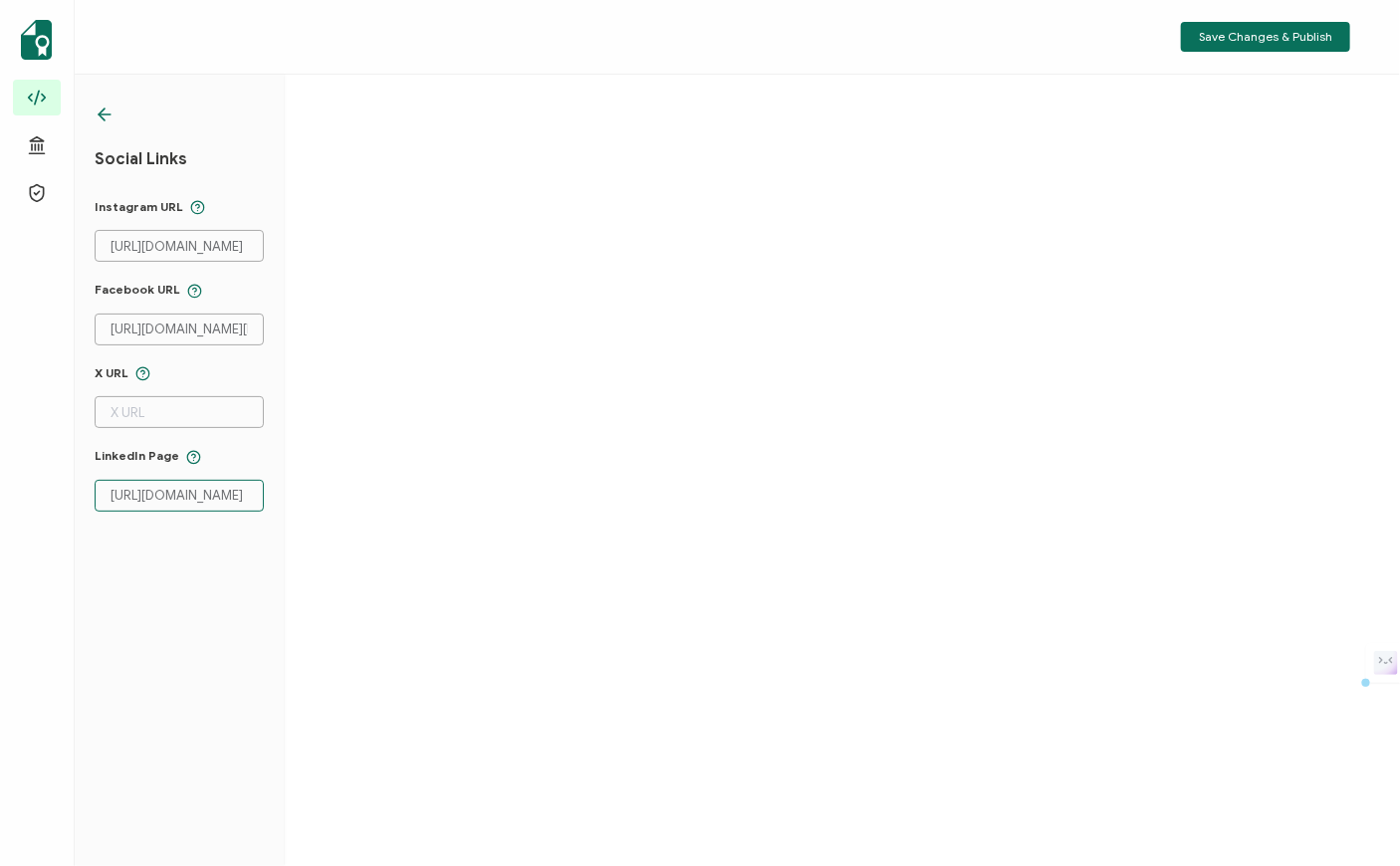 paste on "[DOMAIN_NAME][URL]" 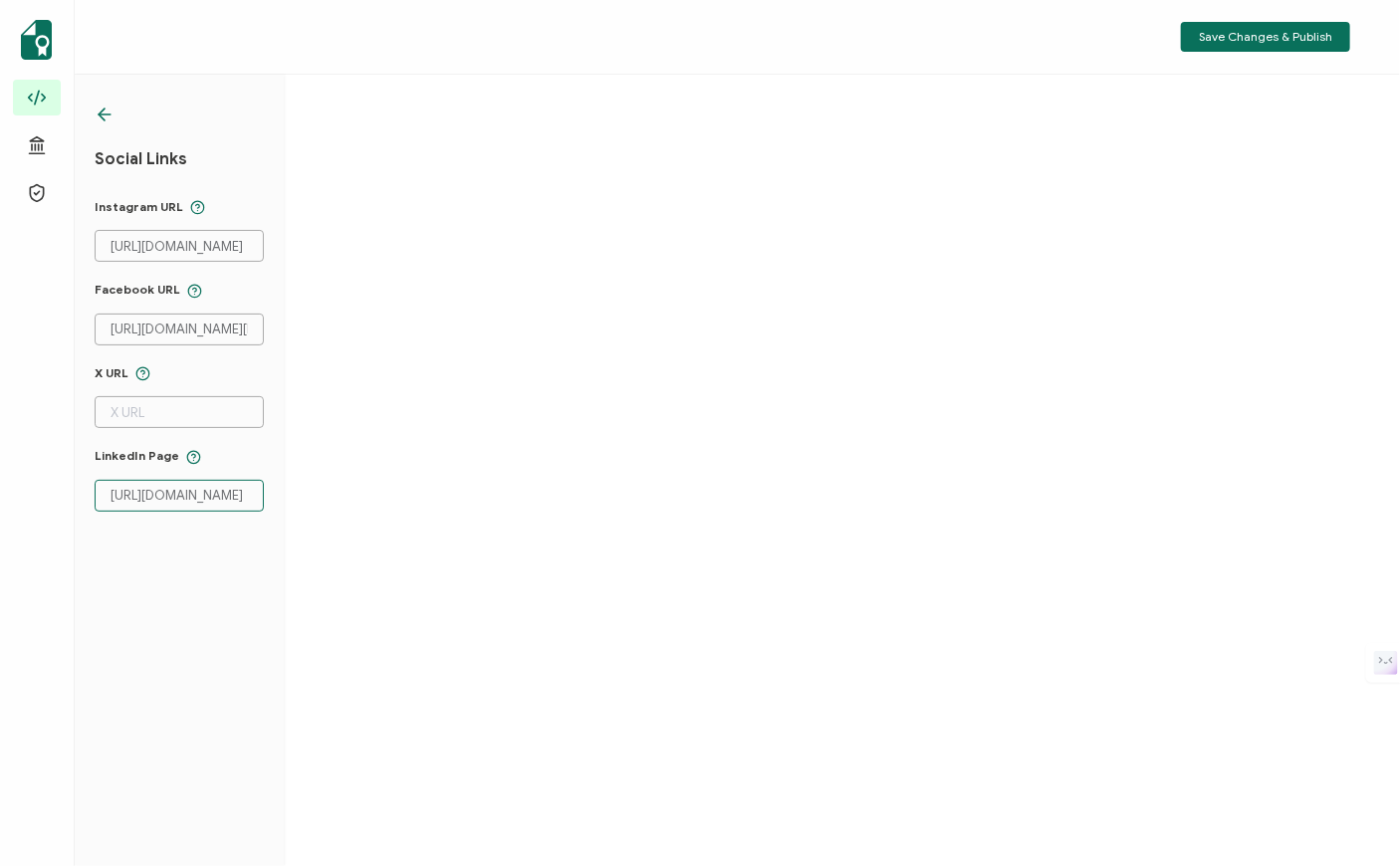 scroll, scrollTop: 0, scrollLeft: 96, axis: horizontal 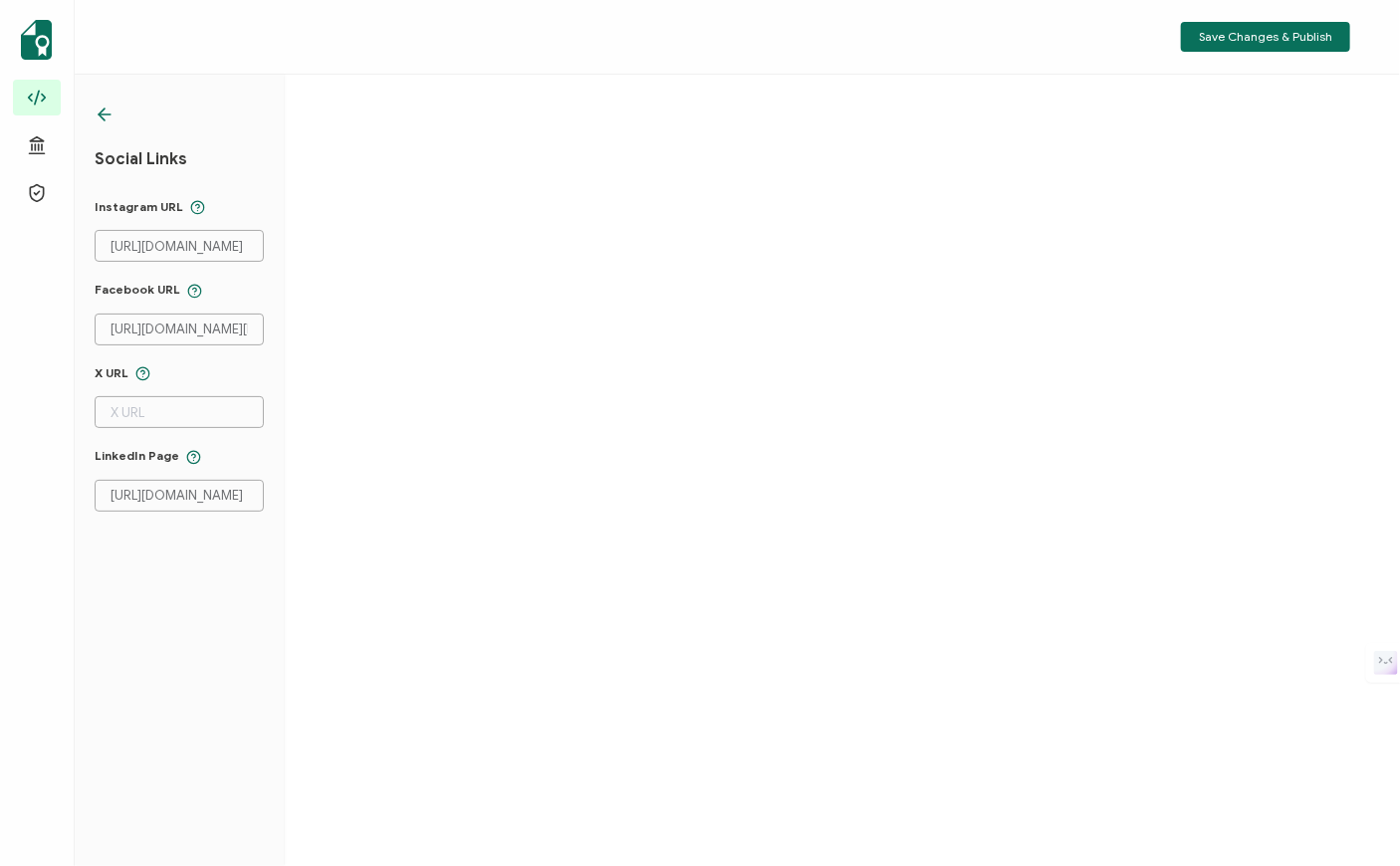 click 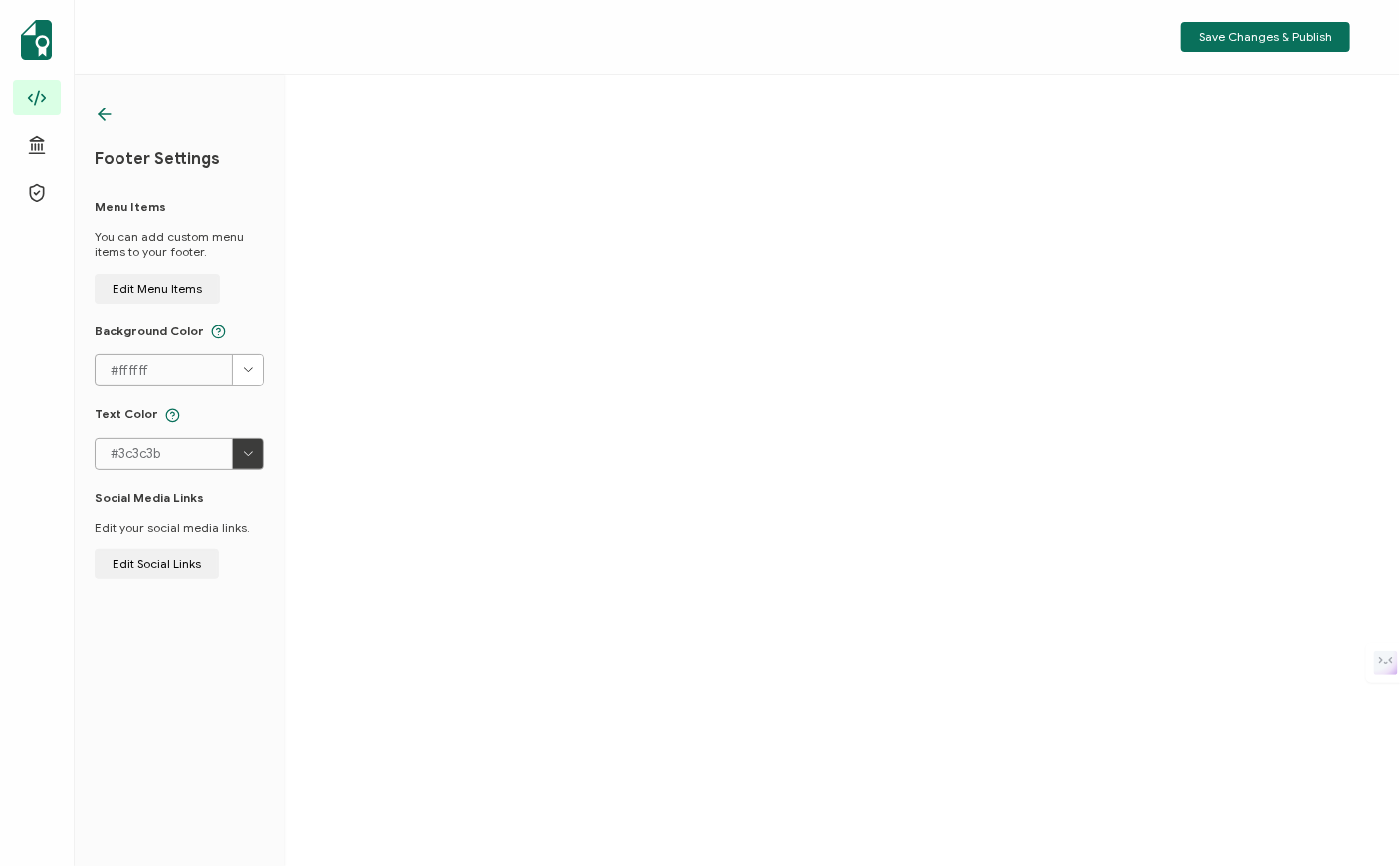click 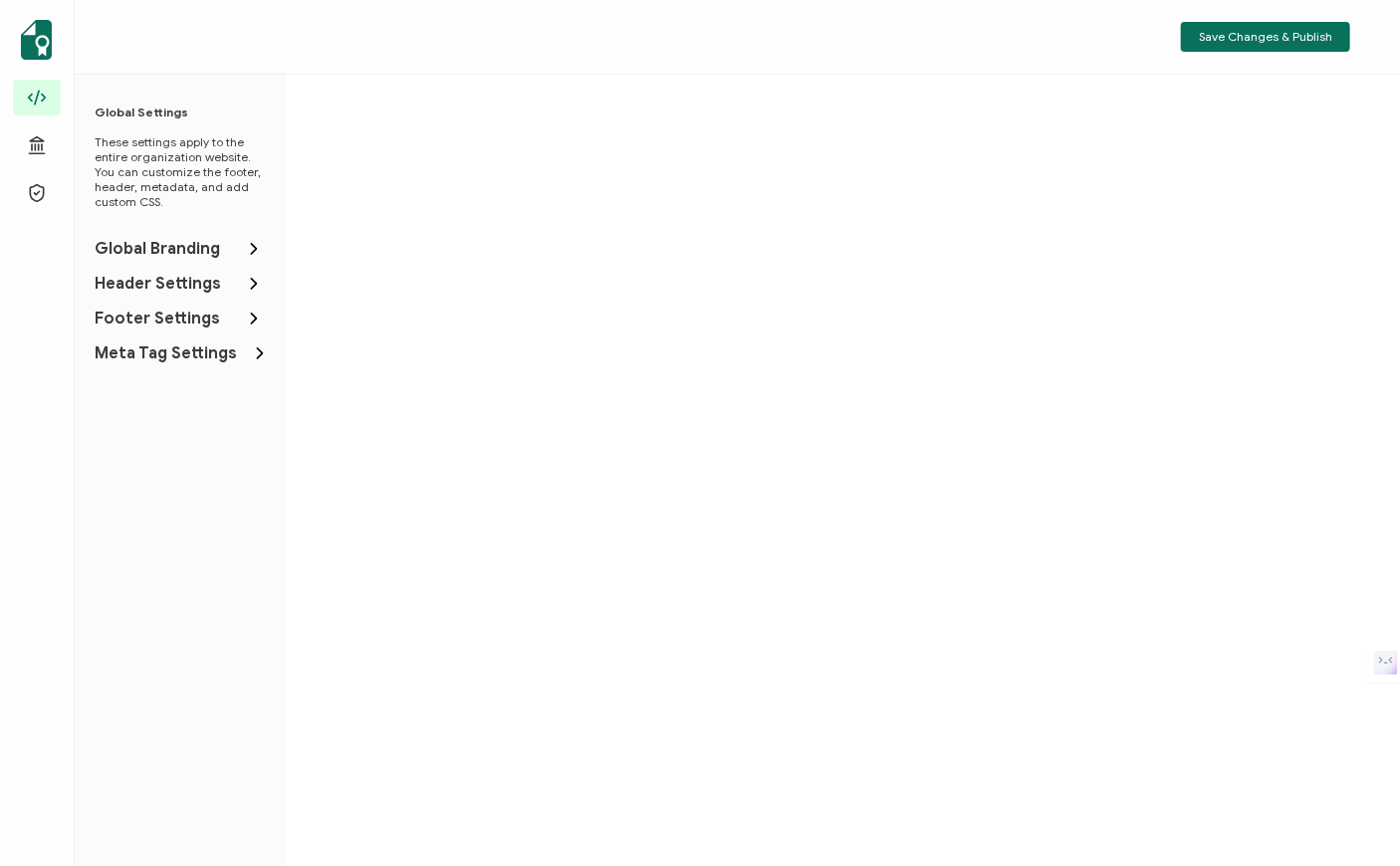 click on "Meta Tag Settings" at bounding box center [165, 353] 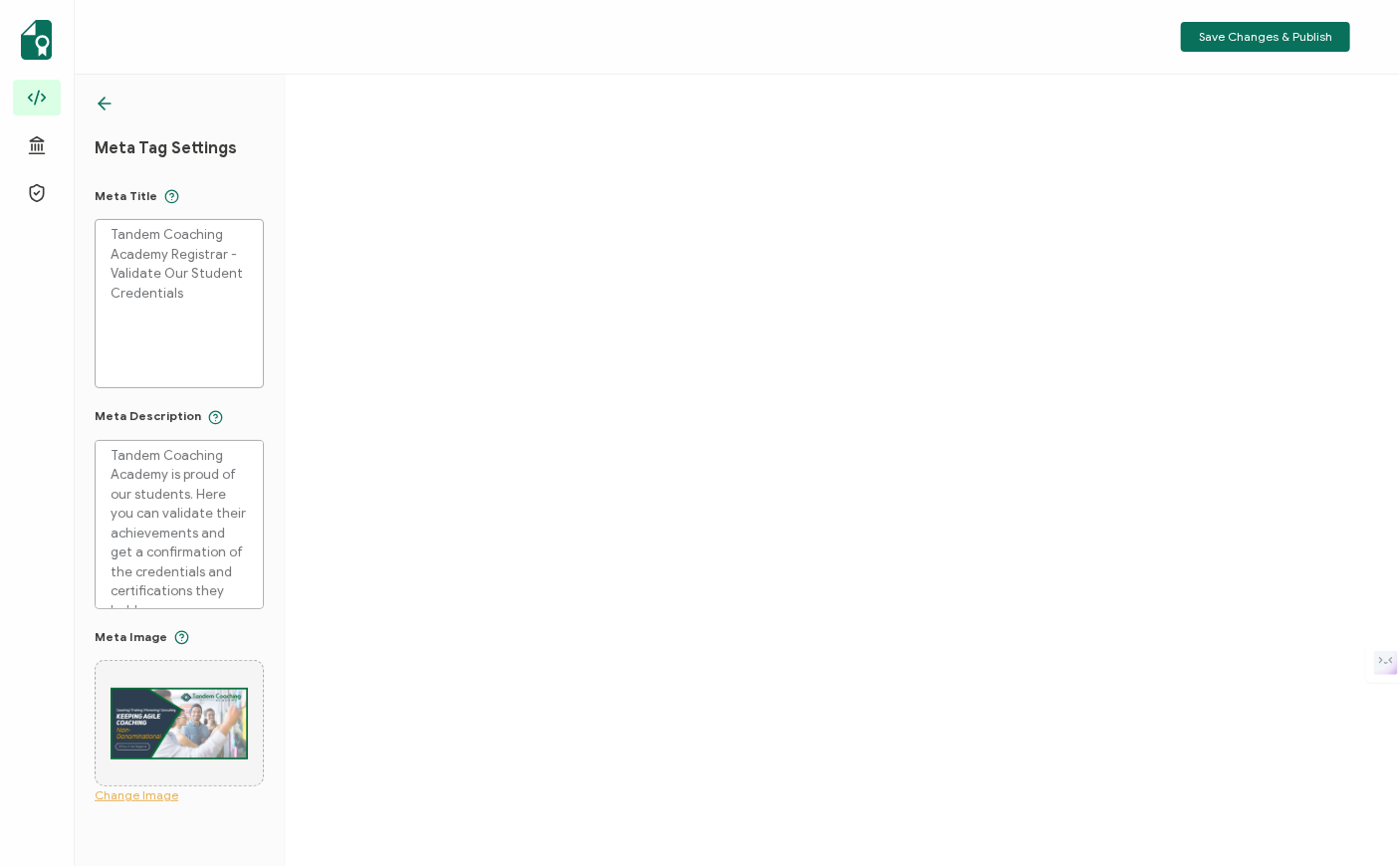 scroll, scrollTop: 0, scrollLeft: 0, axis: both 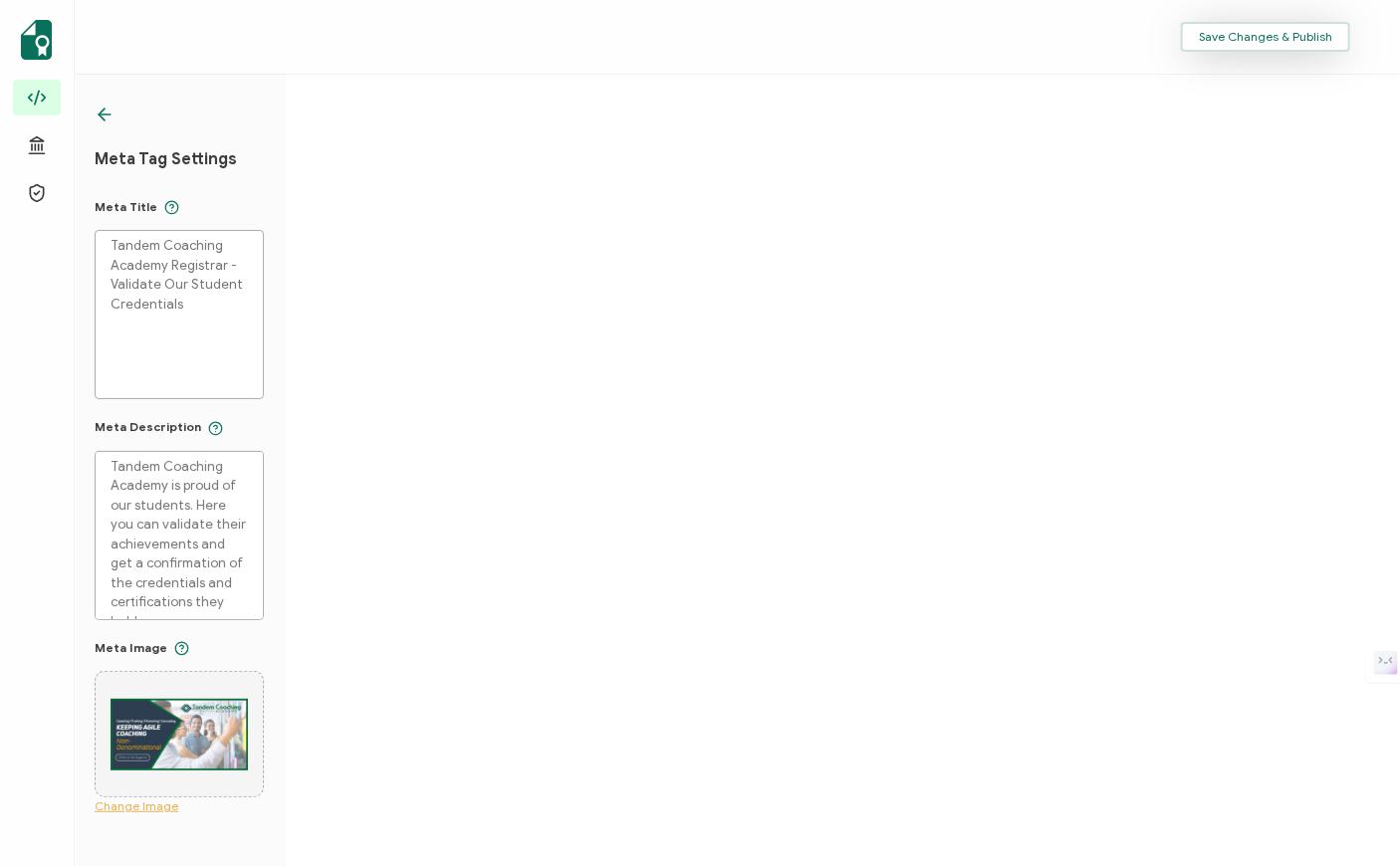 click on "Save Changes & Publish" at bounding box center [1266, 37] 